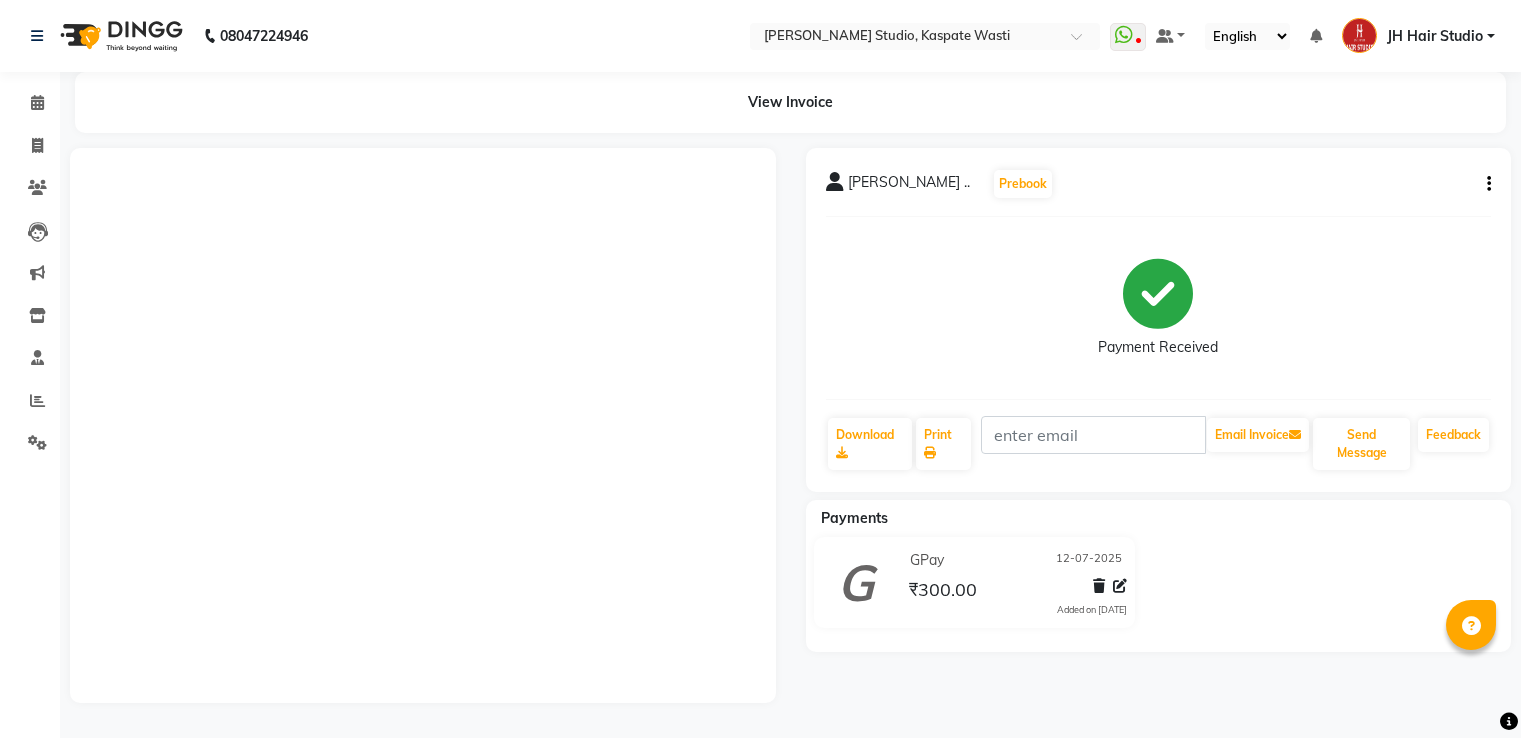scroll, scrollTop: 0, scrollLeft: 0, axis: both 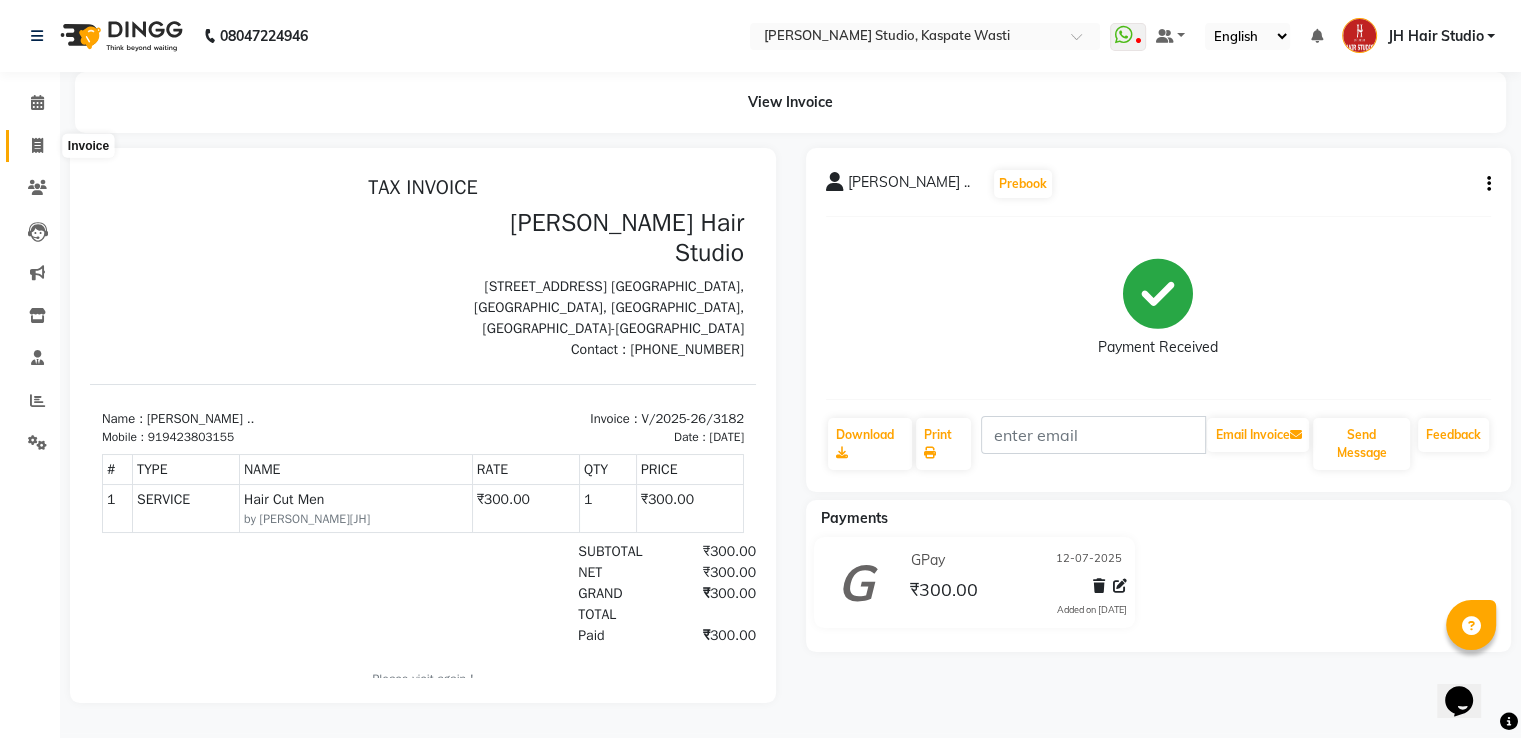 click 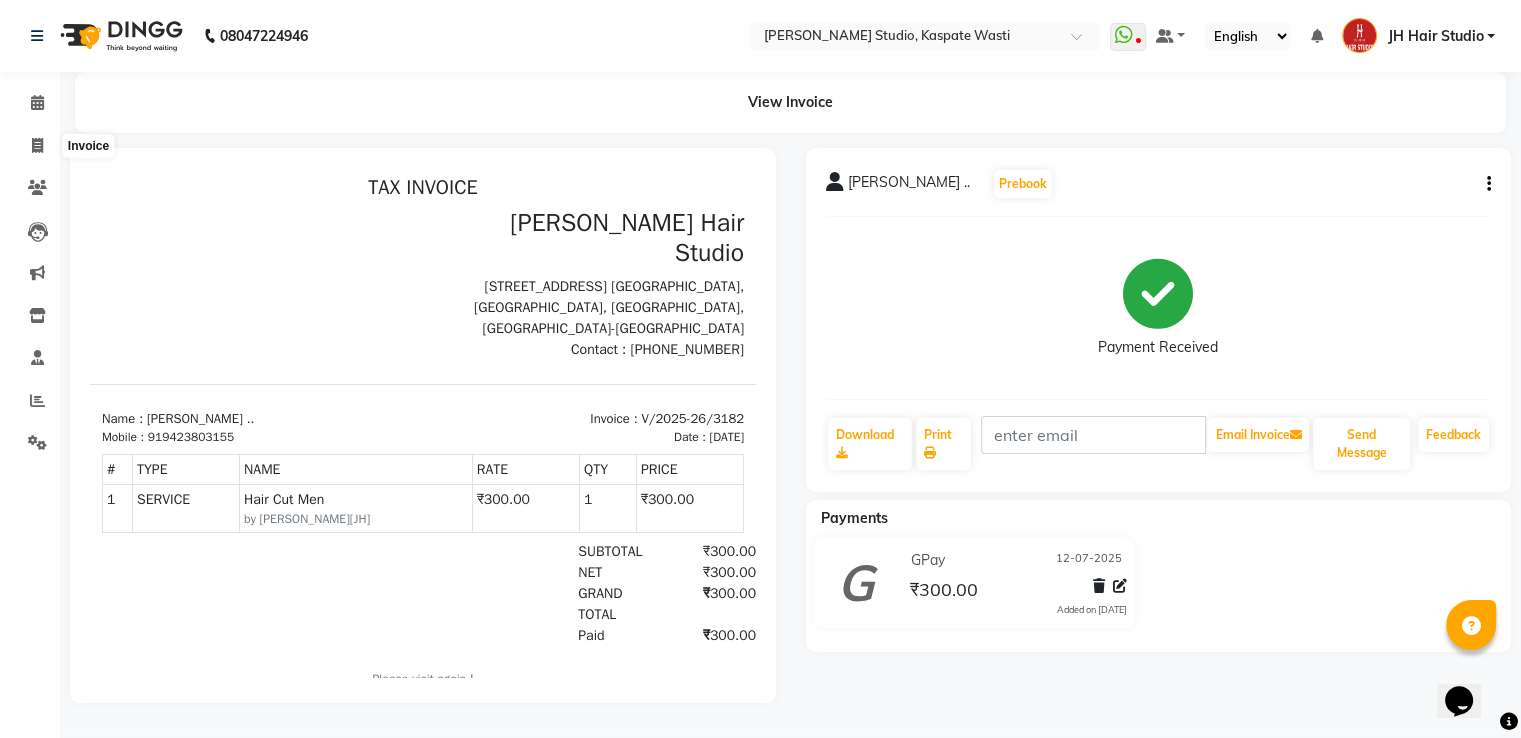 select on "service" 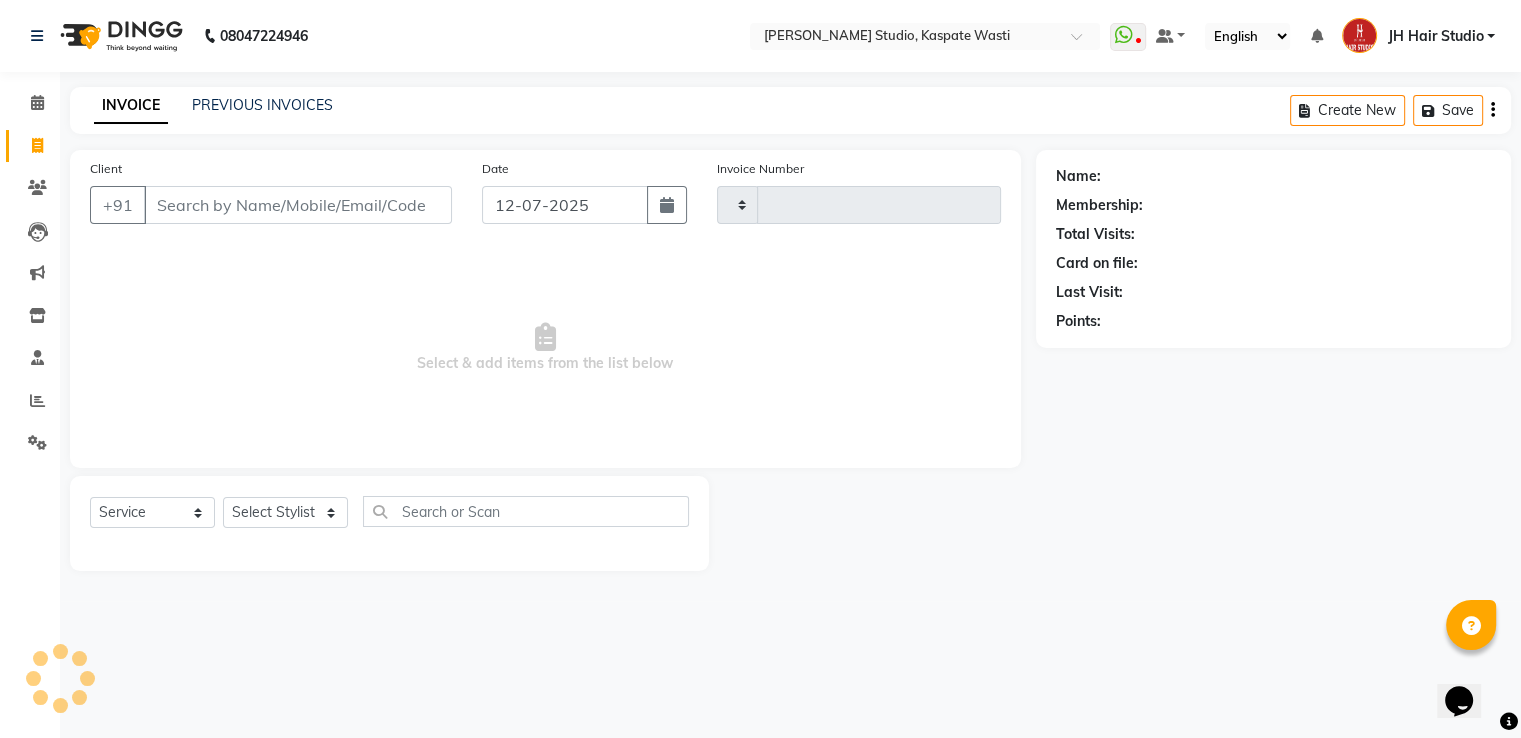 type on "3183" 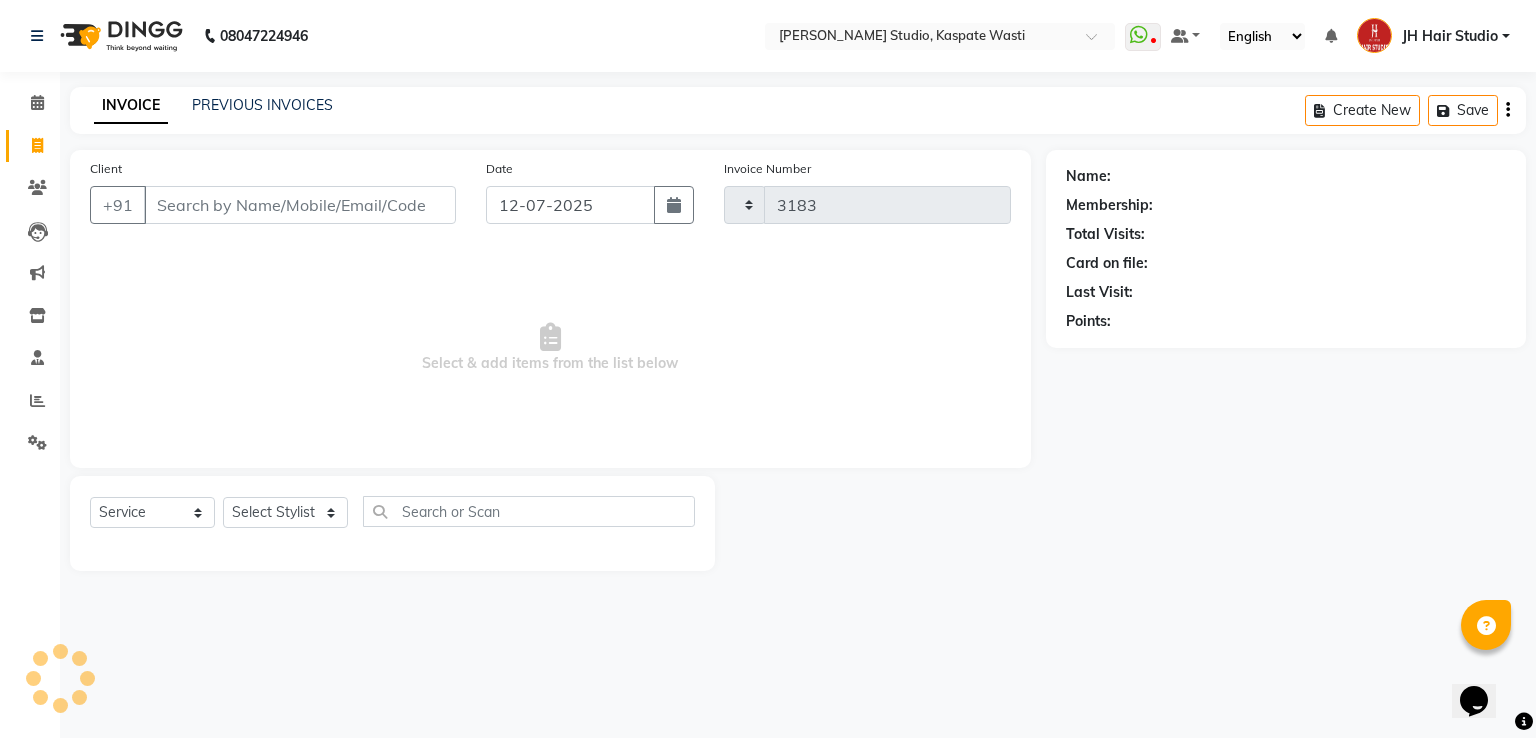 select on "130" 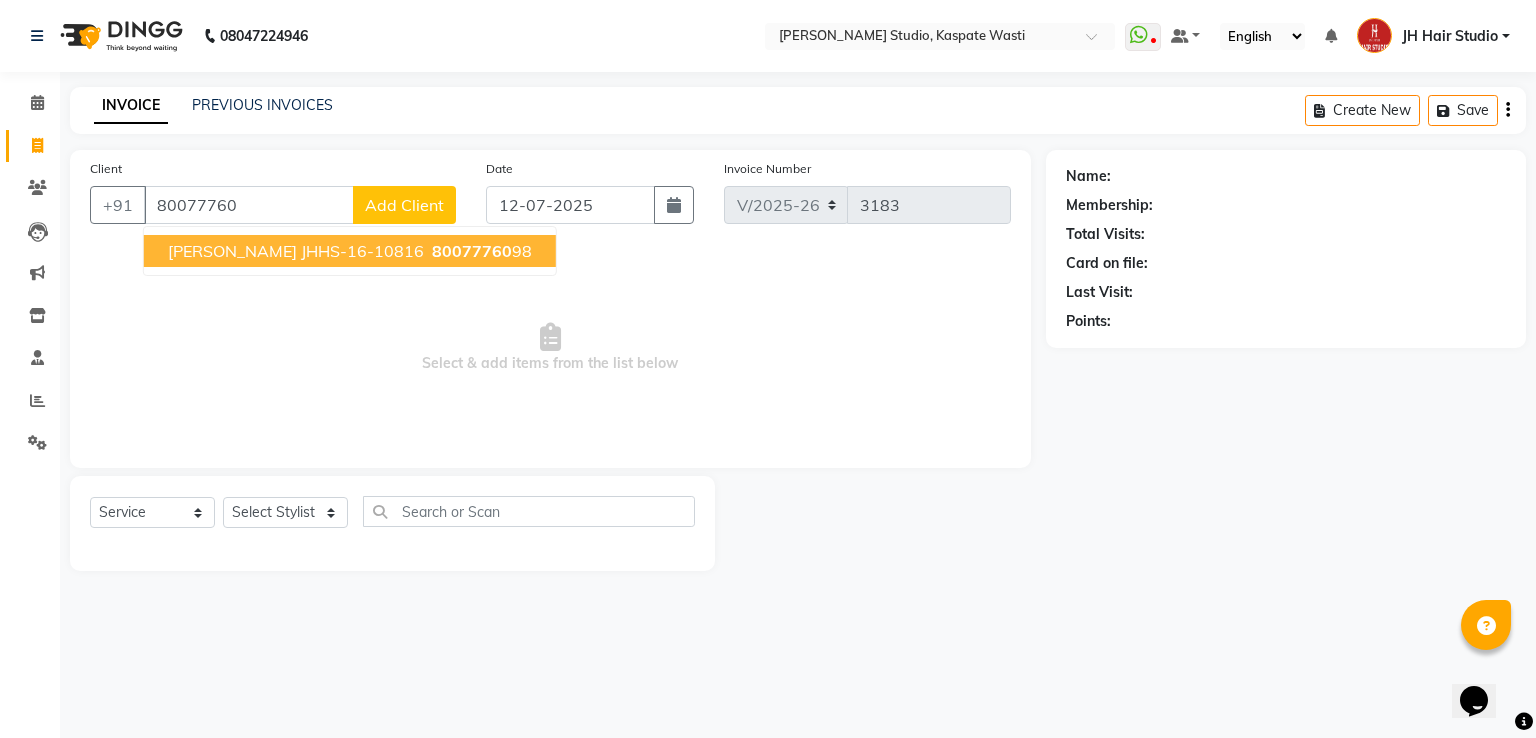 click on "Ritesh JHHS-16-10816" at bounding box center (296, 251) 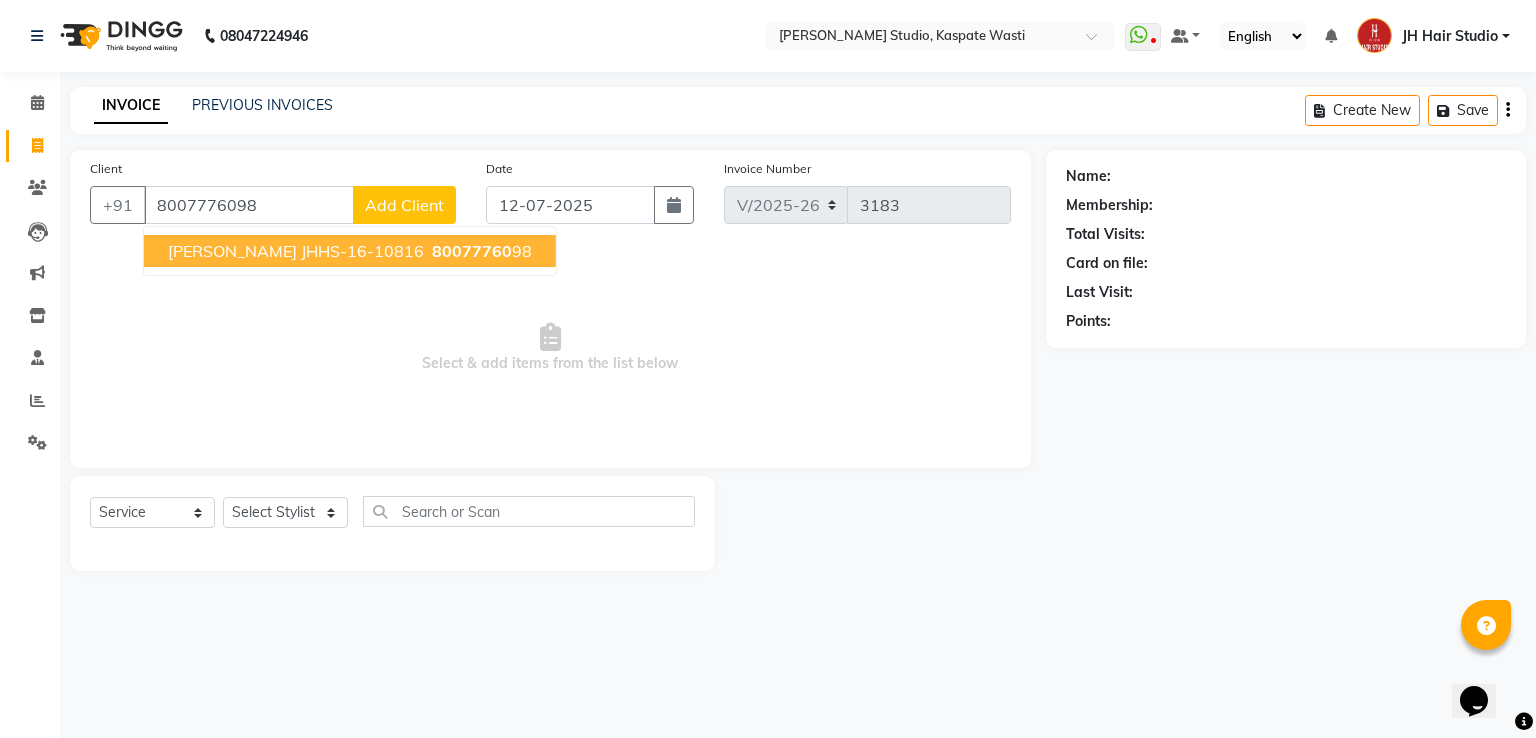 type on "8007776098" 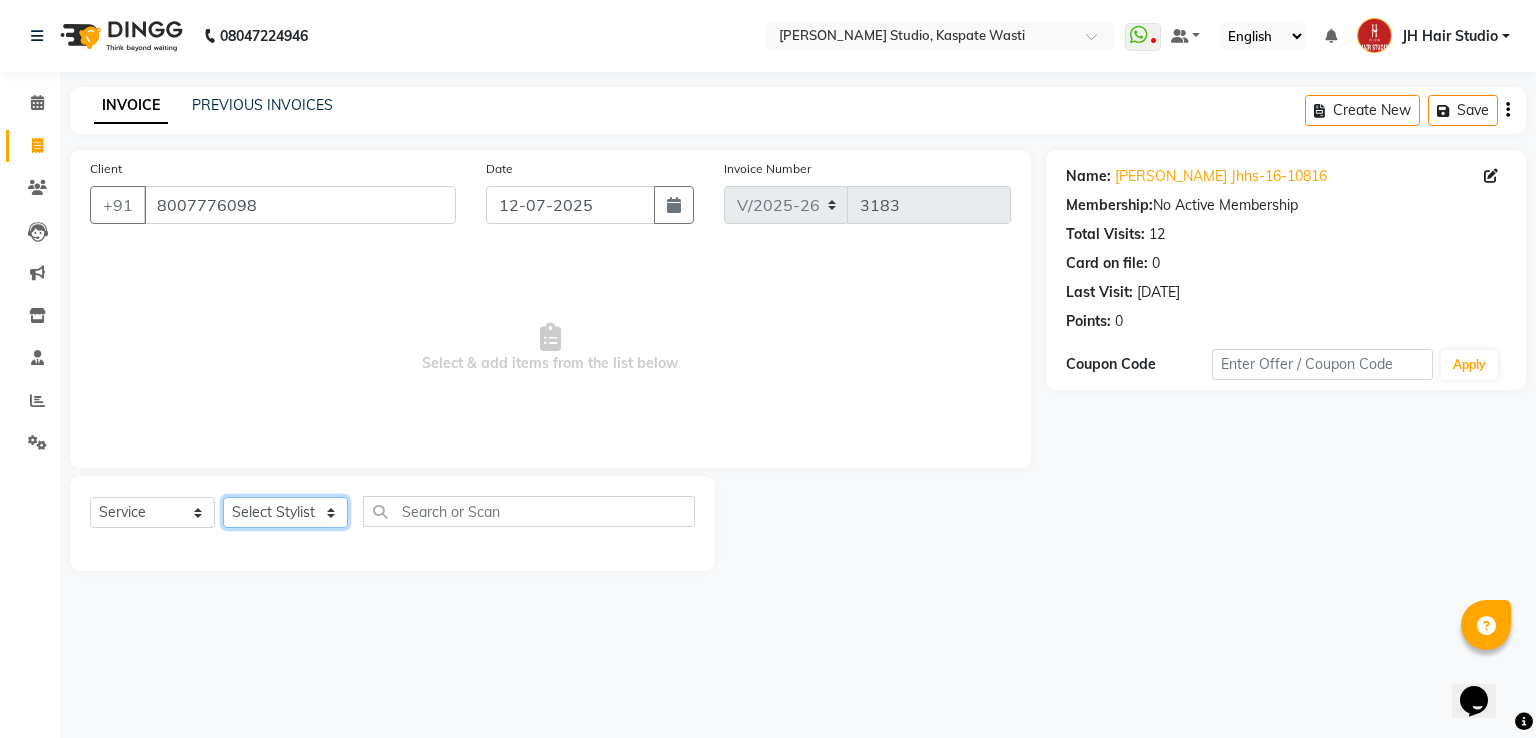 click on "Select Stylist [PERSON_NAME] [JH]  [PERSON_NAME][JH] [F1] GANESH [ F1] RAM [F1]Sanjay [F1][PERSON_NAME]  [F1][PERSON_NAME]  F1 Suraj  [F1] USHA [PERSON_NAME][JH] Harish[JH] JH Hair Studio [PERSON_NAME][JH] [PERSON_NAME][JH] SID NEW [JH] [PERSON_NAME] [F3] [PERSON_NAME] [JH]" 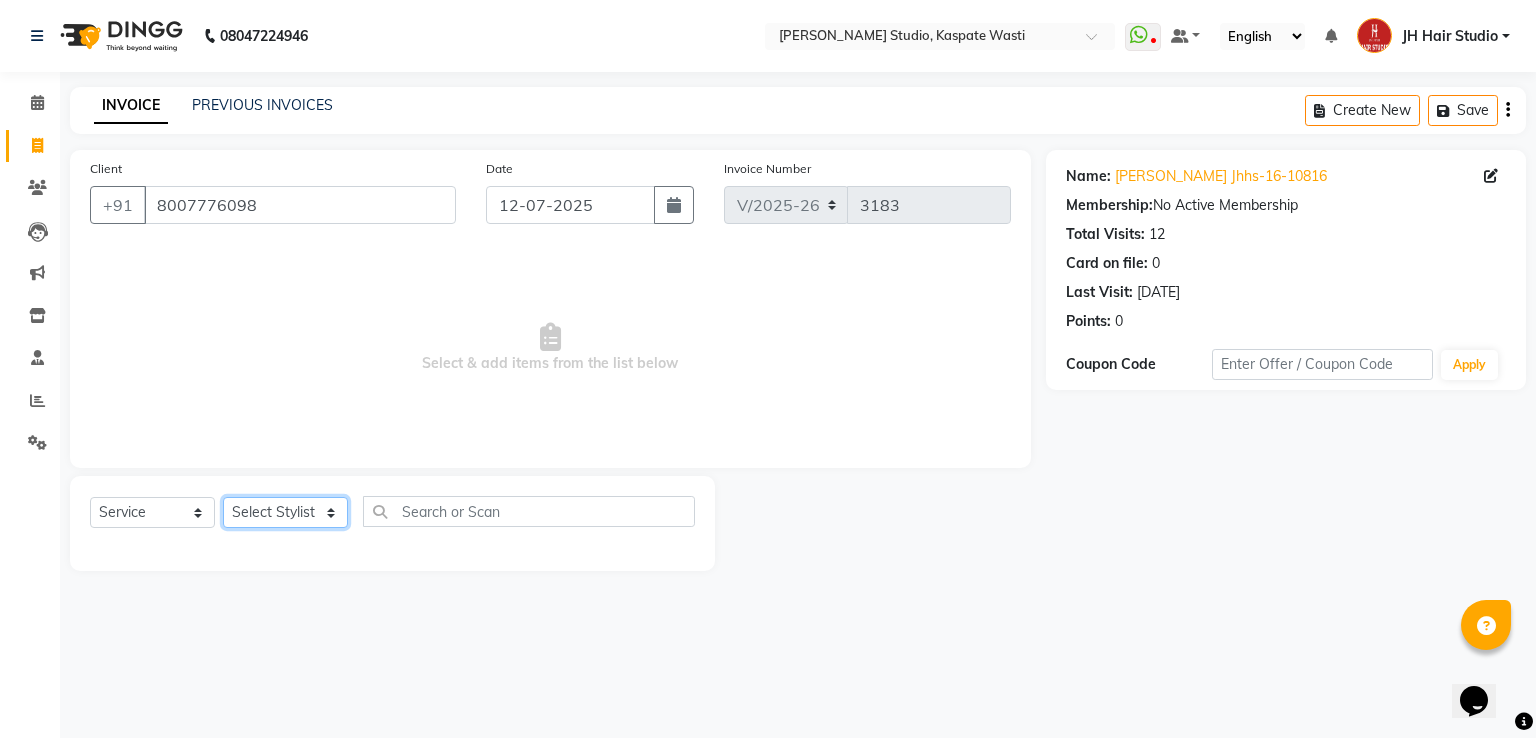 select on "70614" 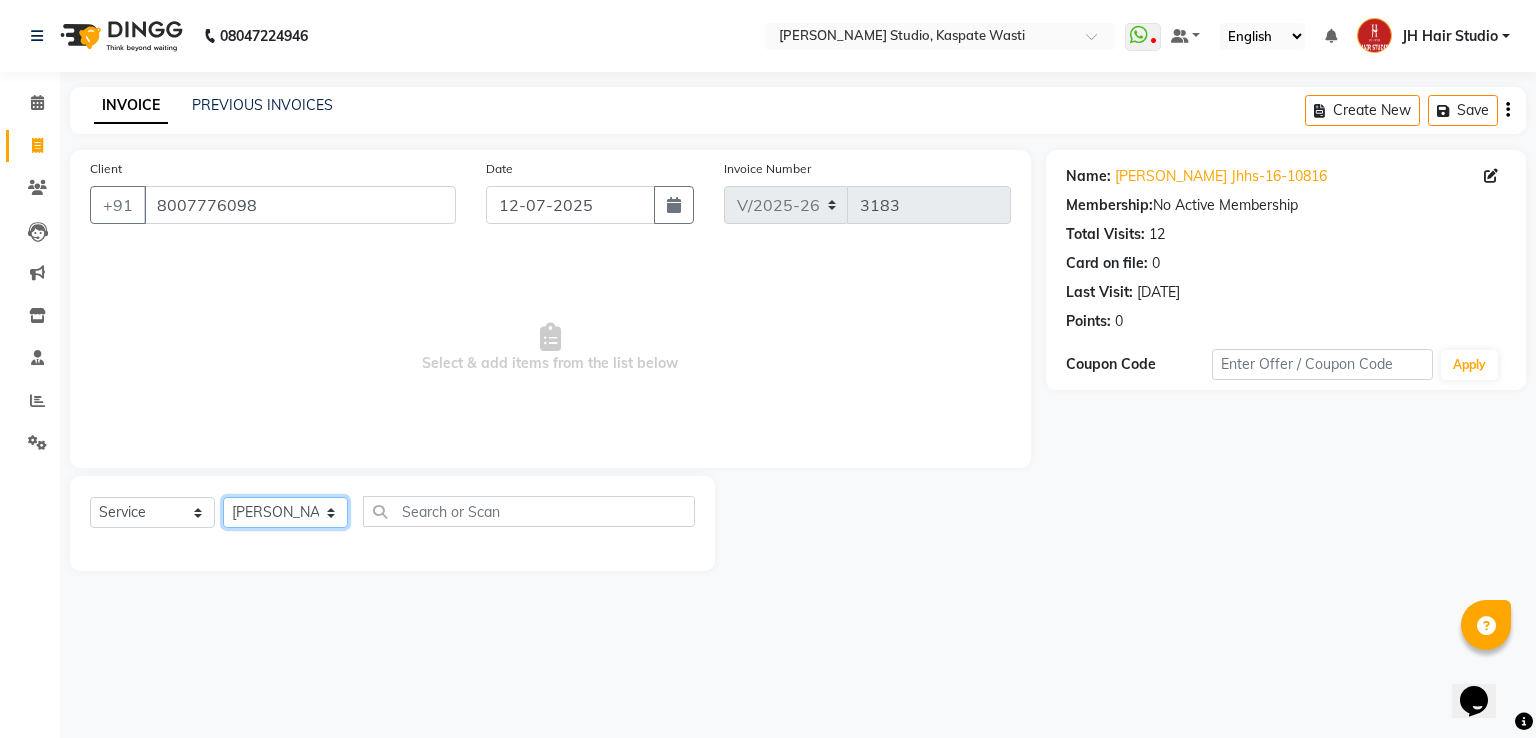click on "Select Stylist [PERSON_NAME] [JH]  [PERSON_NAME][JH] [F1] GANESH [ F1] RAM [F1]Sanjay [F1][PERSON_NAME]  [F1][PERSON_NAME]  F1 Suraj  [F1] USHA [PERSON_NAME][JH] Harish[JH] JH Hair Studio [PERSON_NAME][JH] [PERSON_NAME][JH] SID NEW [JH] [PERSON_NAME] [F3] [PERSON_NAME] [JH]" 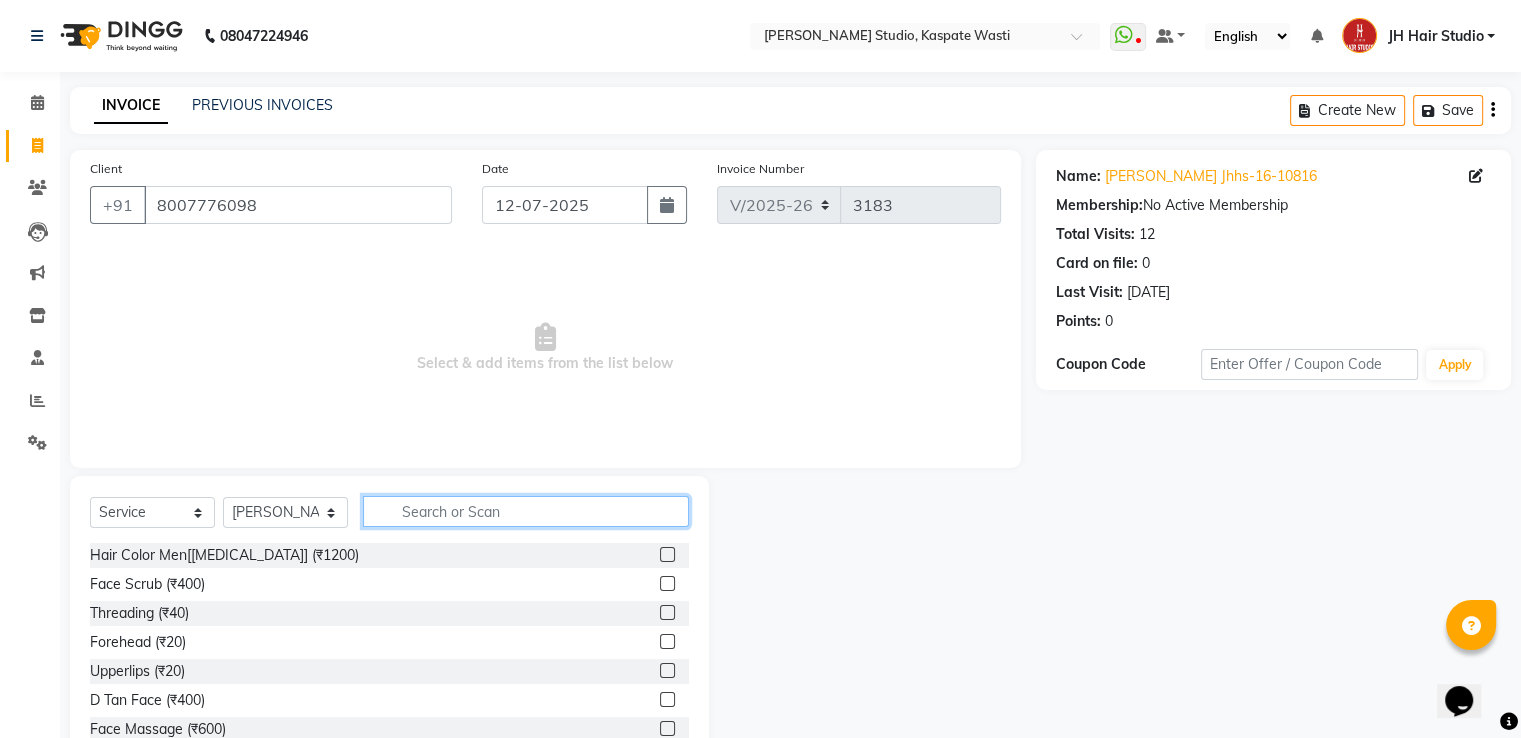click 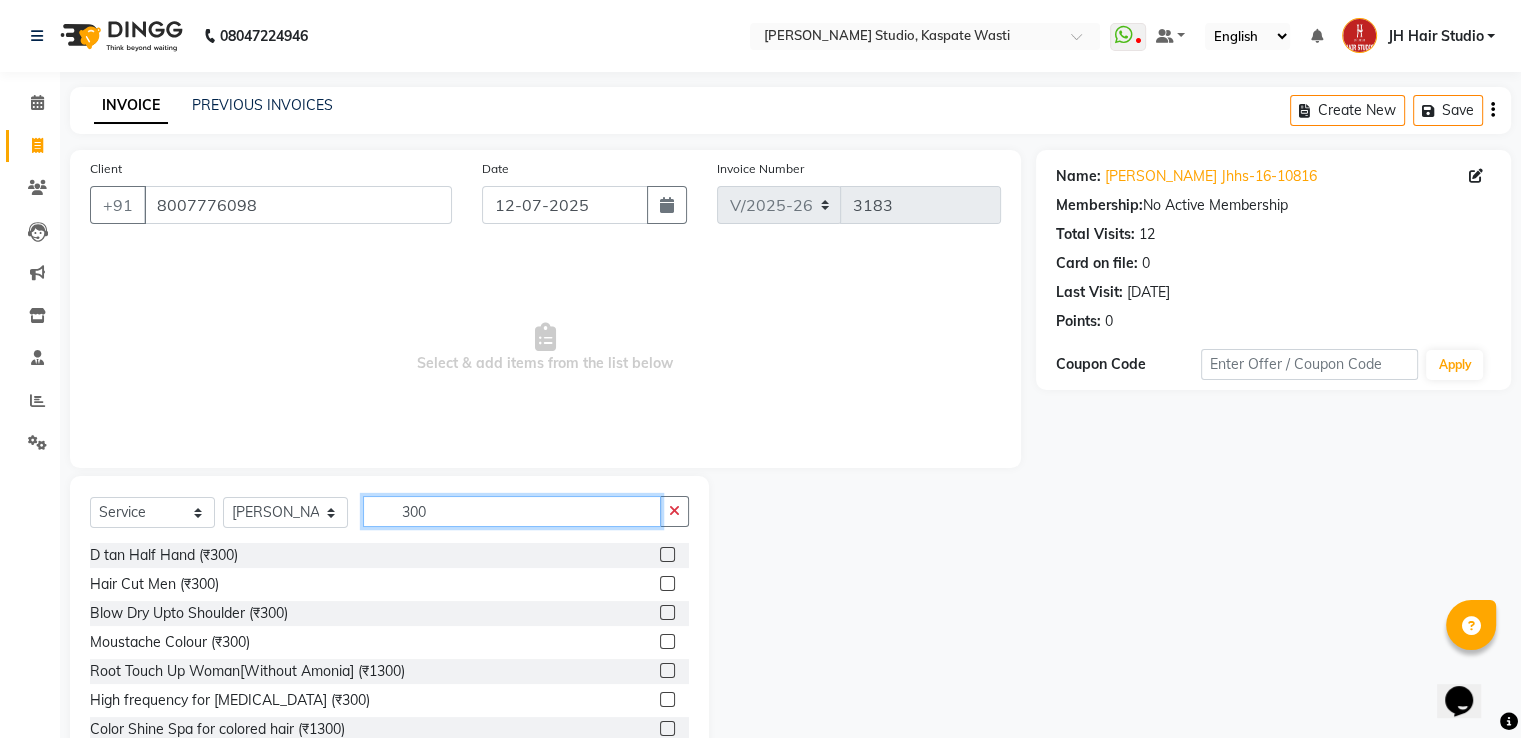 type on "300" 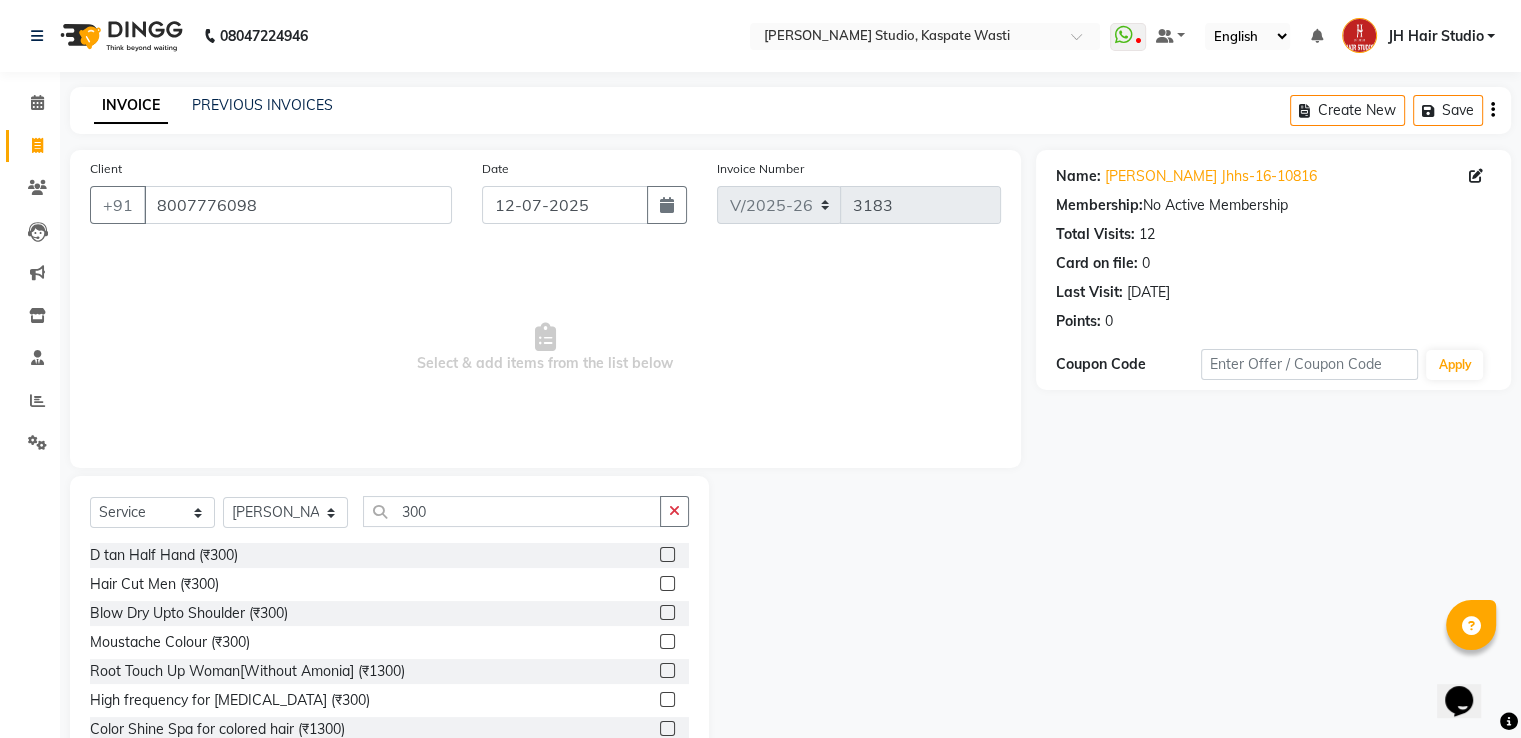 click 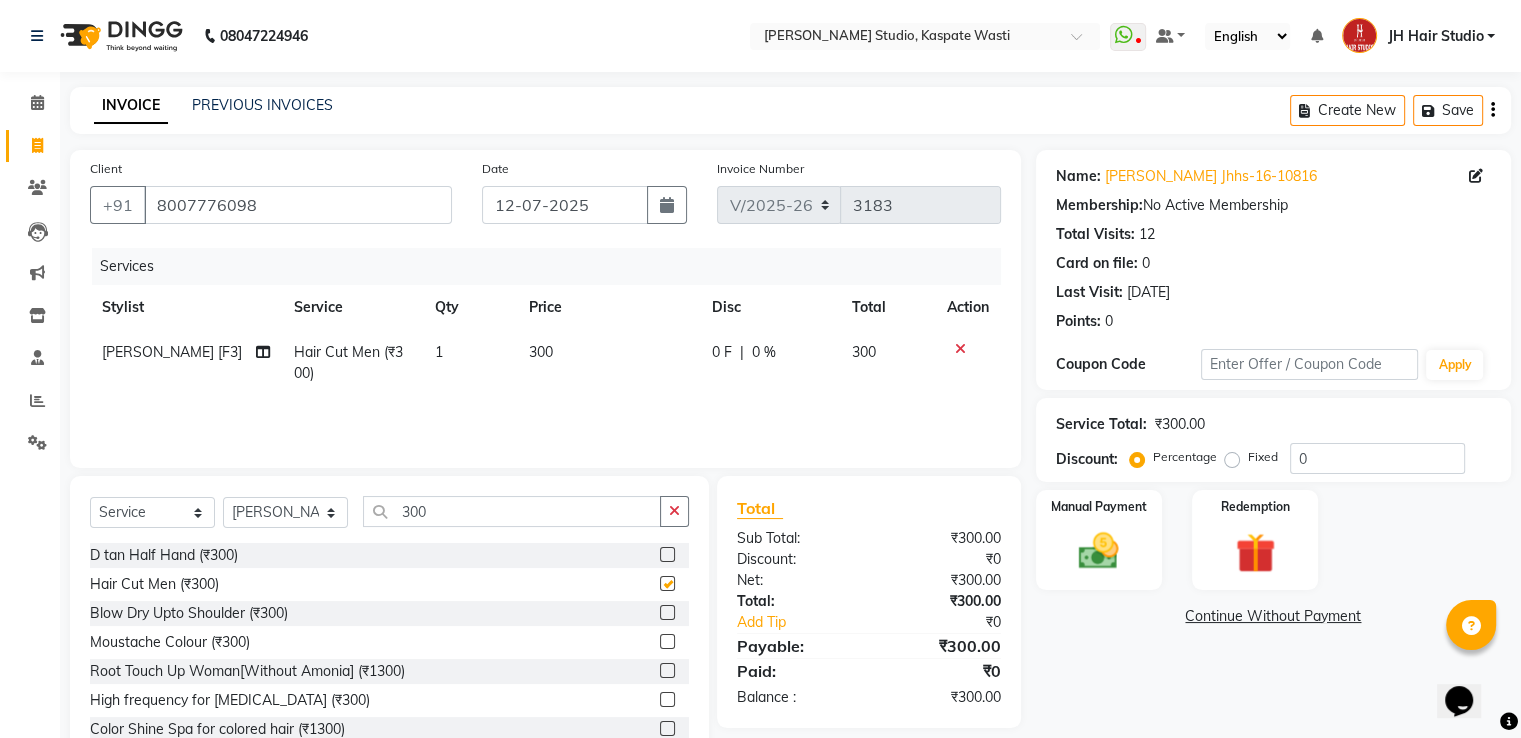 checkbox on "false" 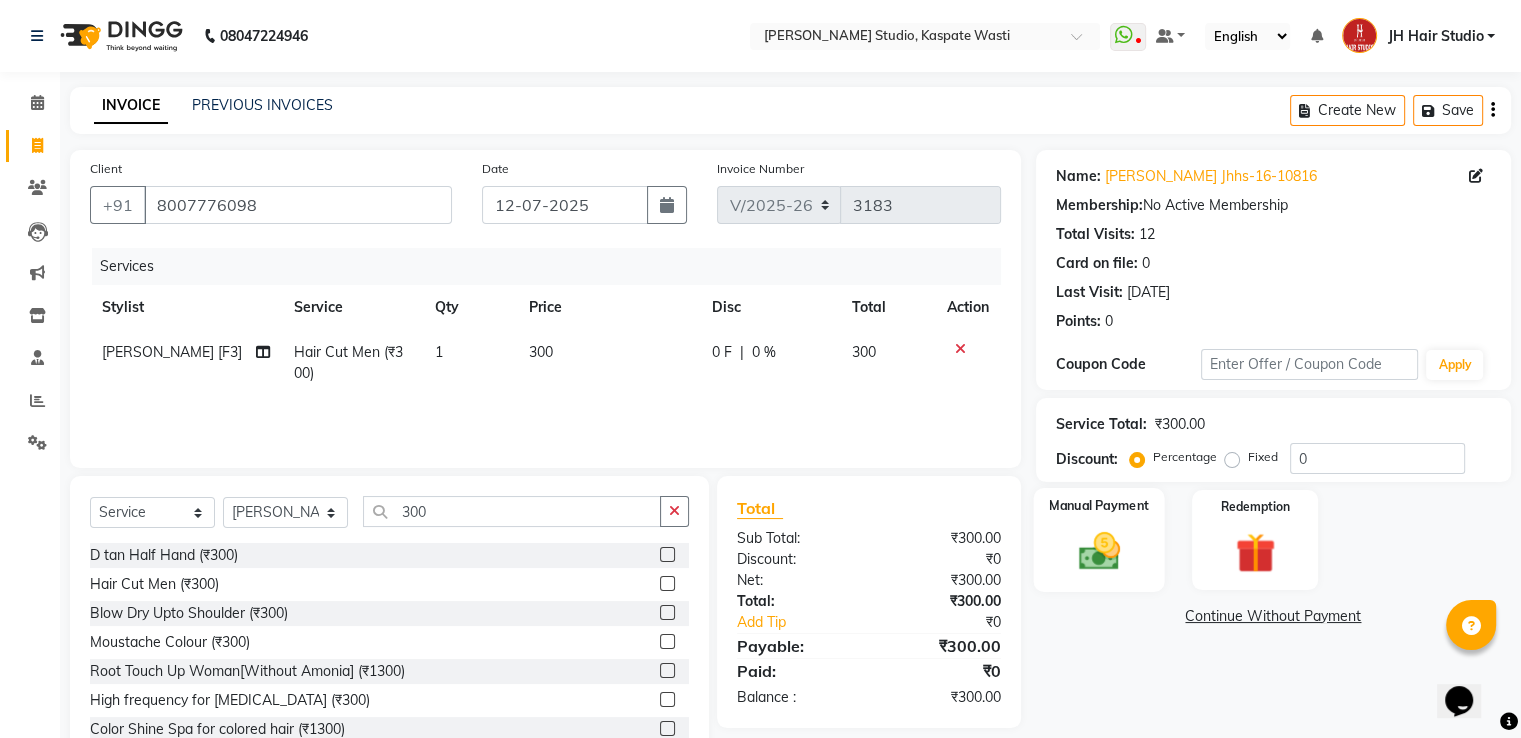 click 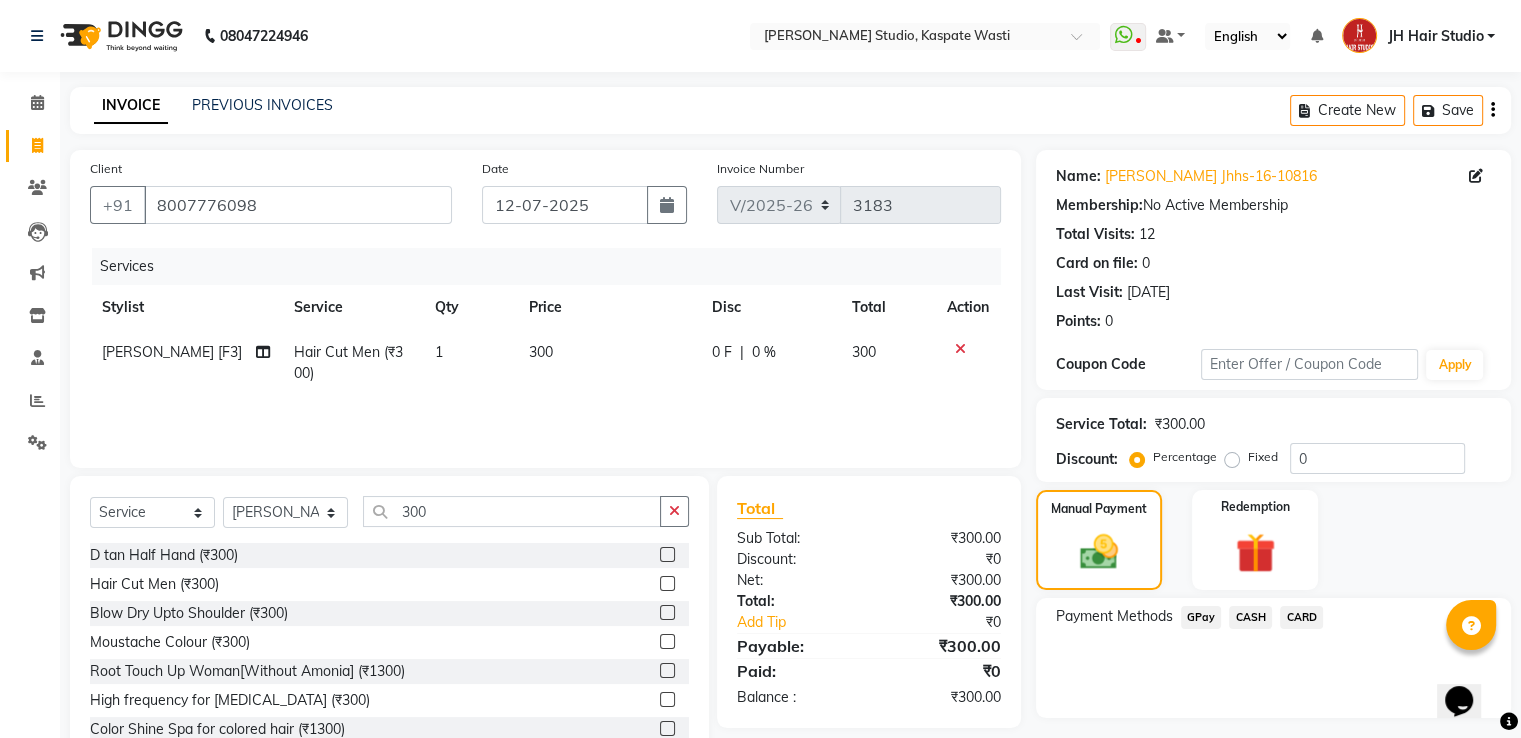 click on "GPay" 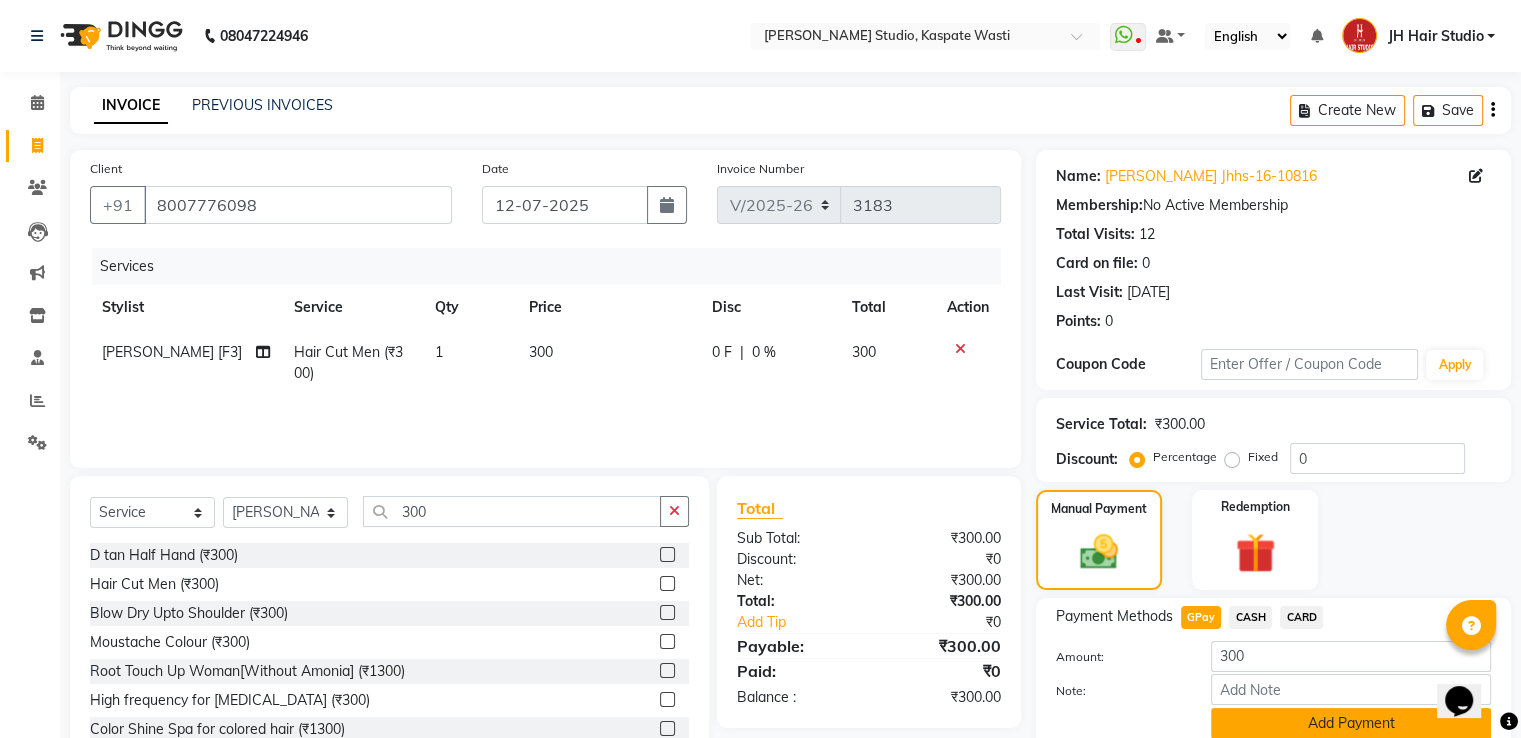 click on "Add Payment" 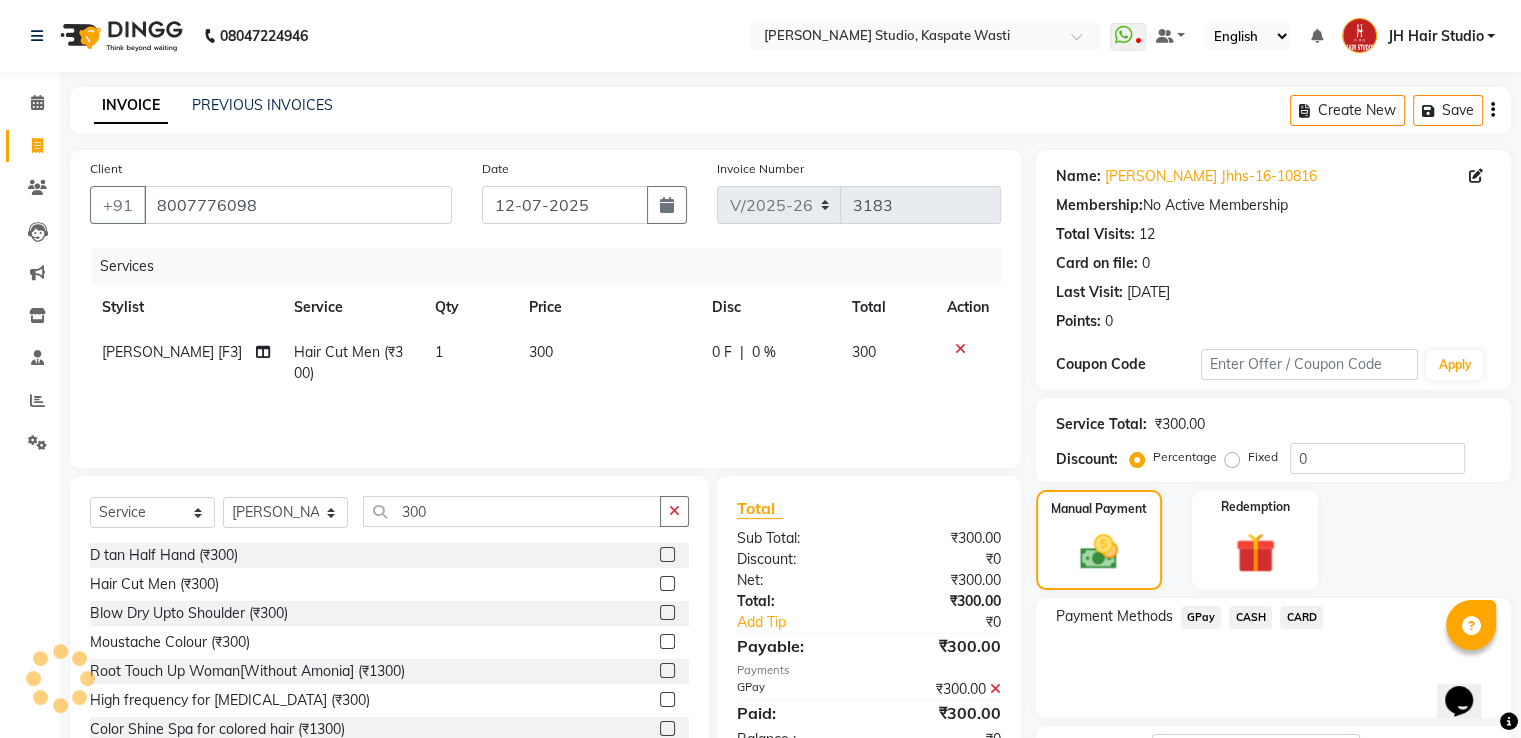 scroll, scrollTop: 163, scrollLeft: 0, axis: vertical 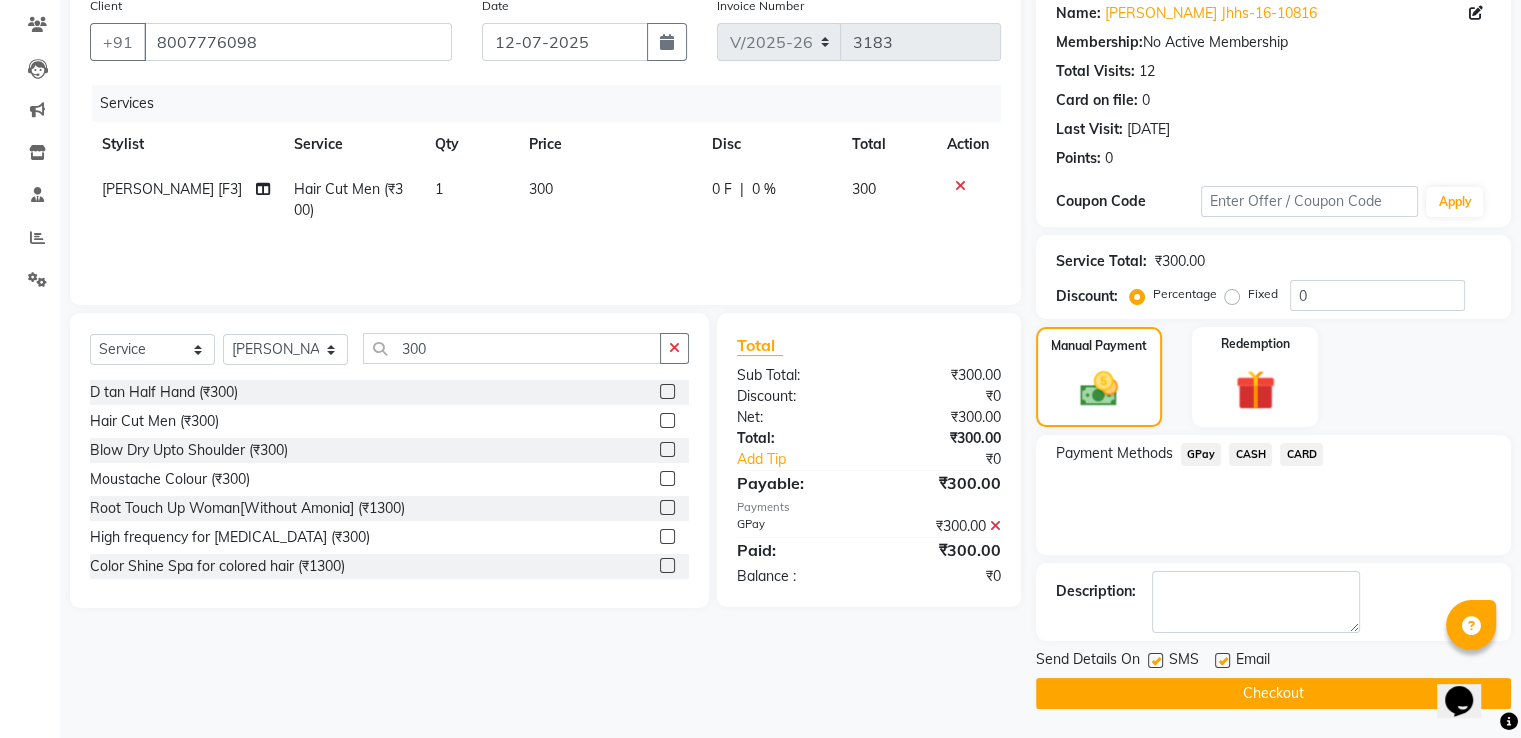 click on "Checkout" 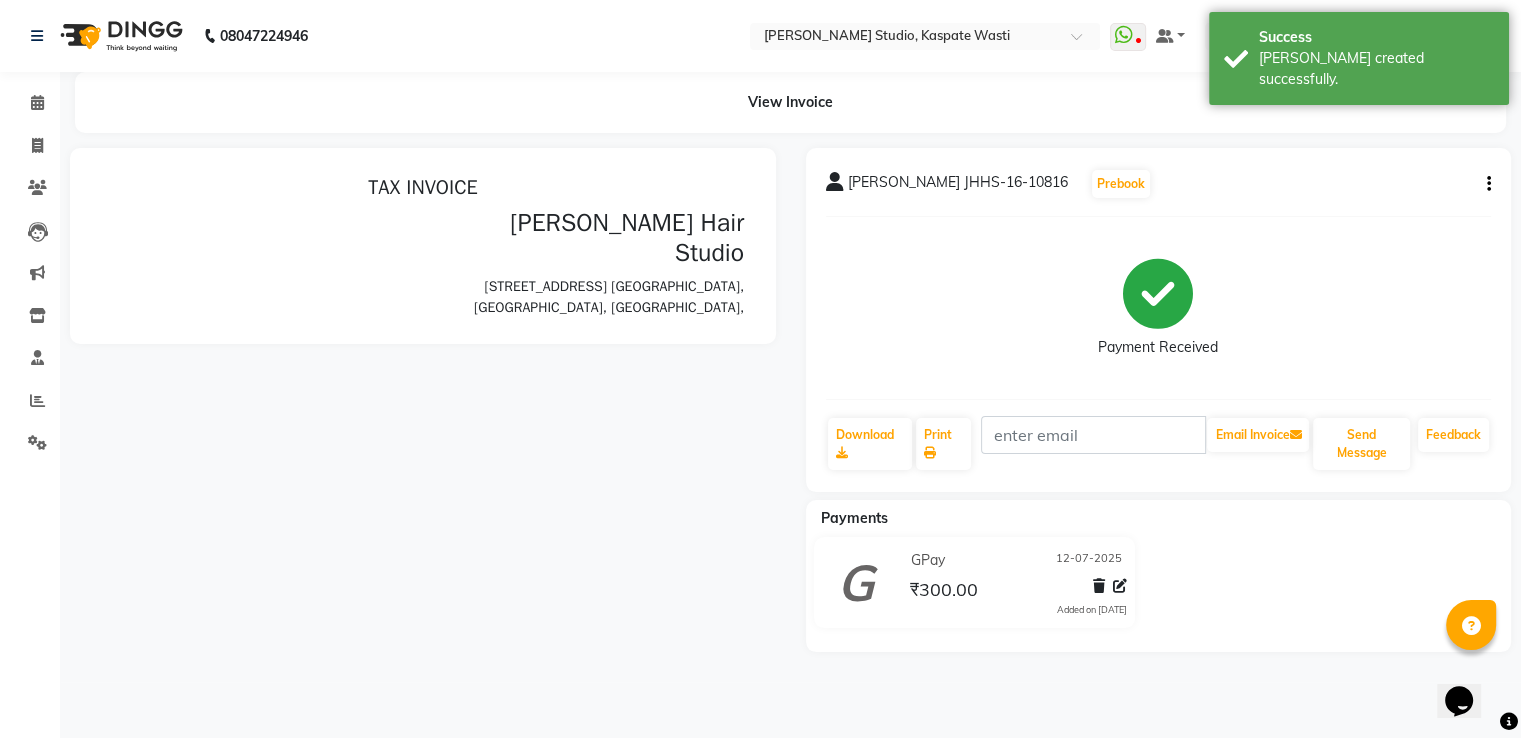 scroll, scrollTop: 0, scrollLeft: 0, axis: both 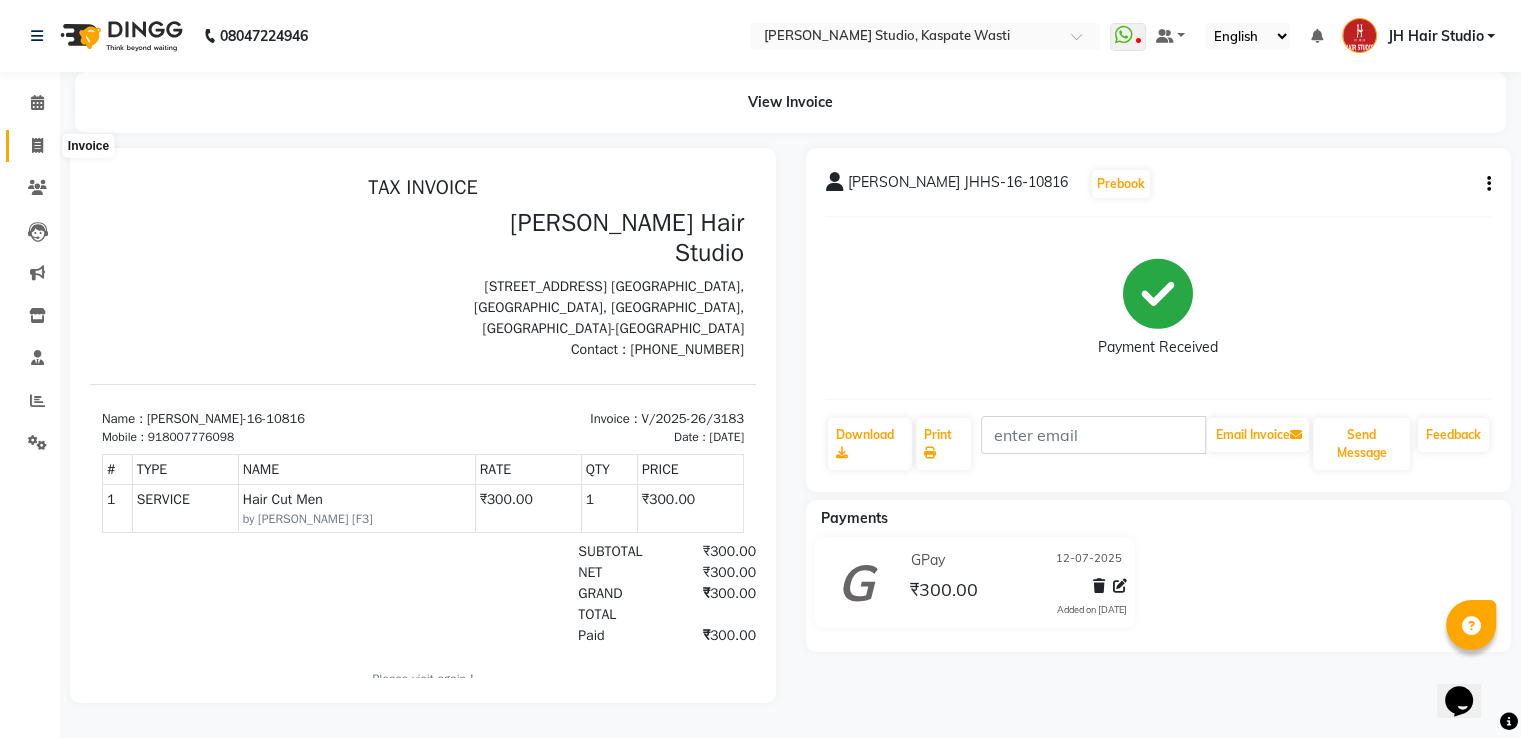 click 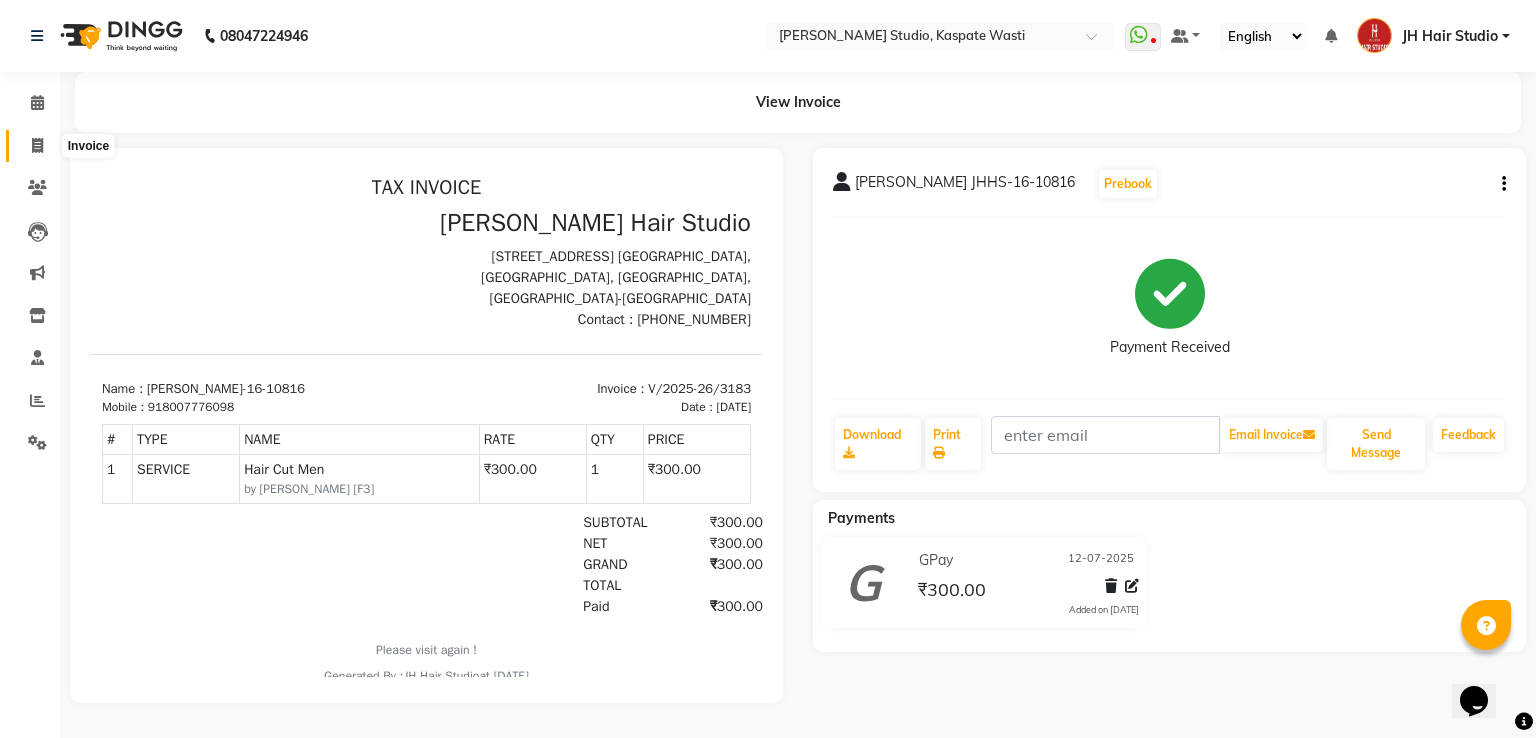 select on "service" 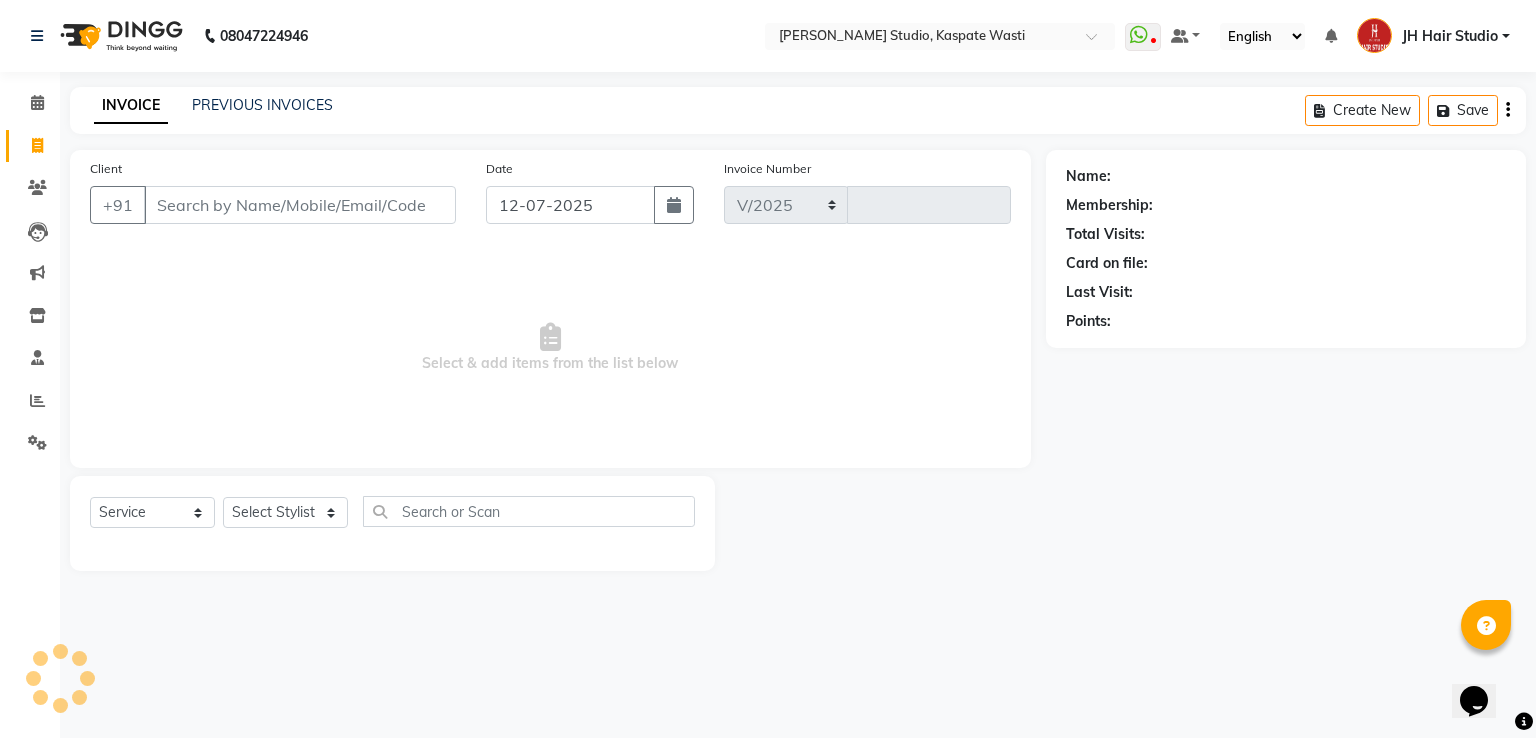 select on "130" 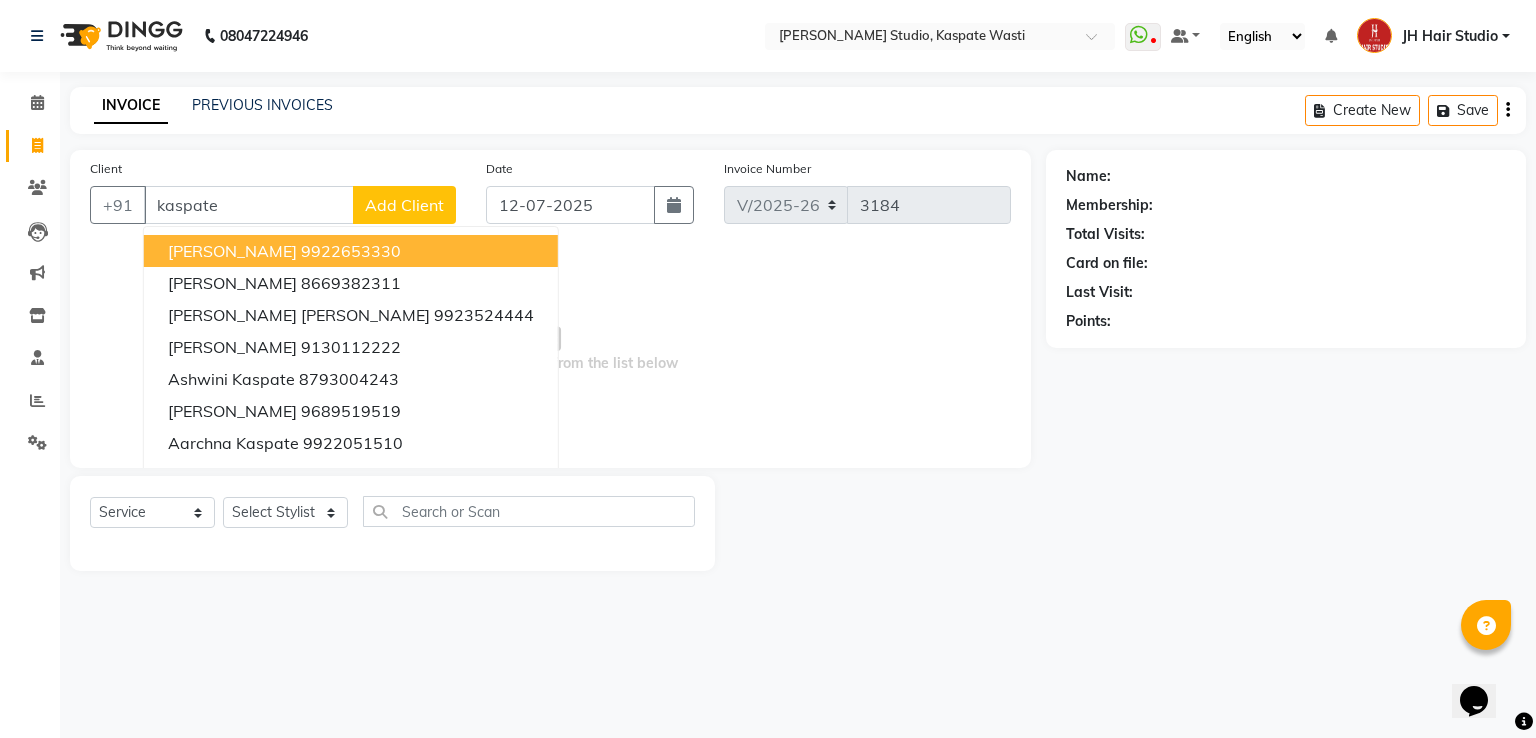 click on "Rupali Kaspate" at bounding box center (232, 251) 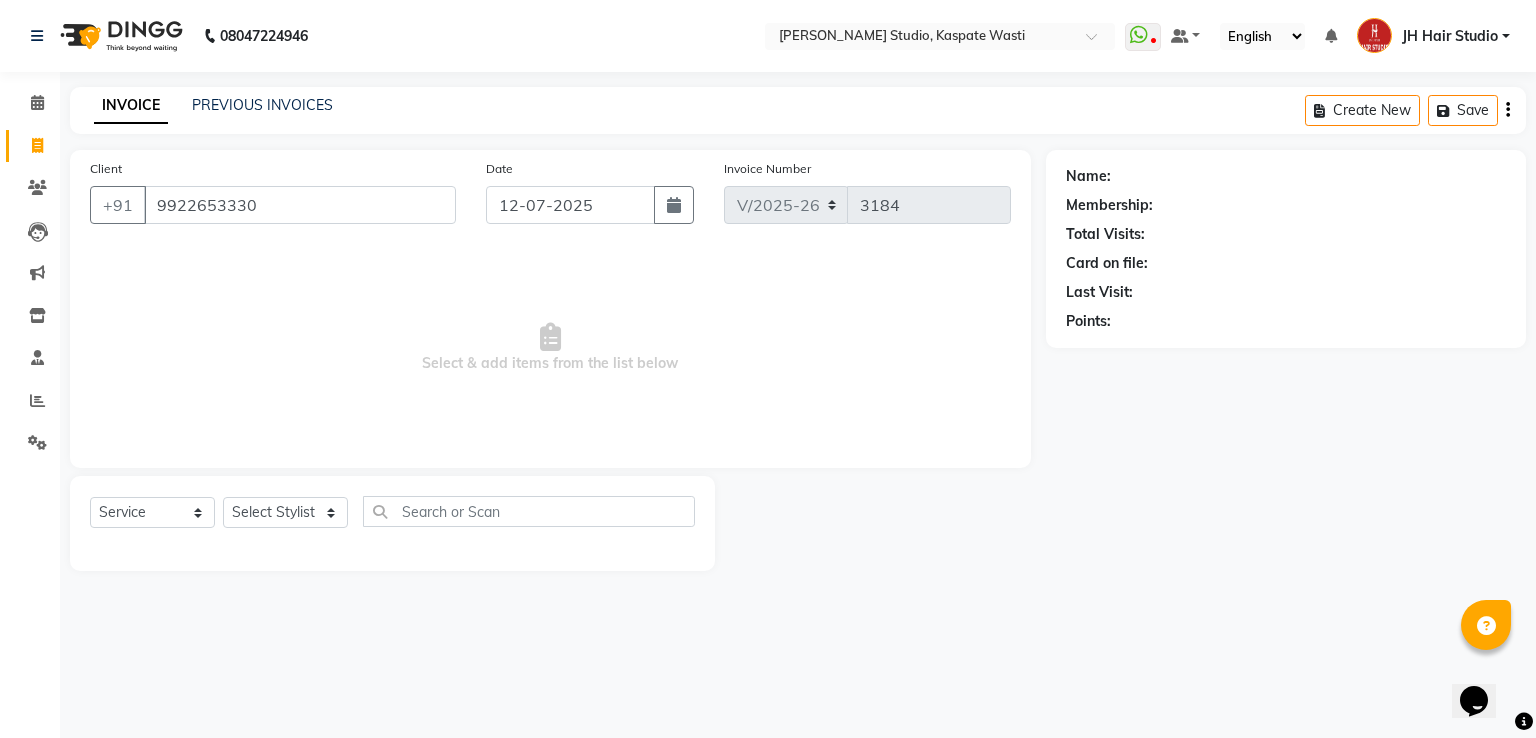 type on "9922653330" 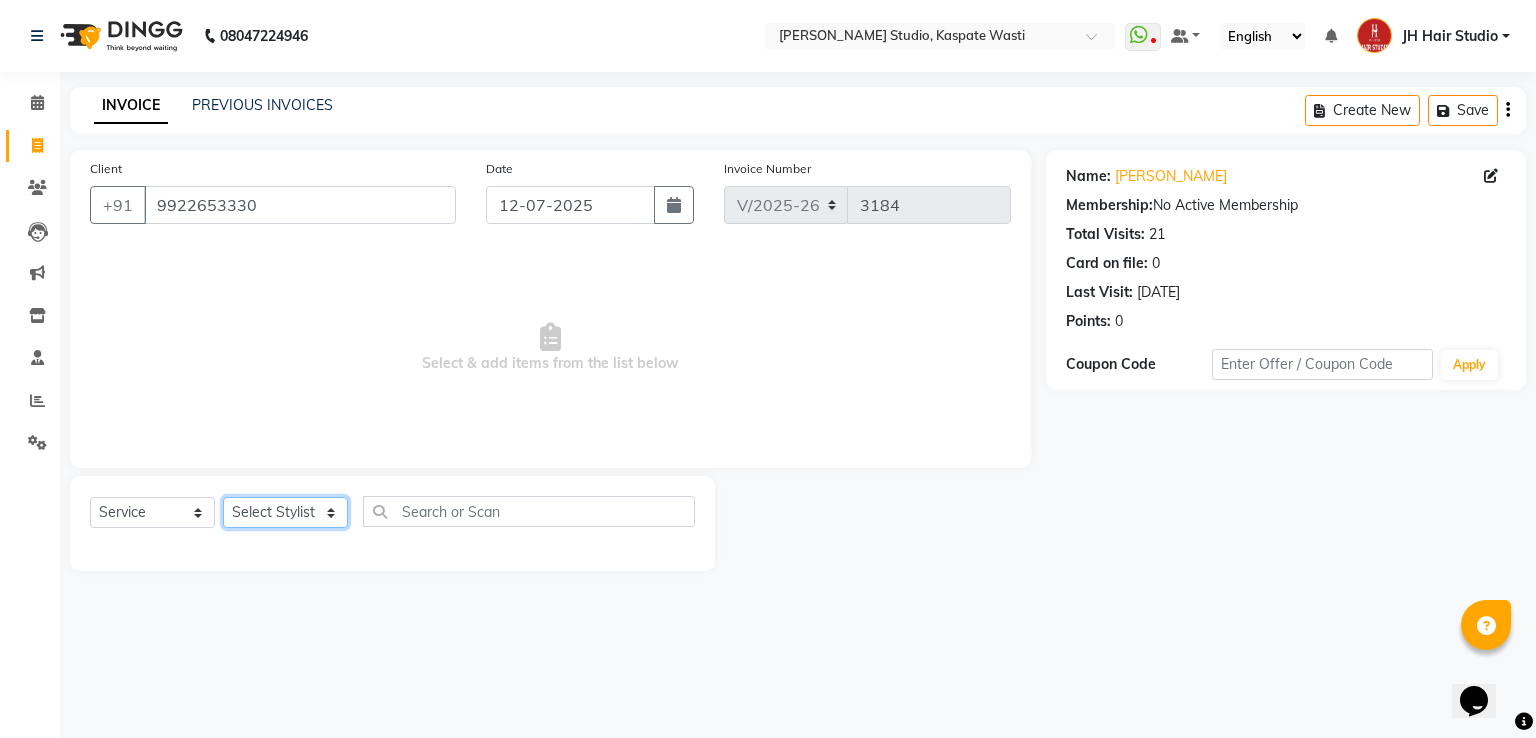 click on "Select Stylist [PERSON_NAME] [JH]  [PERSON_NAME][JH] [F1] GANESH [ F1] RAM [F1]Sanjay [F1][PERSON_NAME]  [F1][PERSON_NAME]  F1 Suraj  [F1] USHA [PERSON_NAME][JH] Harish[JH] JH Hair Studio [PERSON_NAME][JH] [PERSON_NAME][JH] SID NEW [JH] [PERSON_NAME] [F3] [PERSON_NAME] [JH]" 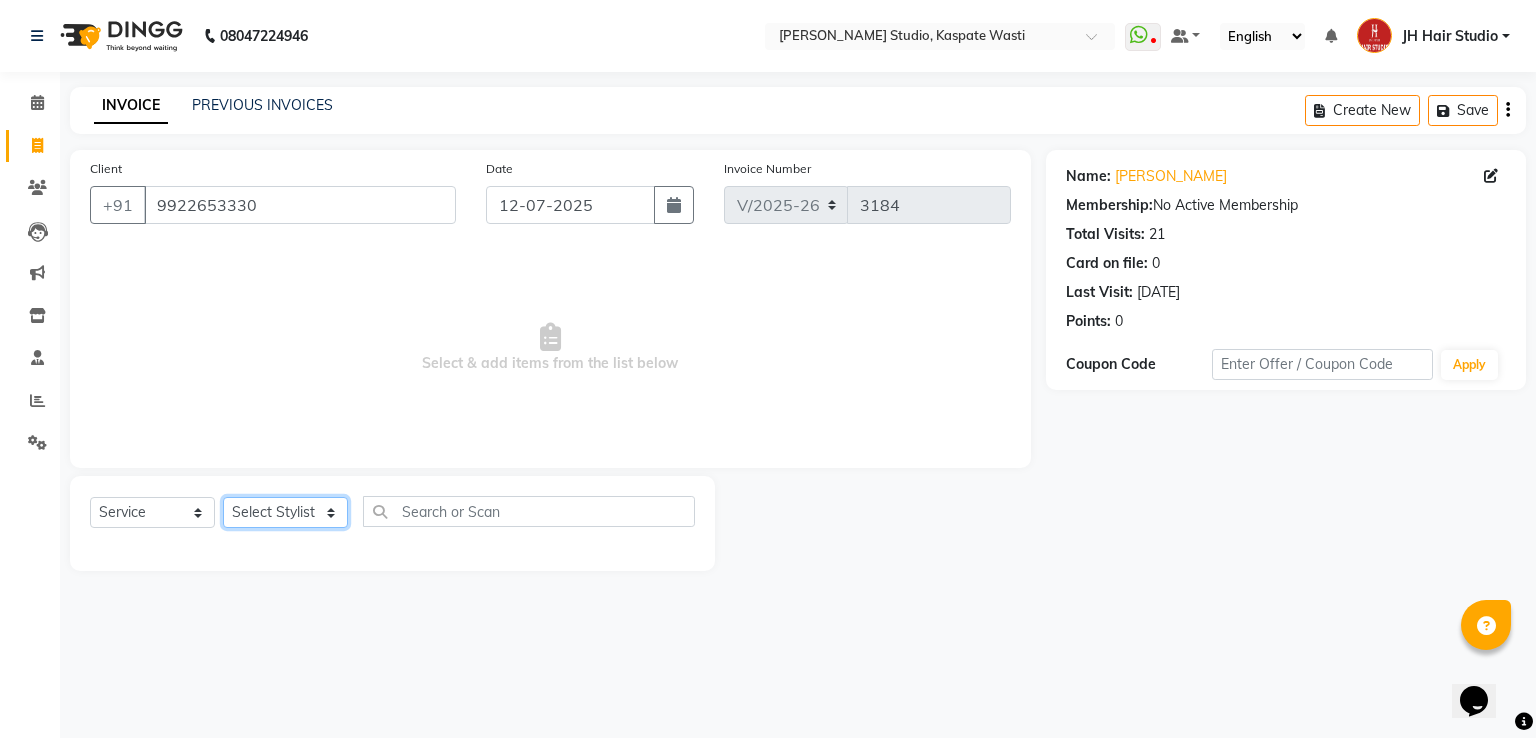 select on "68687" 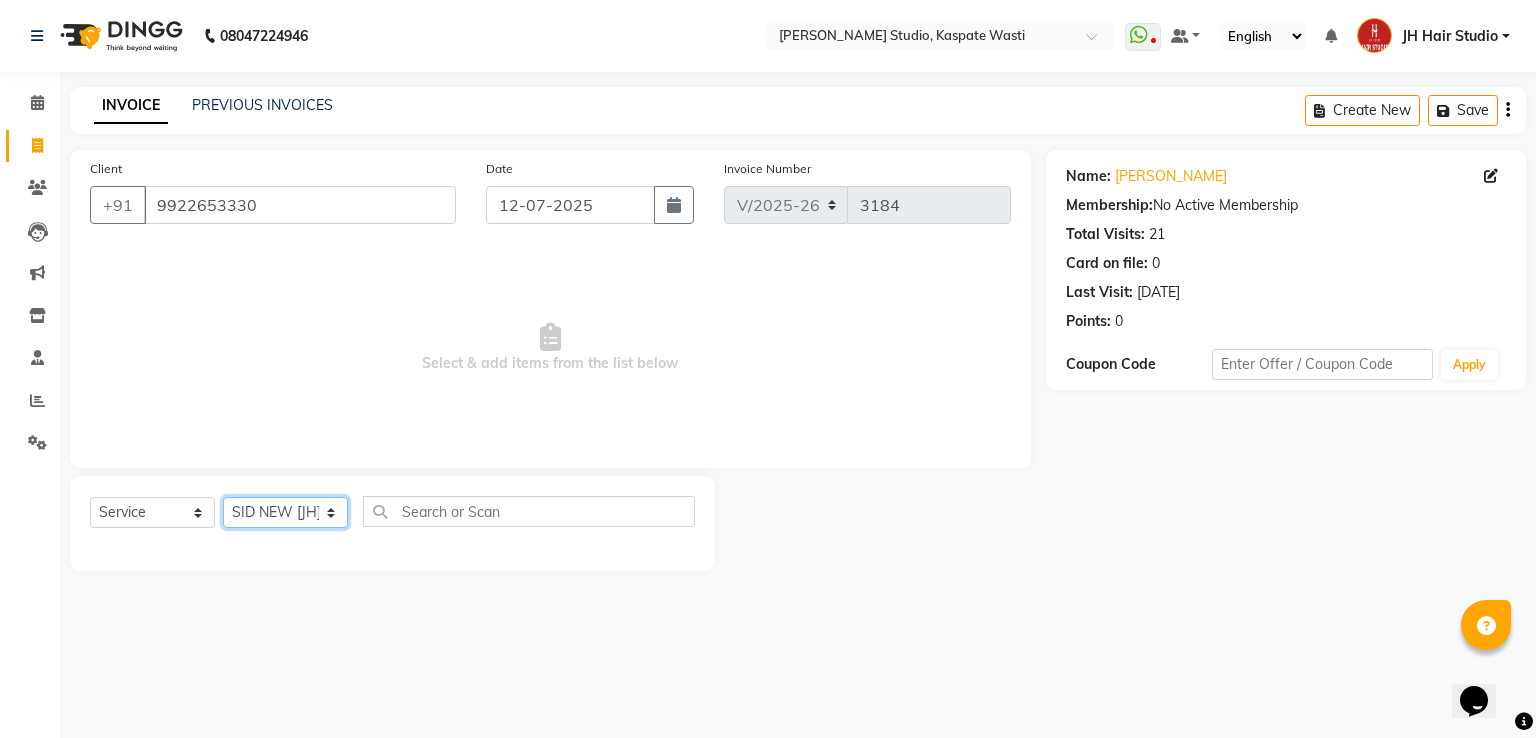 click on "Select Stylist [PERSON_NAME] [JH]  [PERSON_NAME][JH] [F1] GANESH [ F1] RAM [F1]Sanjay [F1][PERSON_NAME]  [F1][PERSON_NAME]  F1 Suraj  [F1] USHA [PERSON_NAME][JH] Harish[JH] JH Hair Studio [PERSON_NAME][JH] [PERSON_NAME][JH] SID NEW [JH] [PERSON_NAME] [F3] [PERSON_NAME] [JH]" 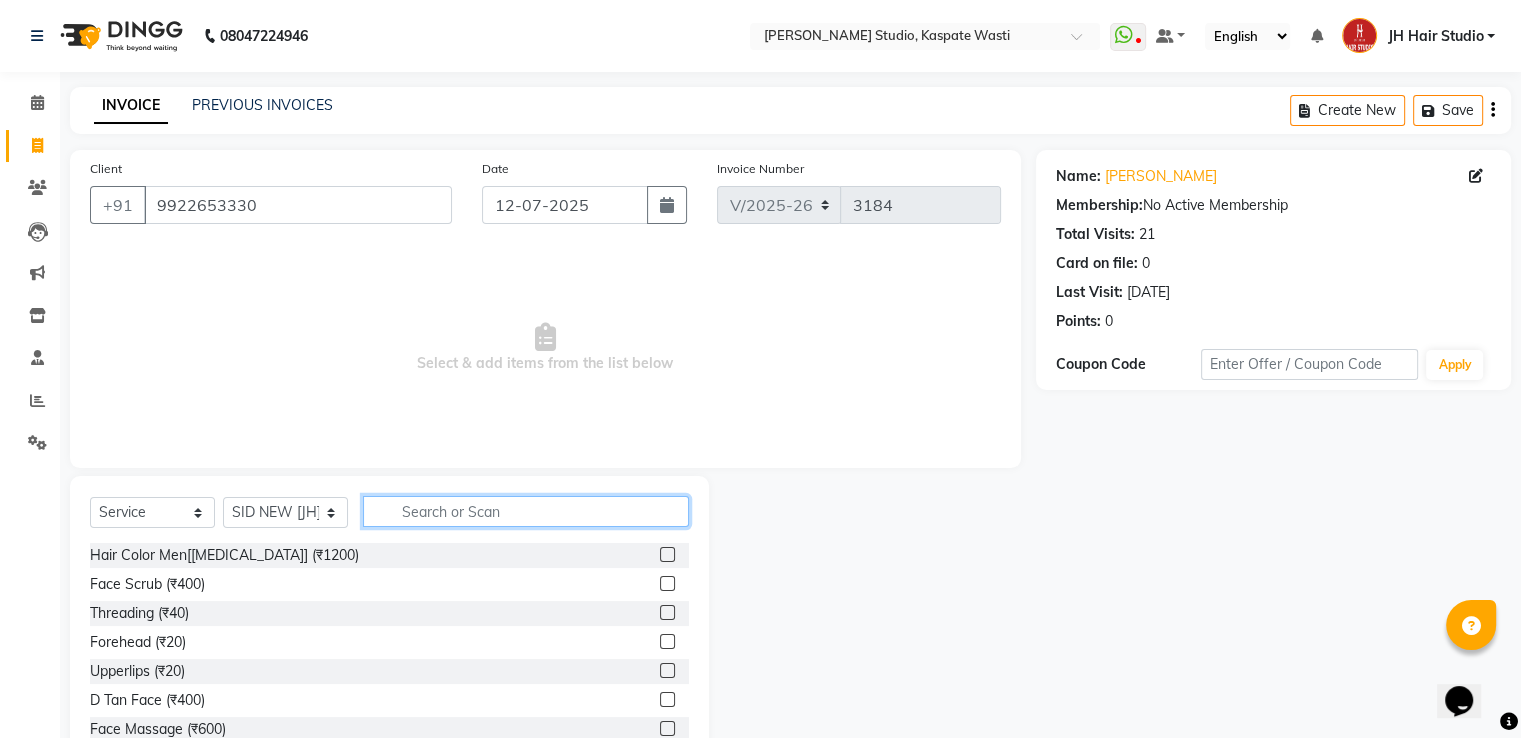 click 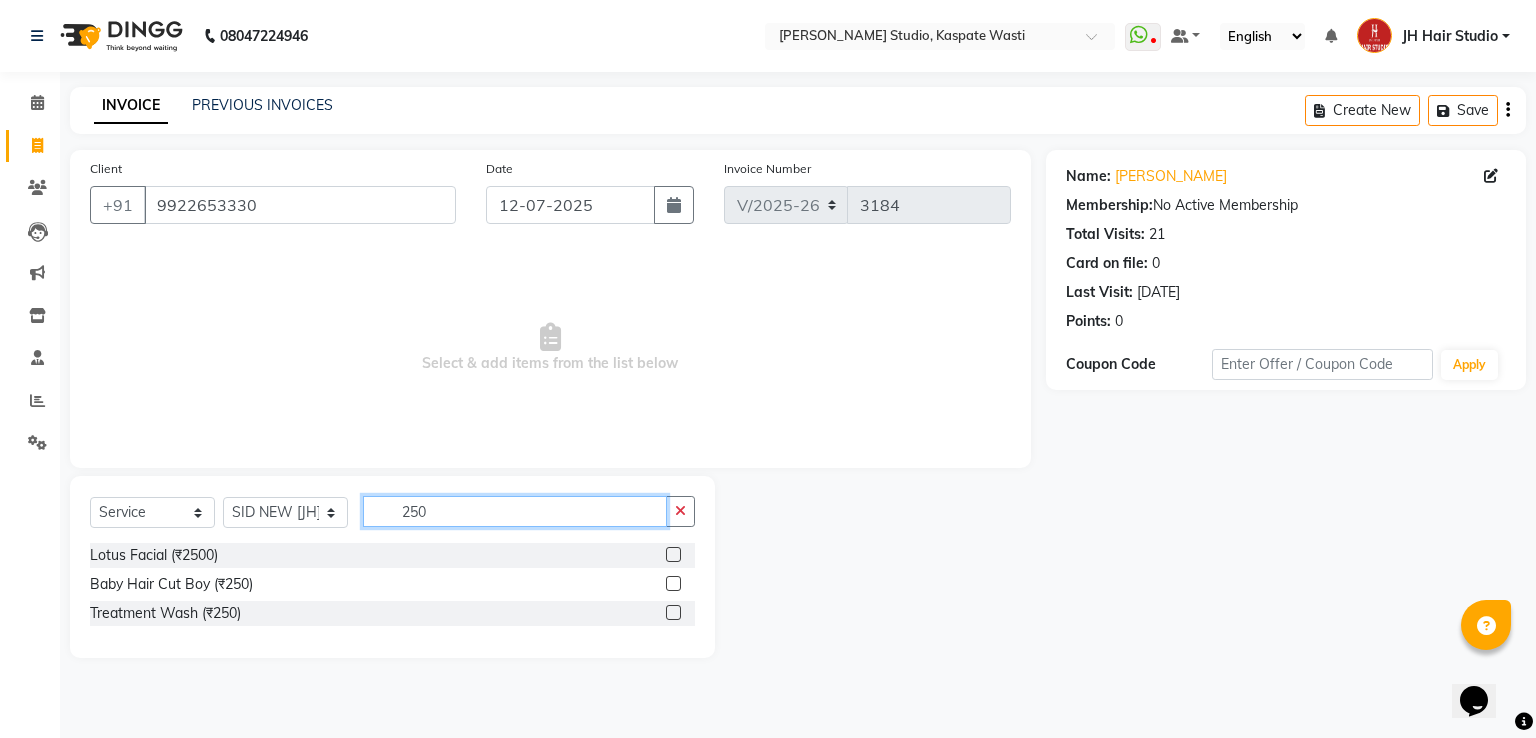 type on "250" 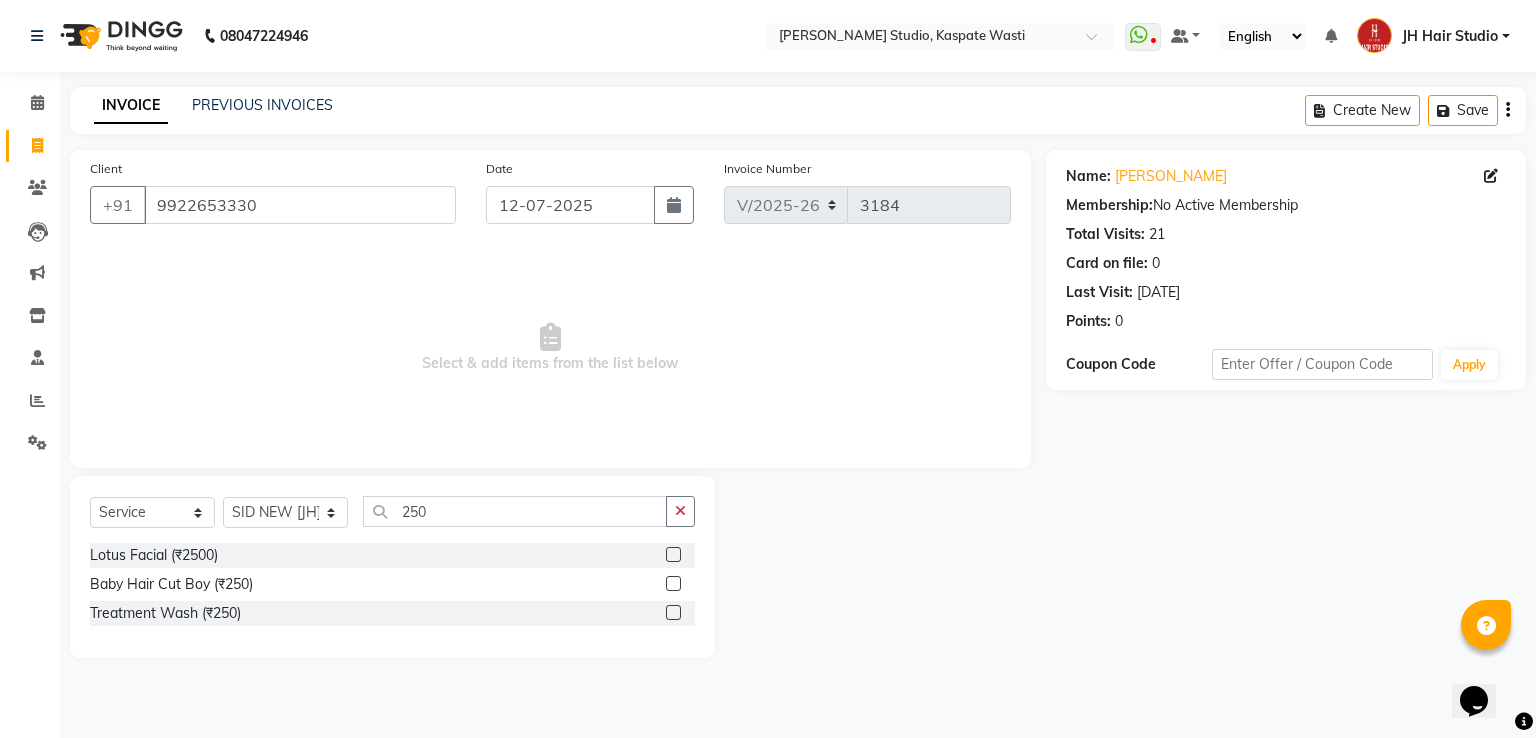 click 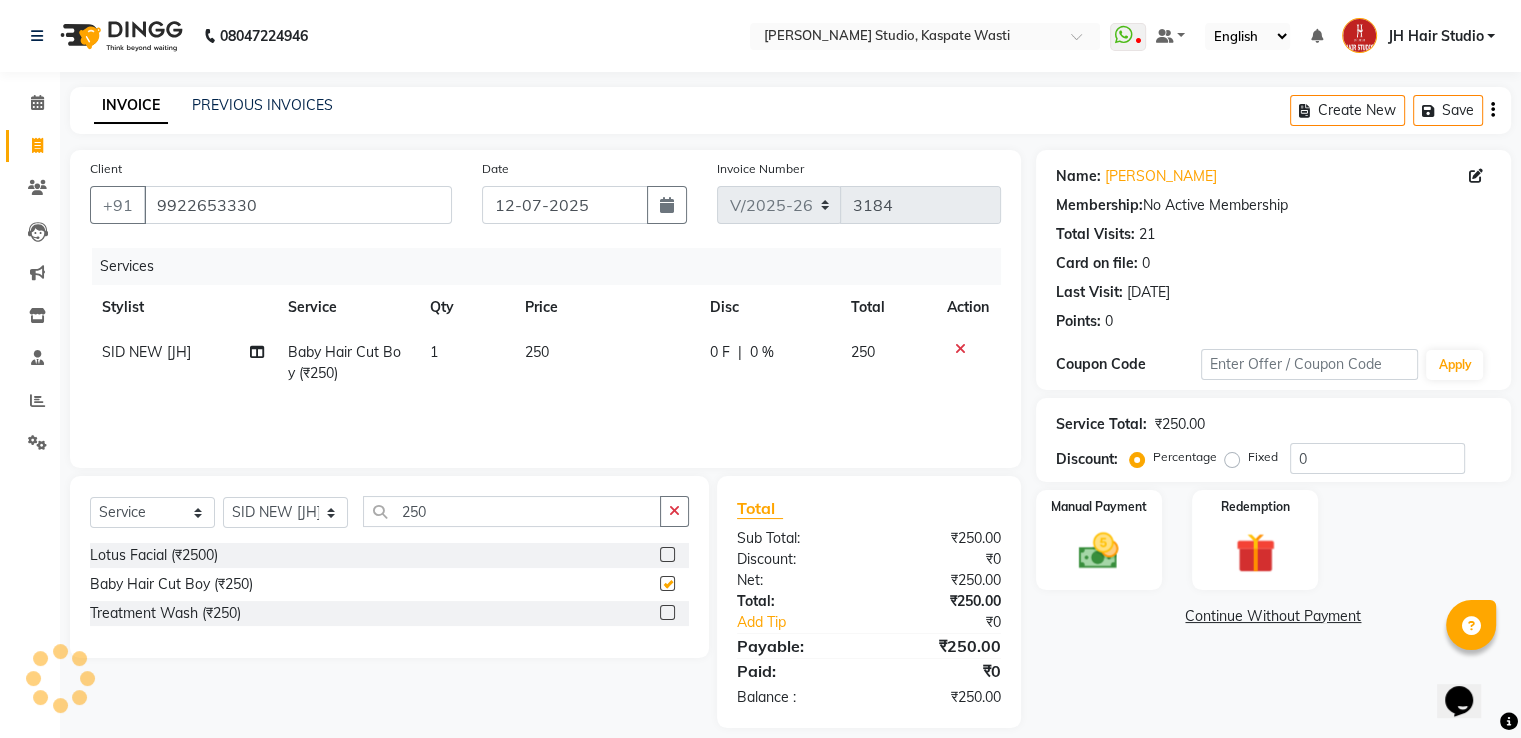 checkbox on "false" 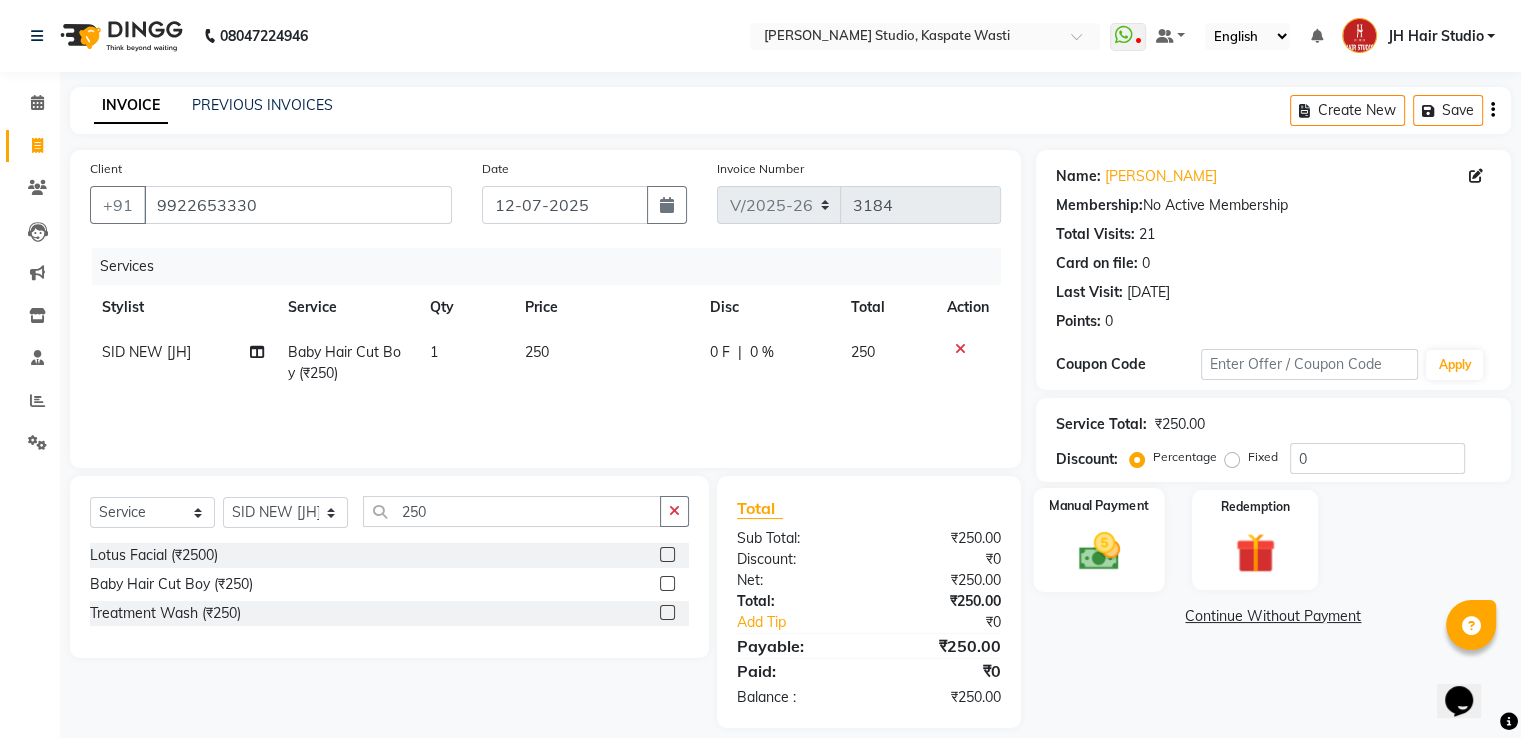 click 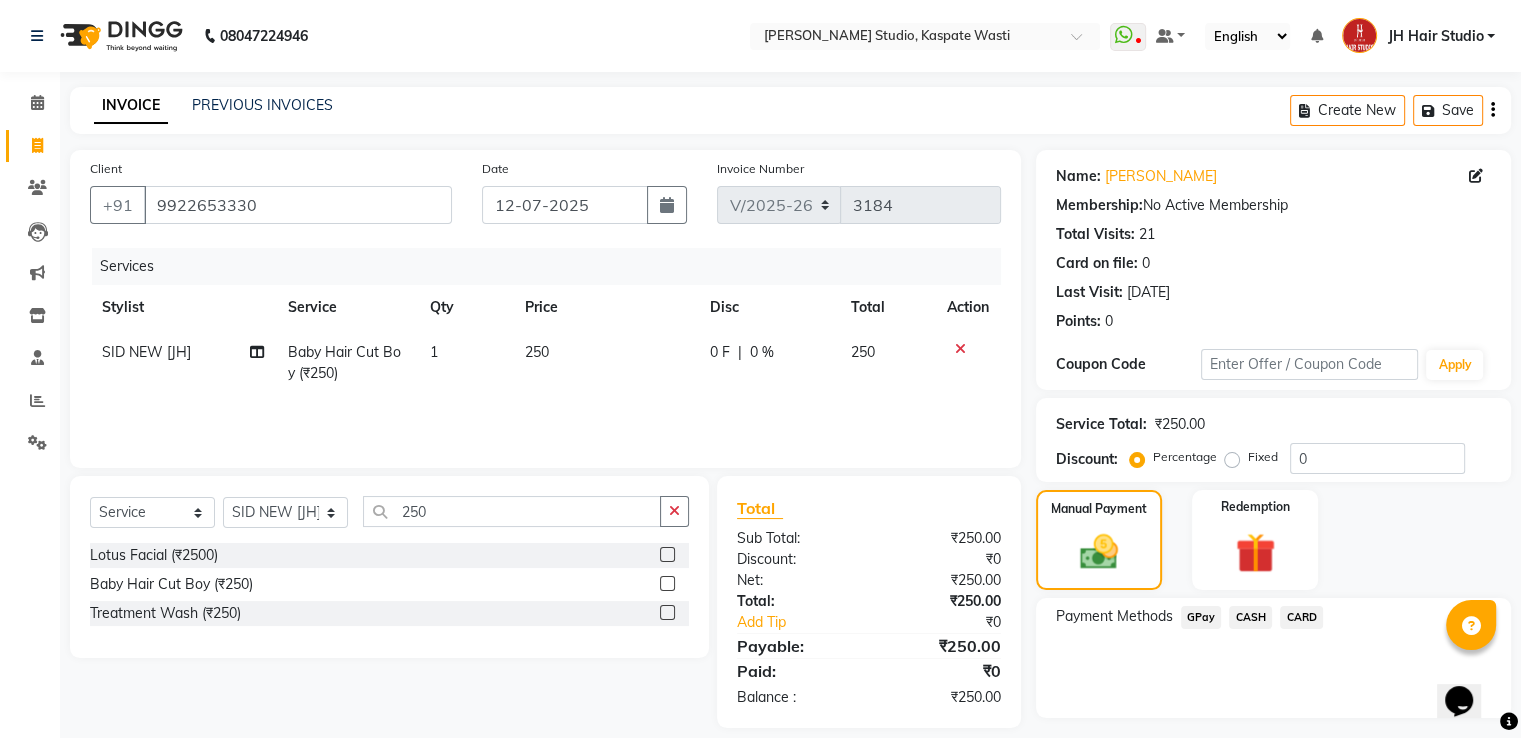 click on "GPay" 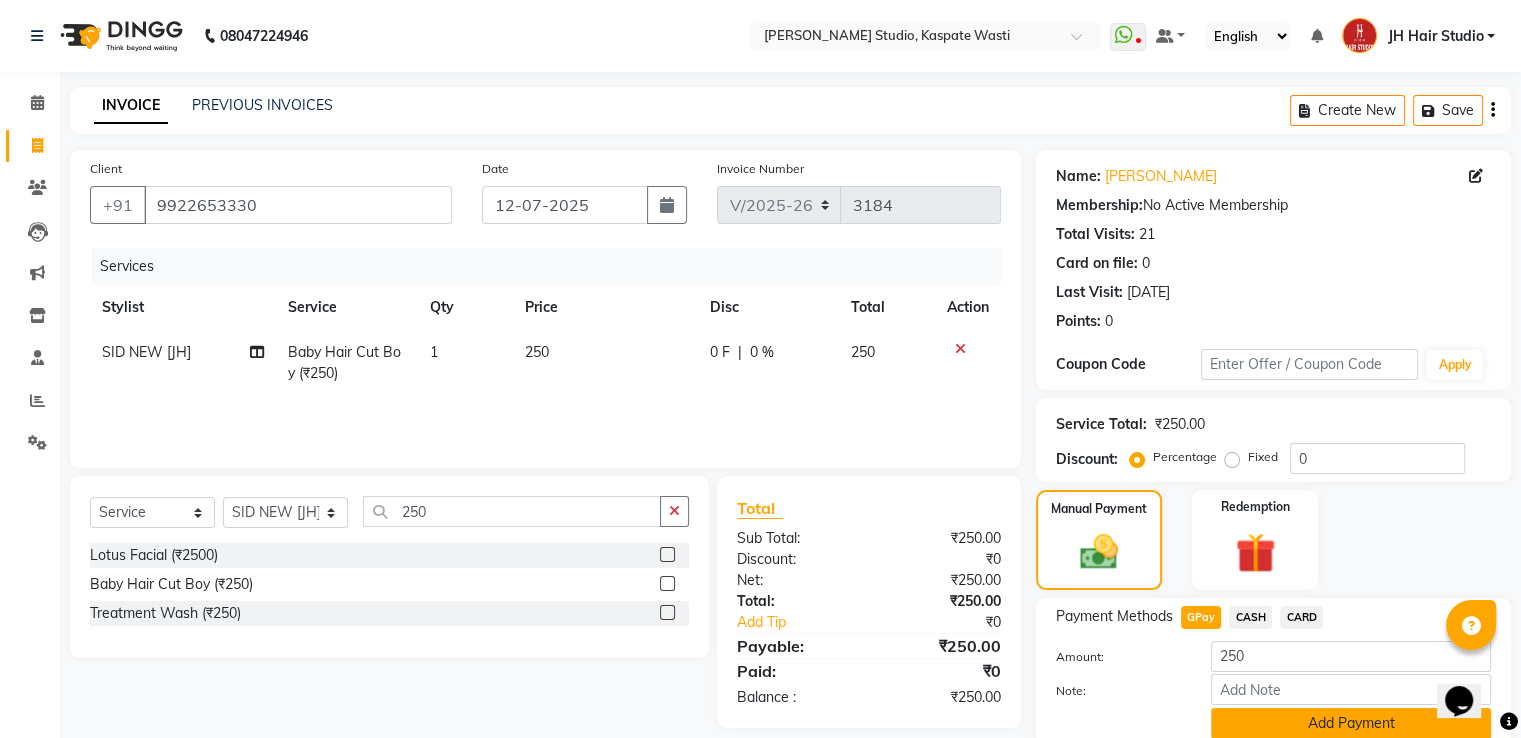 click on "Add Payment" 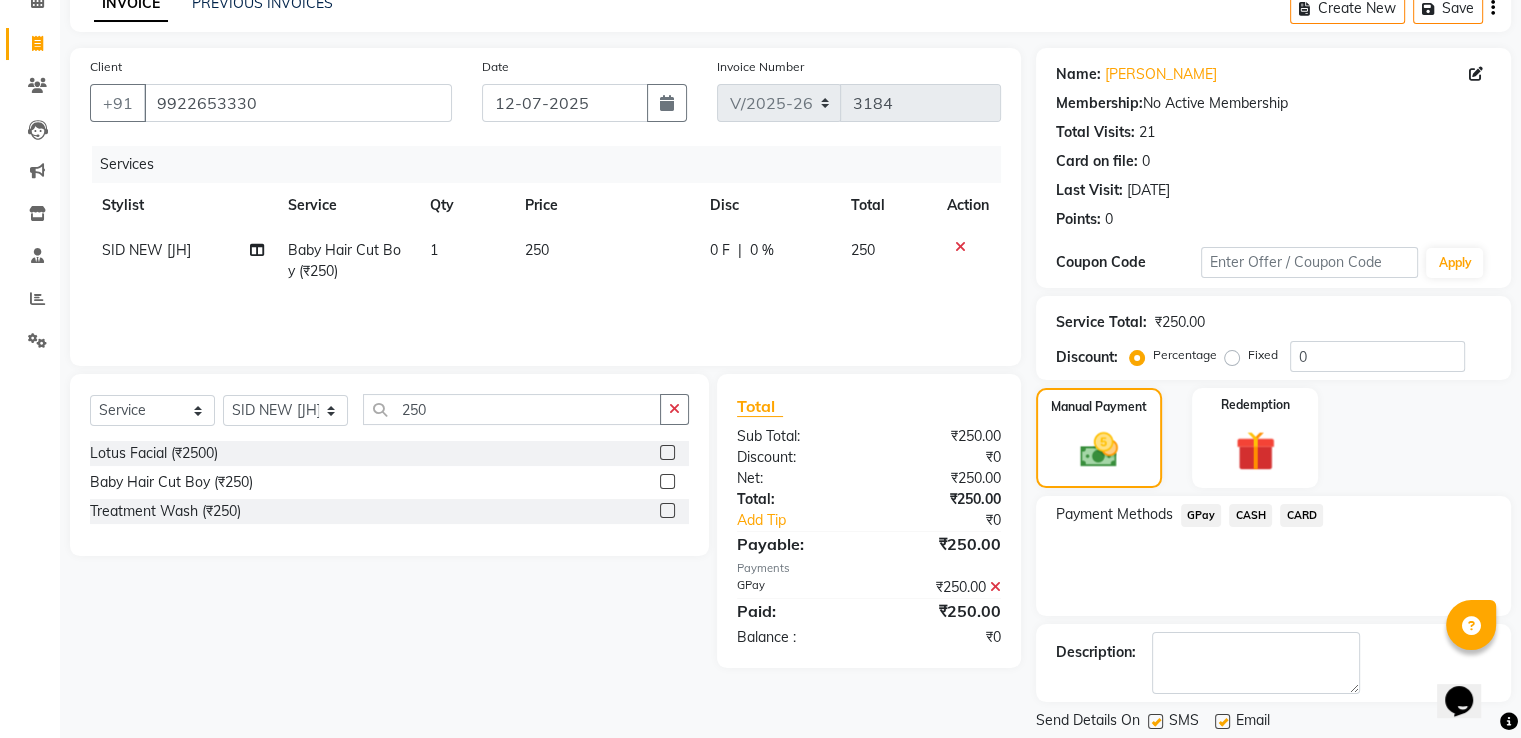 scroll, scrollTop: 163, scrollLeft: 0, axis: vertical 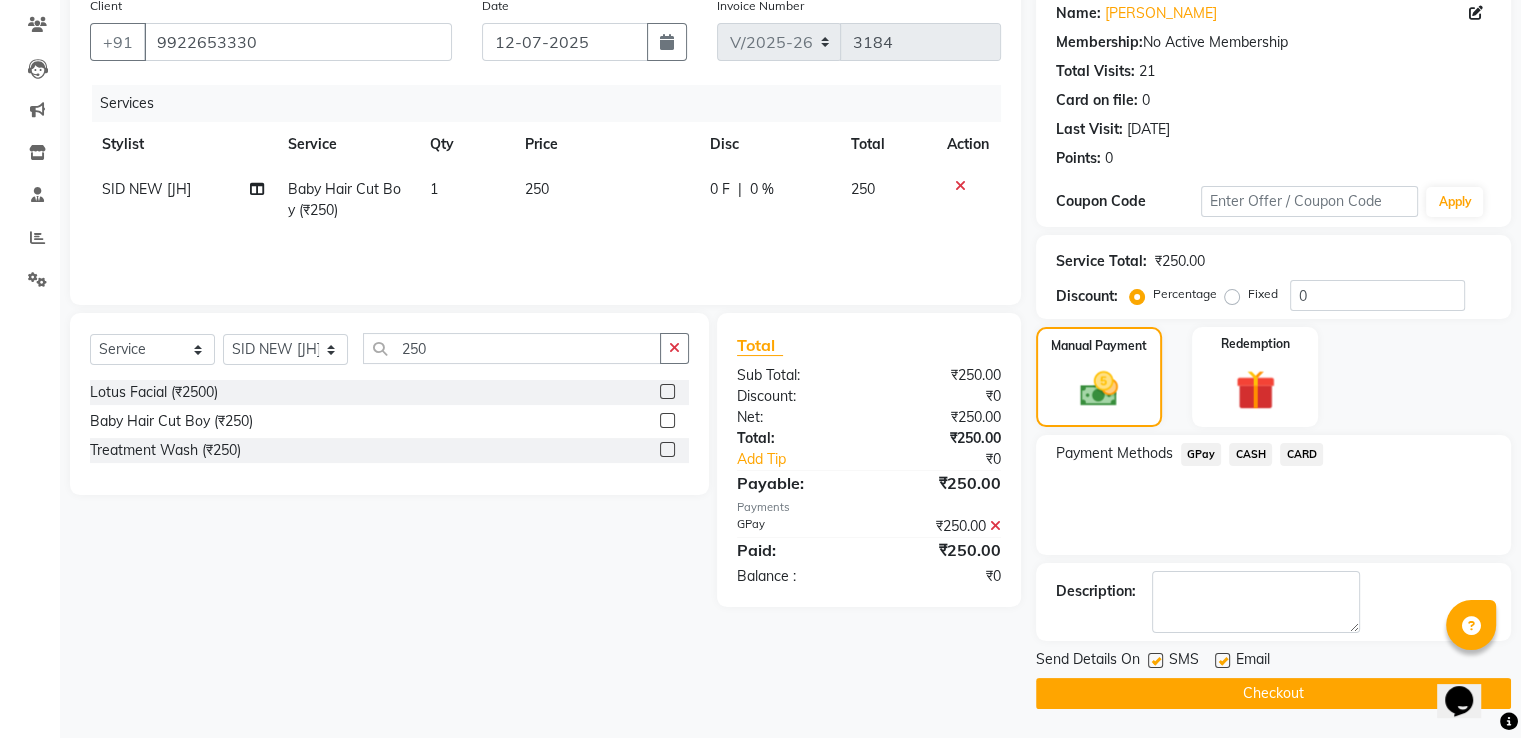 click on "Checkout" 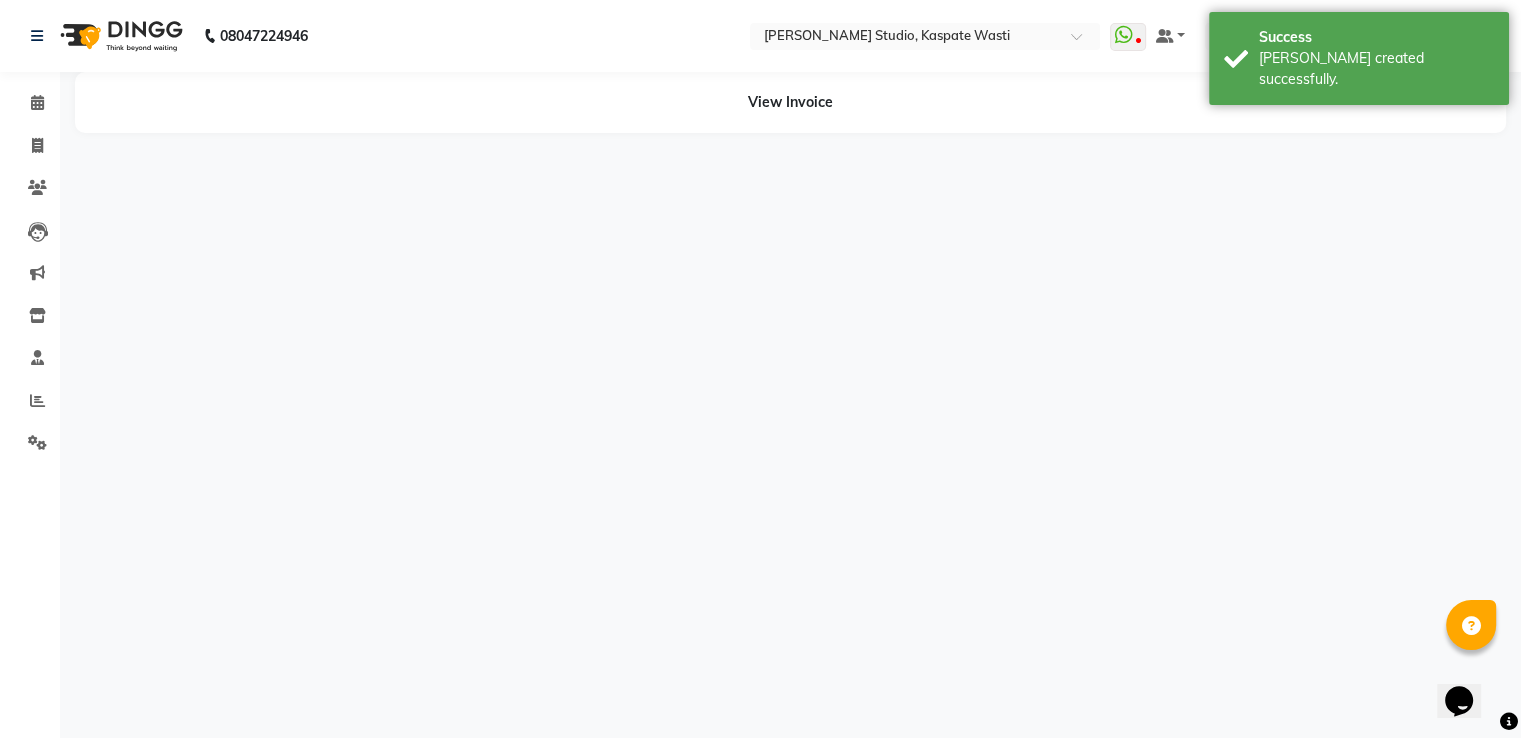 scroll, scrollTop: 0, scrollLeft: 0, axis: both 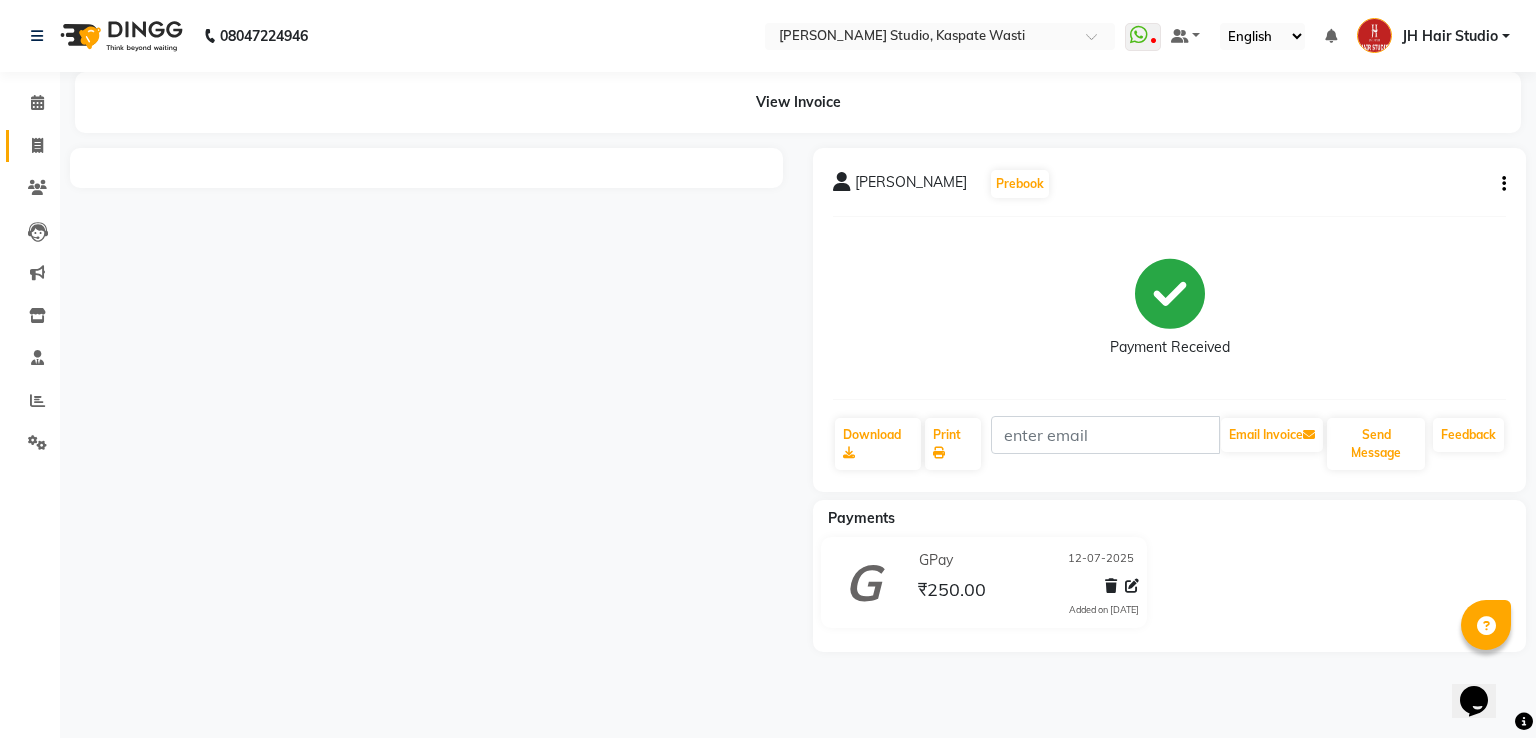 click 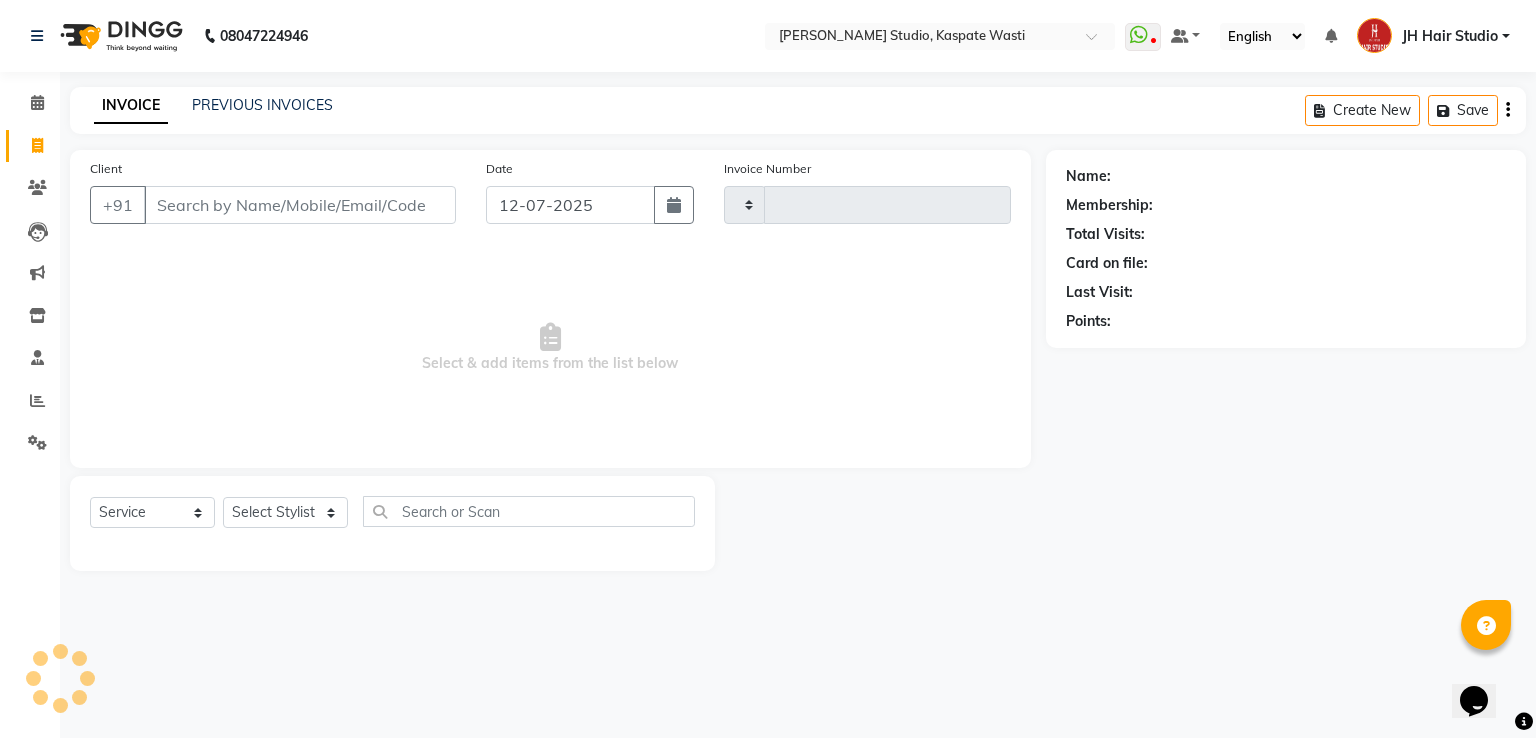 type on "3185" 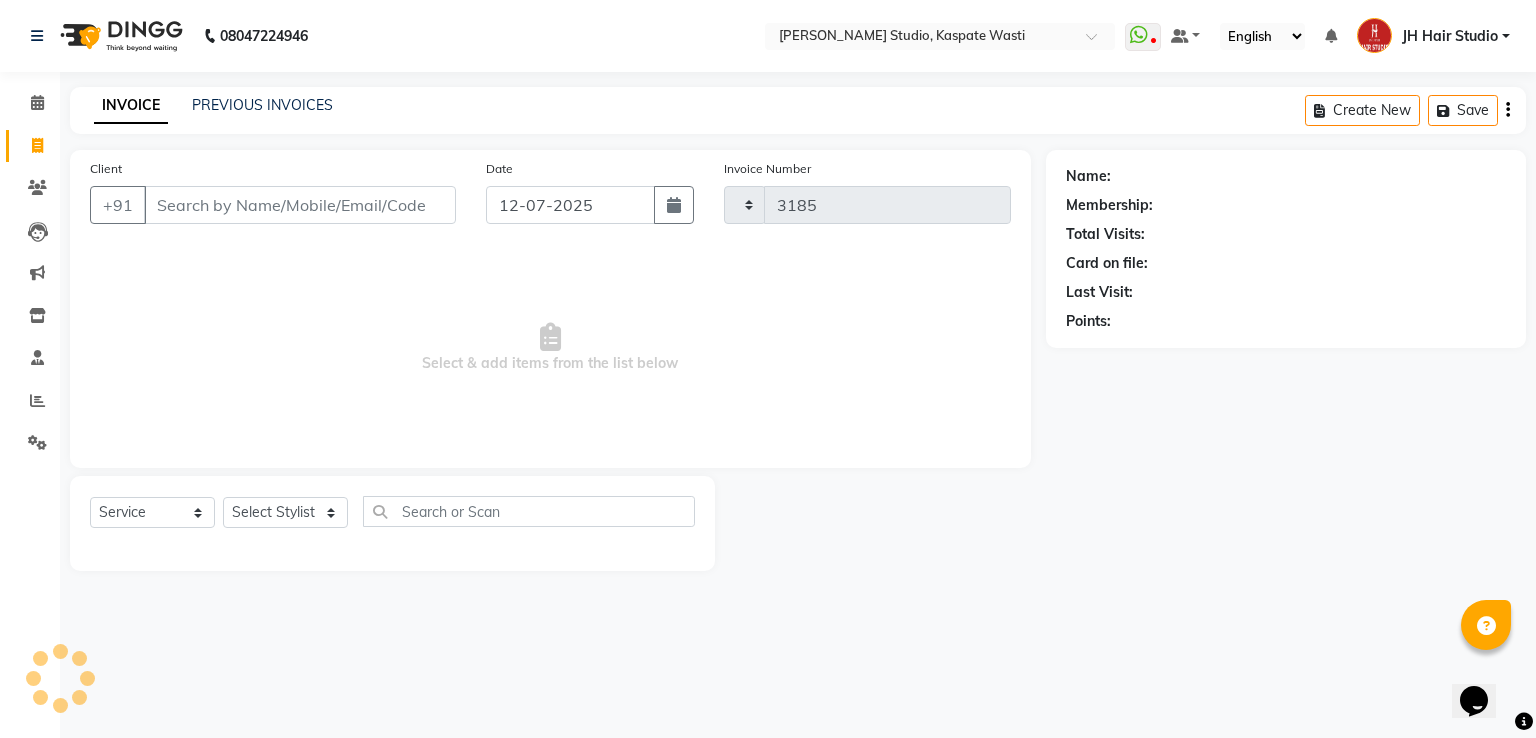 select on "130" 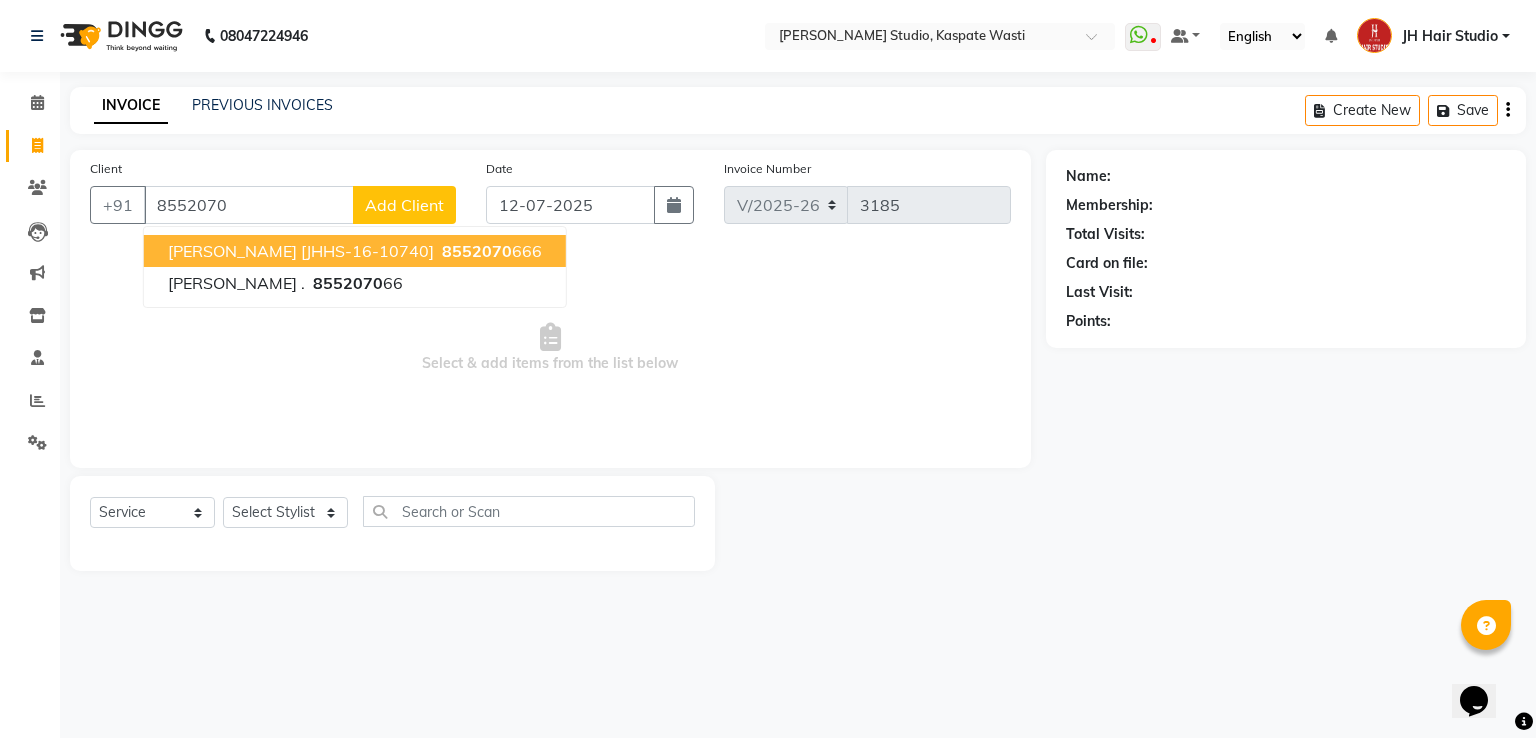 click on "Amey [JHHS-16-10740]" at bounding box center [301, 251] 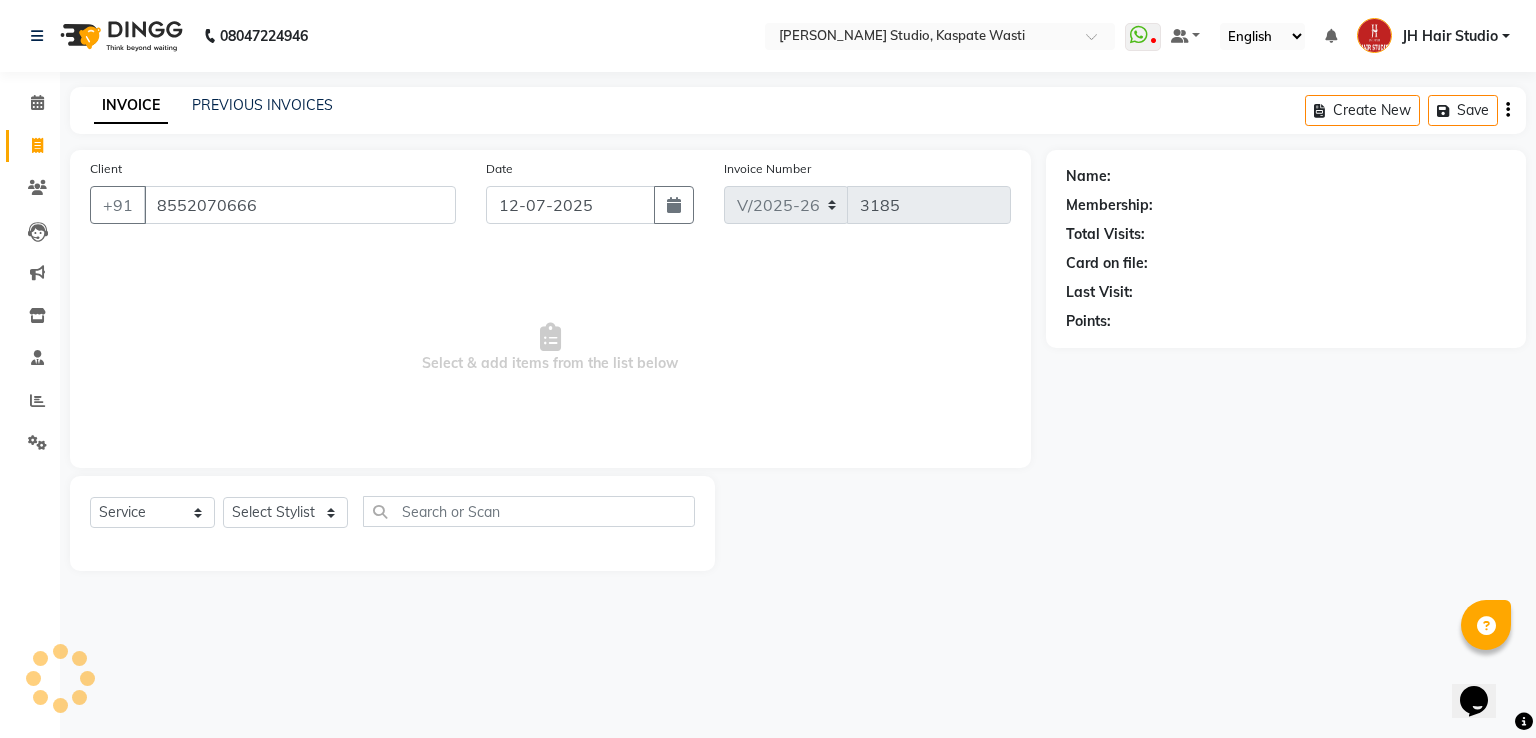 type on "8552070666" 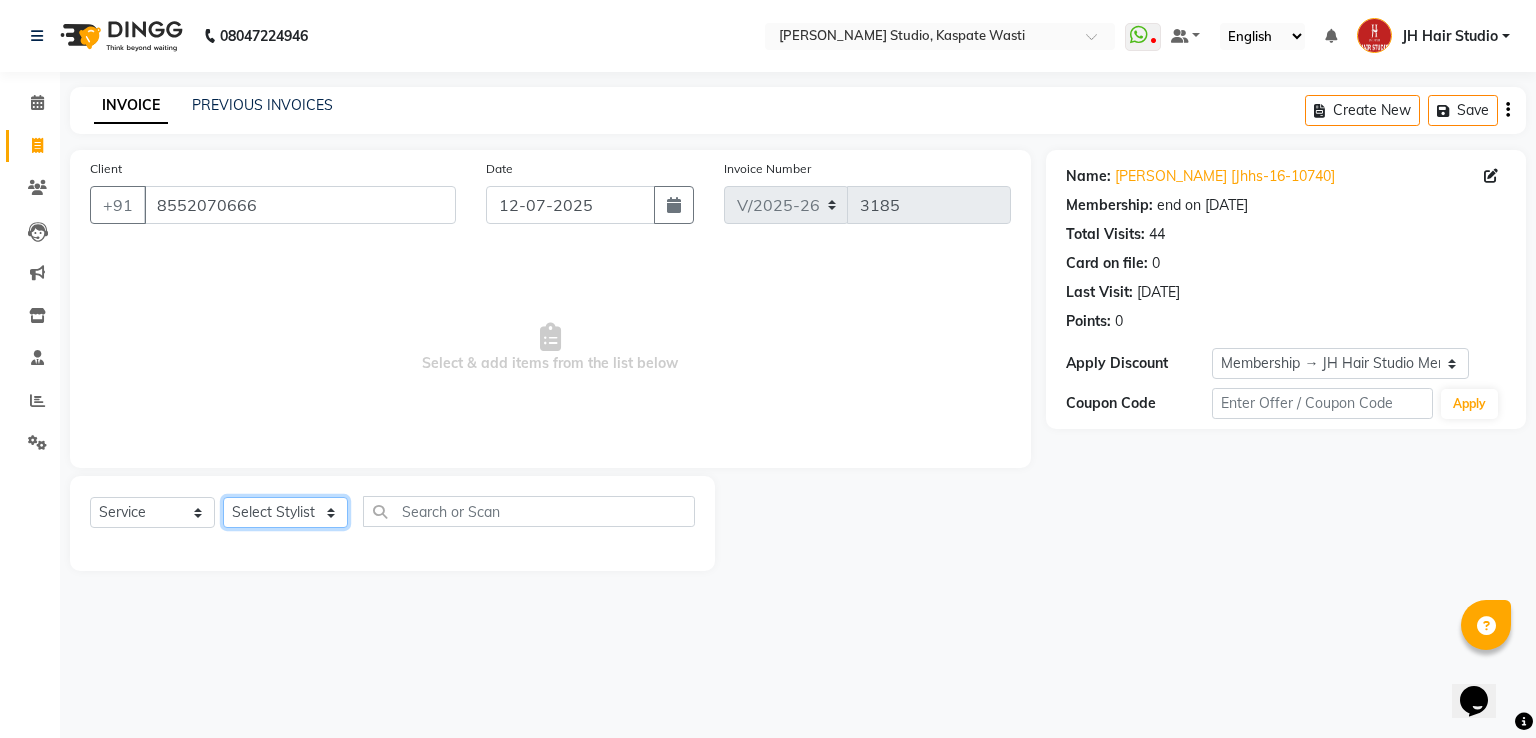 click on "Select Stylist [PERSON_NAME] [JH]  [PERSON_NAME][JH] [F1] GANESH [ F1] RAM [F1]Sanjay [F1][PERSON_NAME]  [F1][PERSON_NAME]  F1 Suraj  [F1] USHA [PERSON_NAME][JH] Harish[JH] JH Hair Studio [PERSON_NAME][JH] [PERSON_NAME][JH] SID NEW [JH] [PERSON_NAME] [F3] [PERSON_NAME] [JH]" 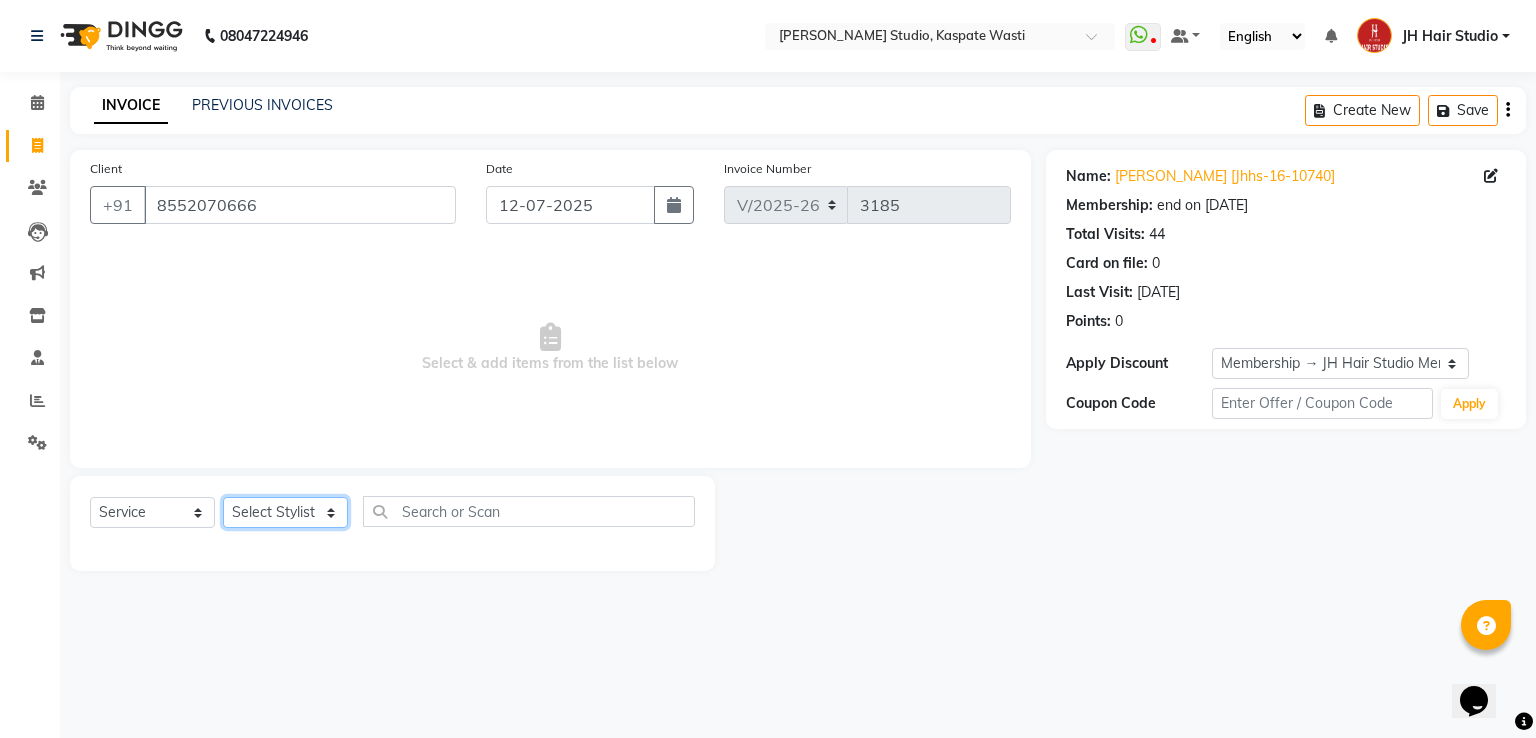 select on "84207" 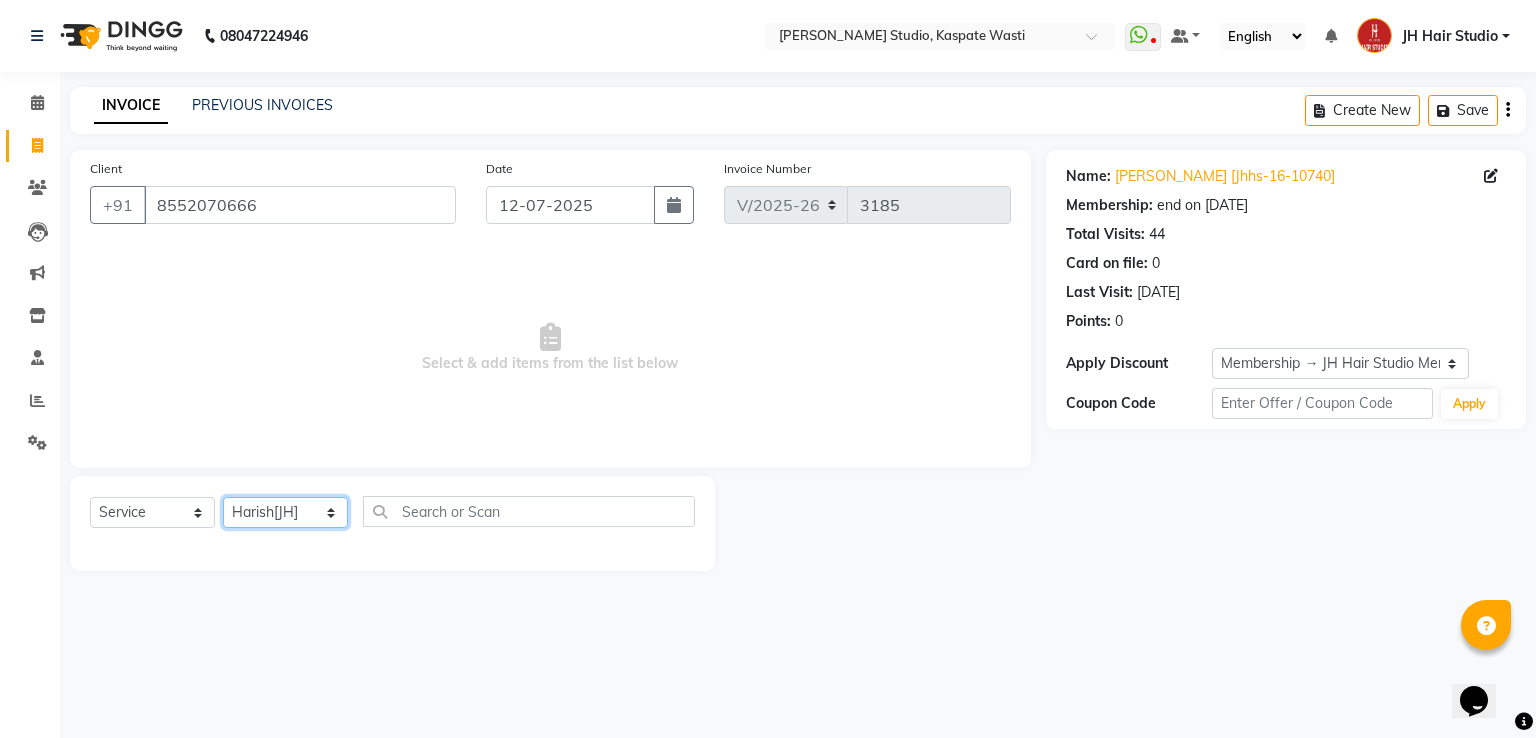click on "Select Stylist [PERSON_NAME] [JH]  [PERSON_NAME][JH] [F1] GANESH [ F1] RAM [F1]Sanjay [F1][PERSON_NAME]  [F1][PERSON_NAME]  F1 Suraj  [F1] USHA [PERSON_NAME][JH] Harish[JH] JH Hair Studio [PERSON_NAME][JH] [PERSON_NAME][JH] SID NEW [JH] [PERSON_NAME] [F3] [PERSON_NAME] [JH]" 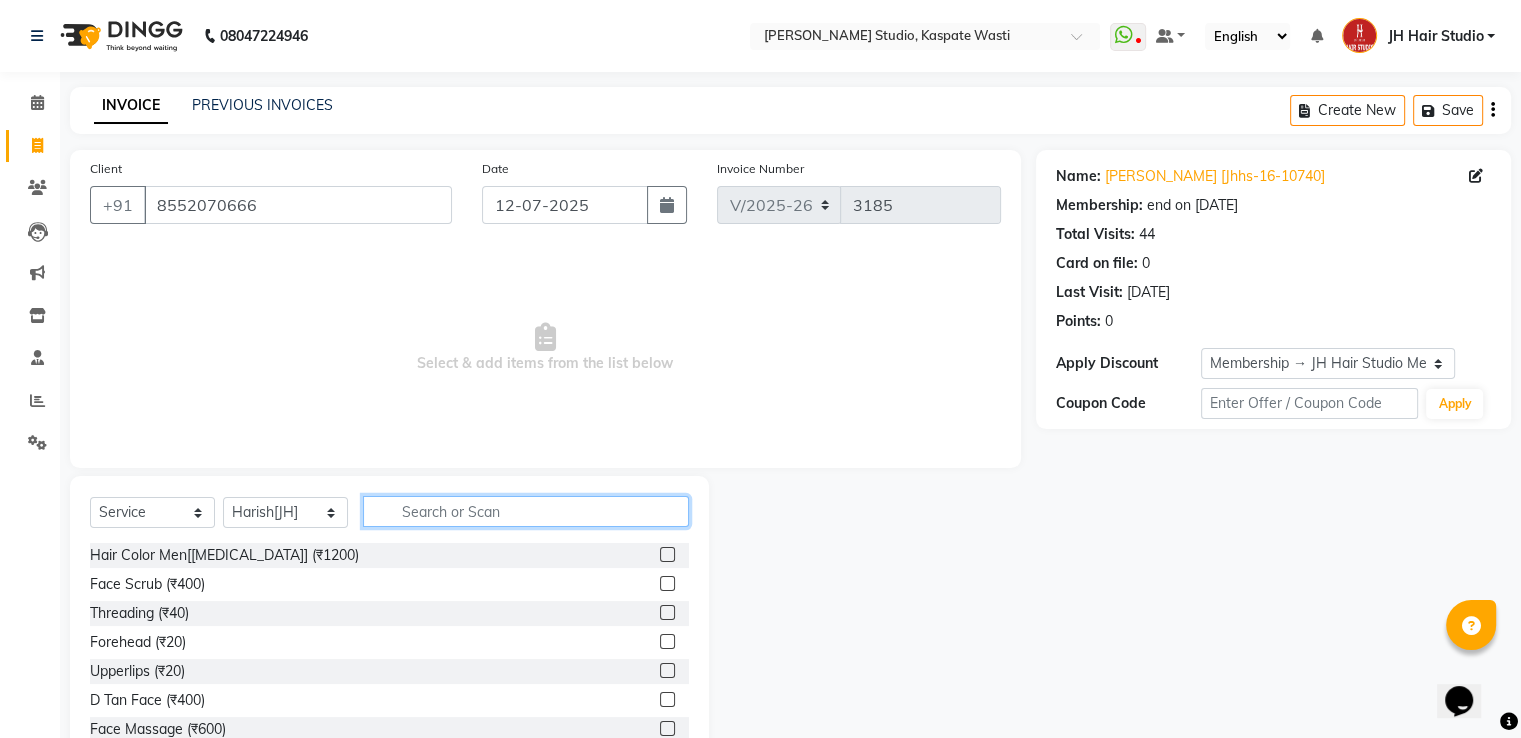 click 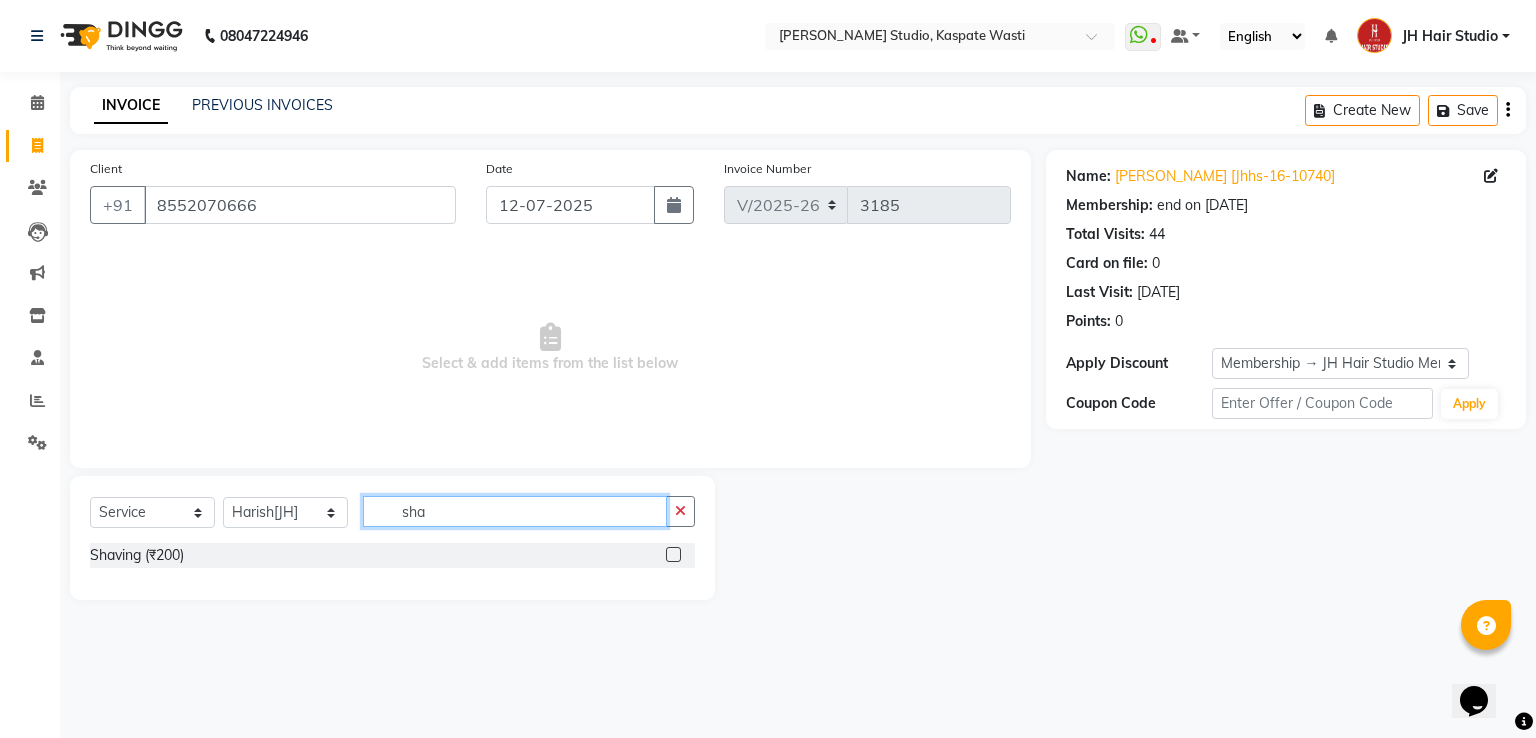 type on "sha" 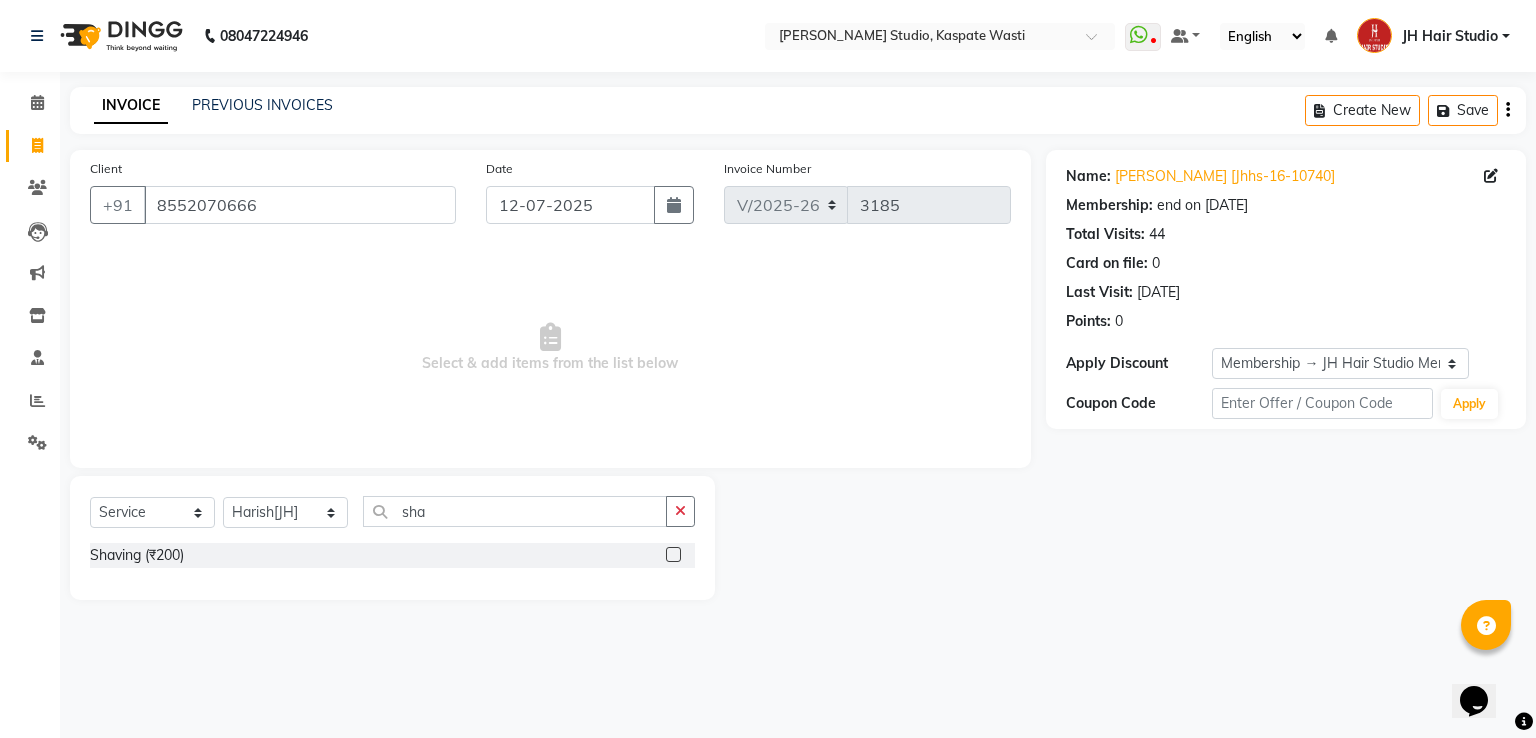 click 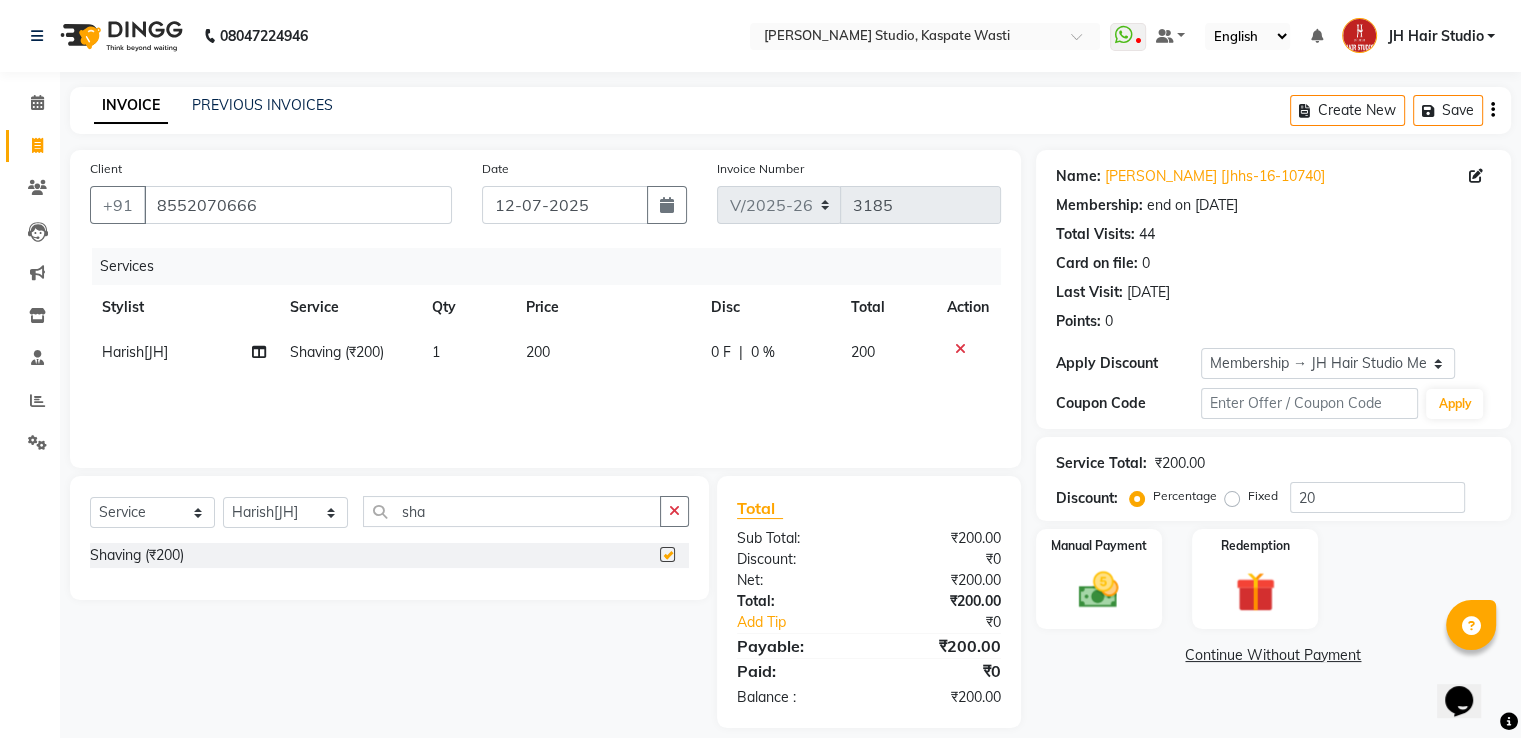 checkbox on "false" 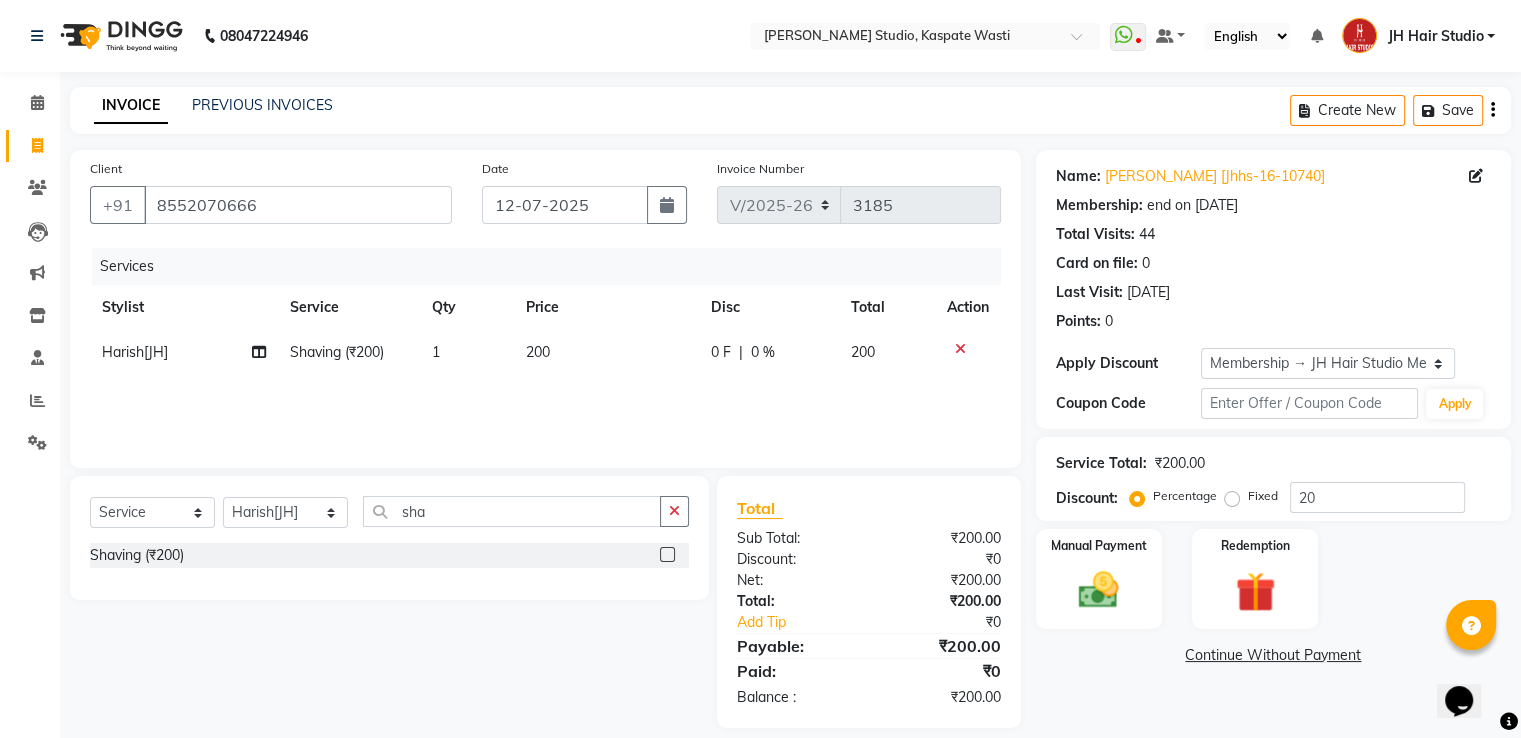click on "200" 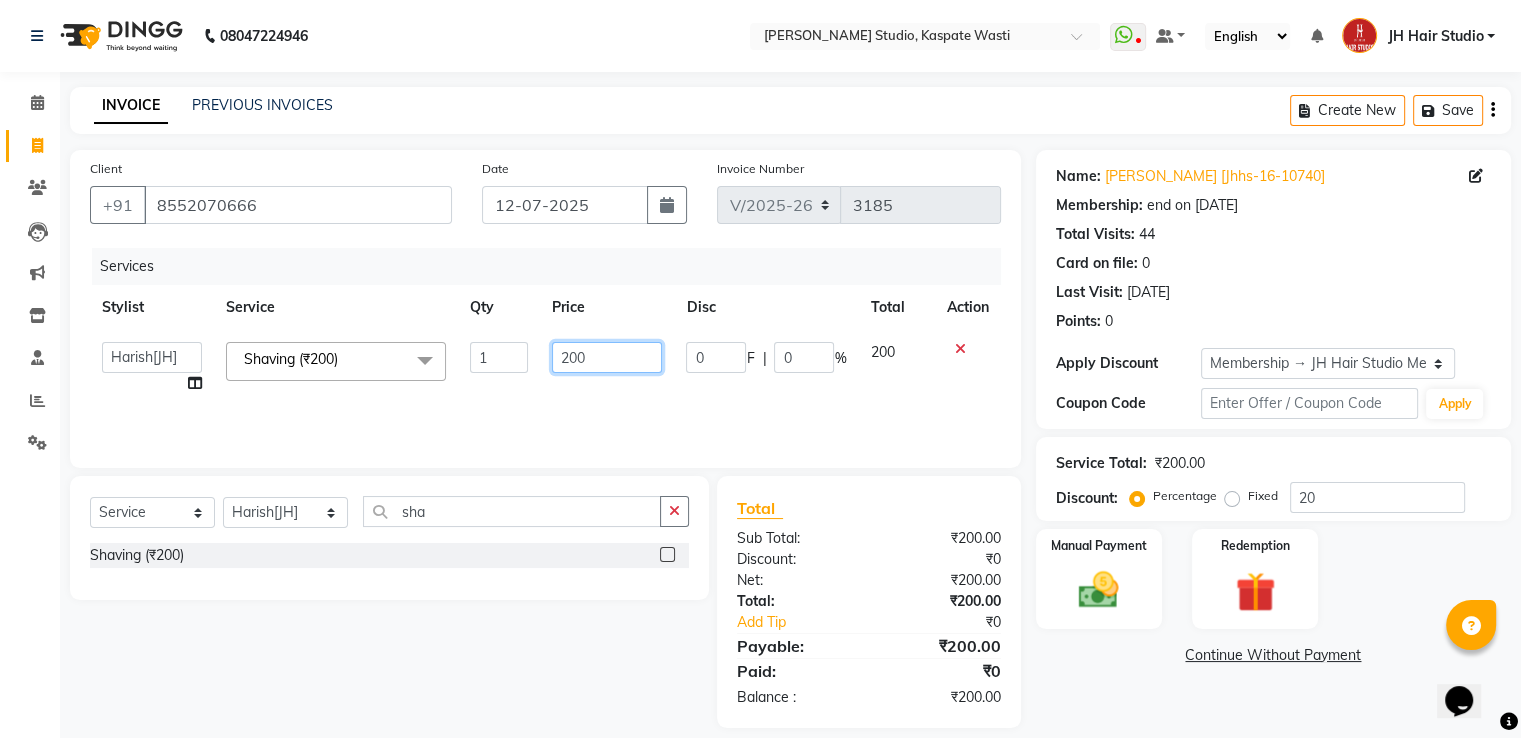 click on "200" 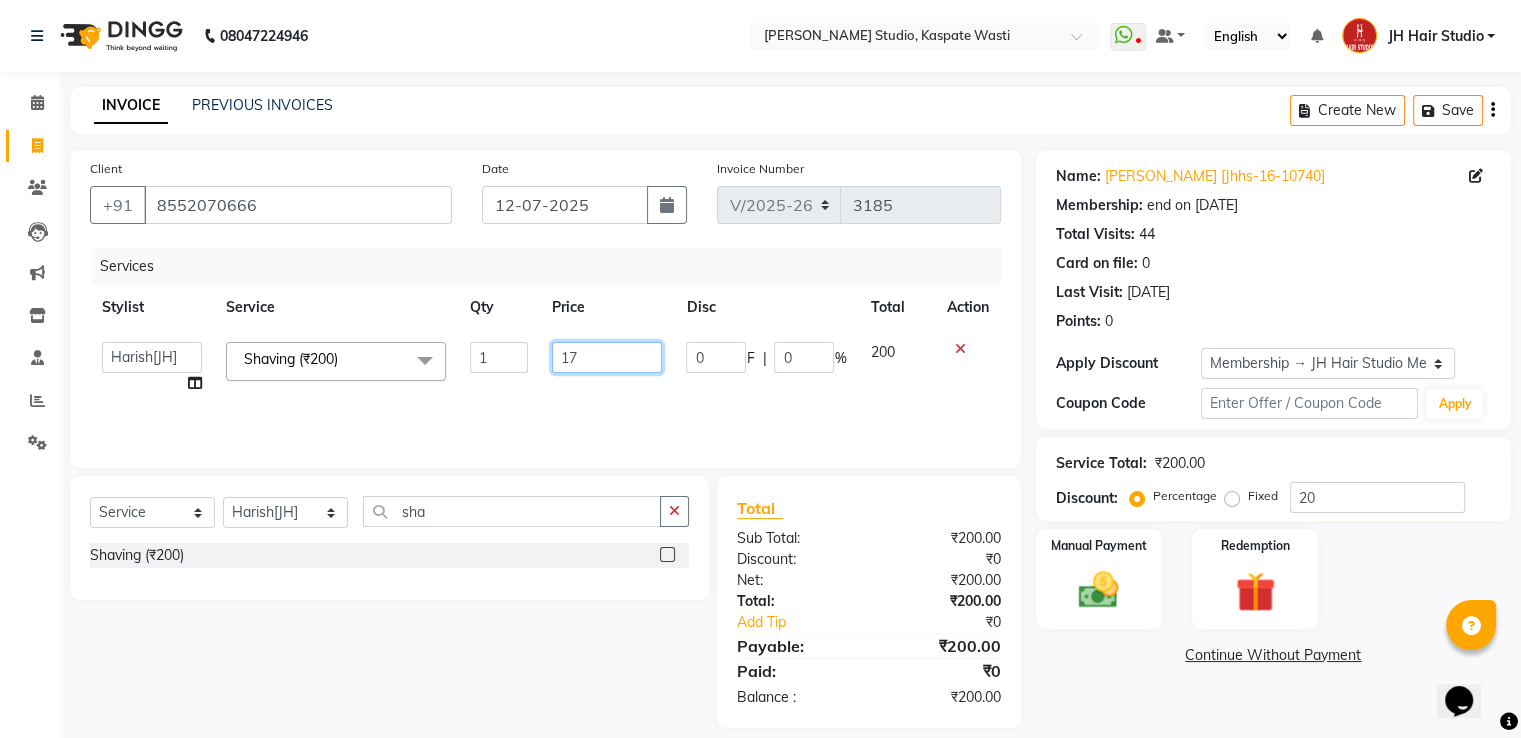 type on "170" 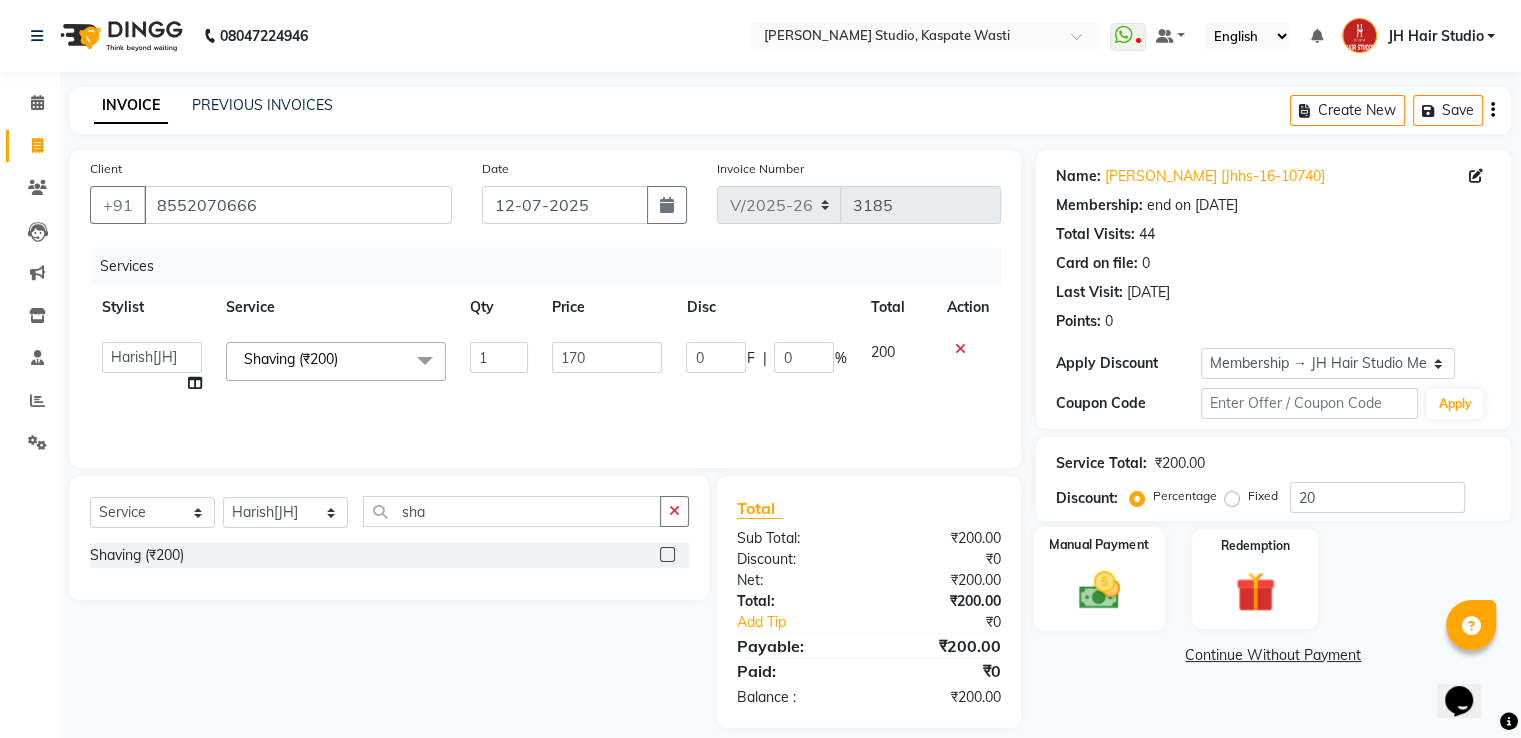 click 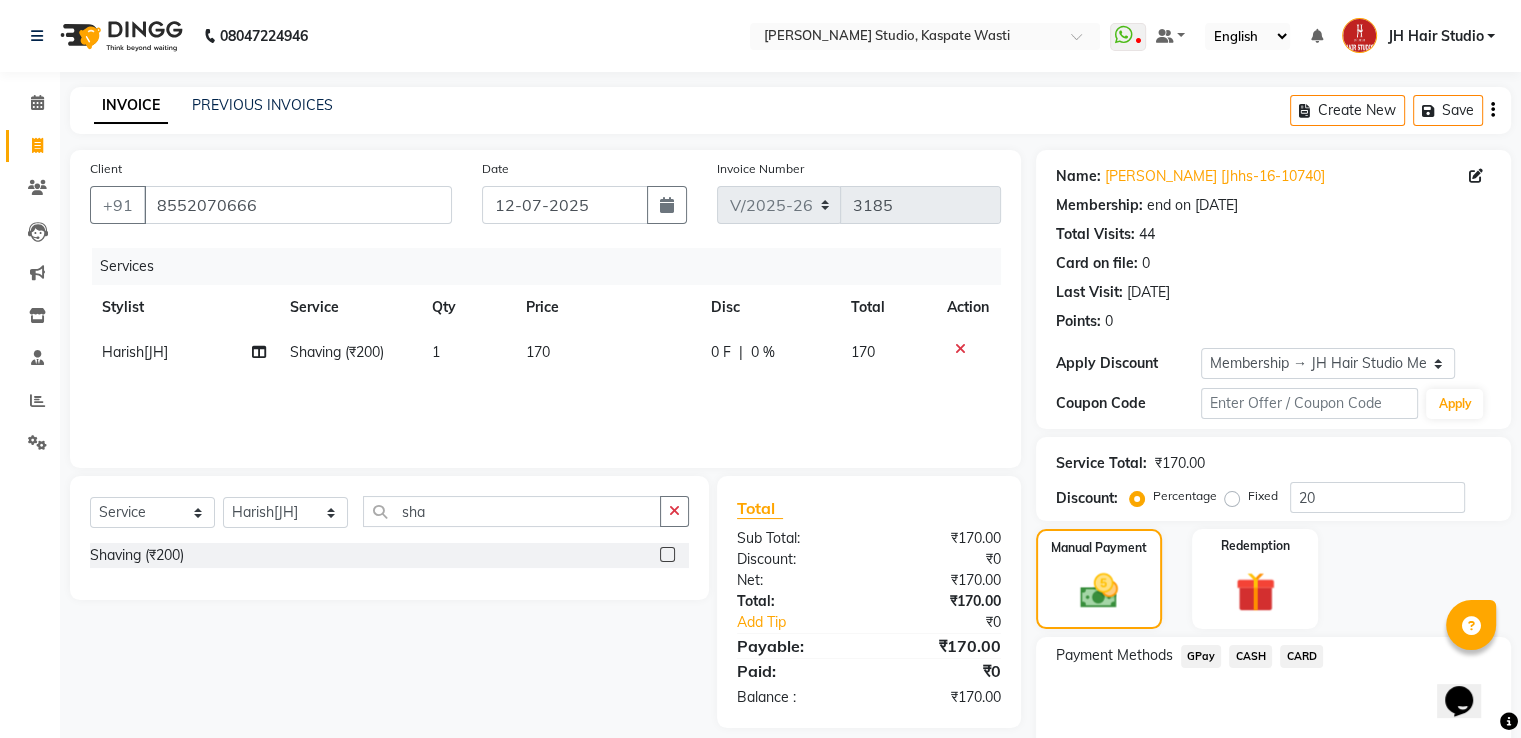 click on "GPay" 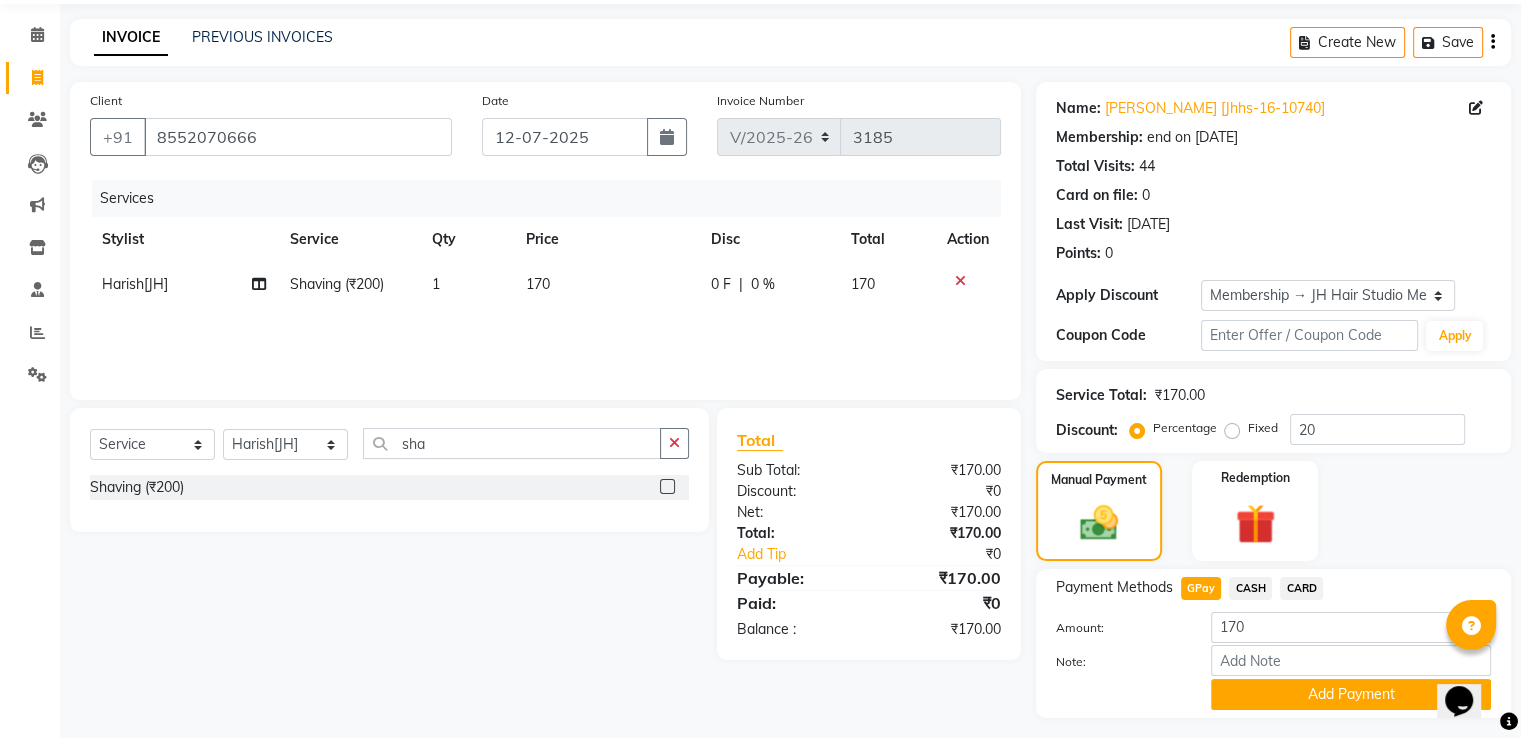 scroll, scrollTop: 120, scrollLeft: 0, axis: vertical 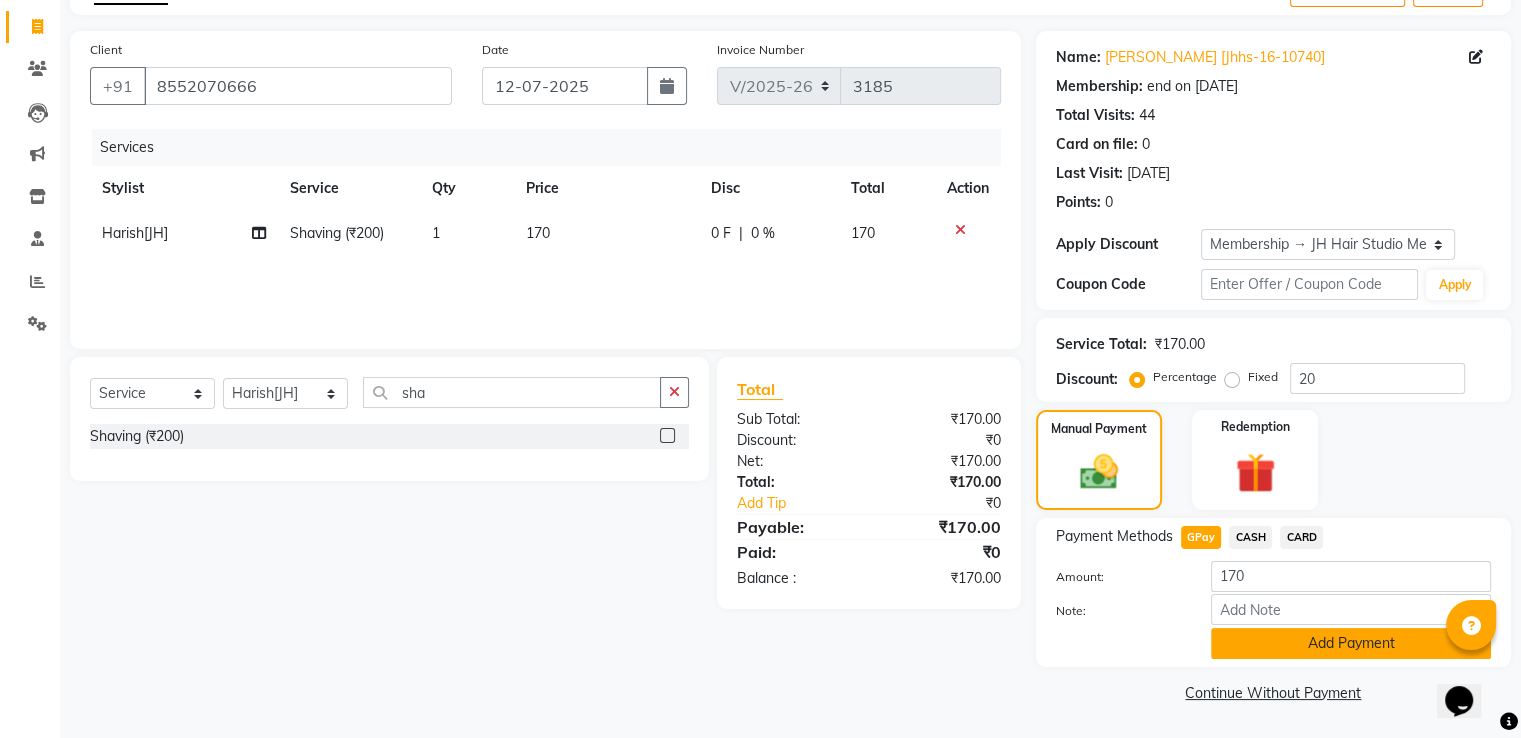 click on "Add Payment" 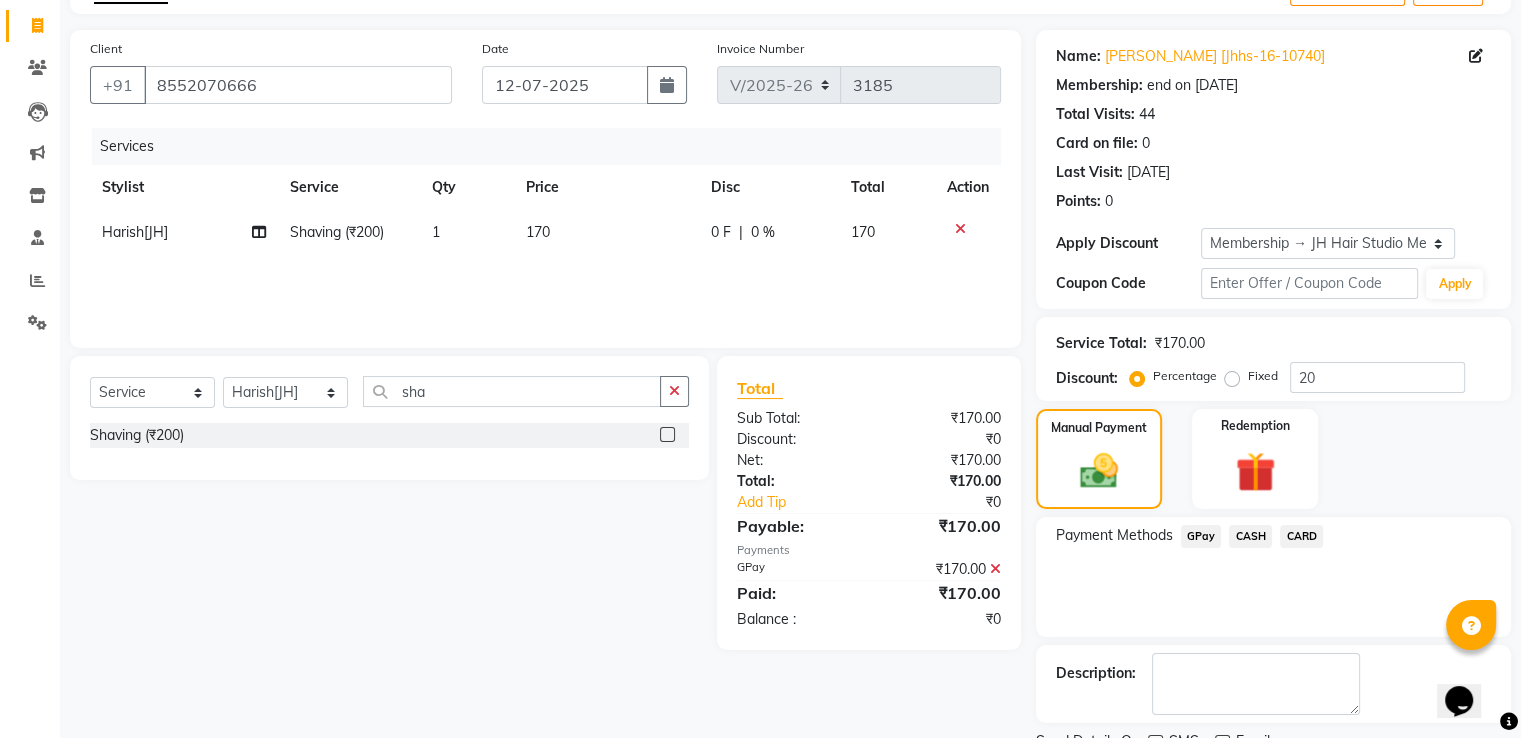 scroll, scrollTop: 201, scrollLeft: 0, axis: vertical 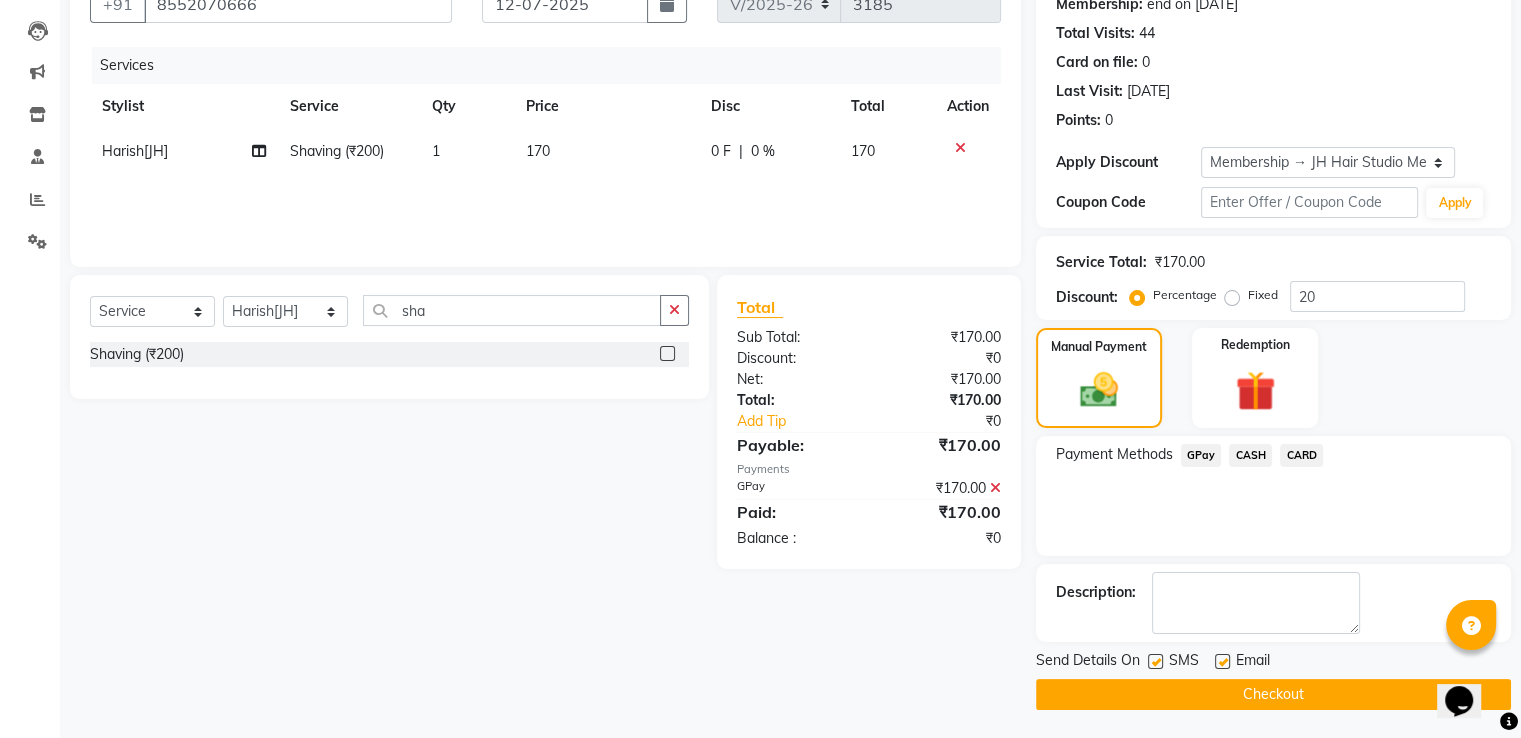 click on "Checkout" 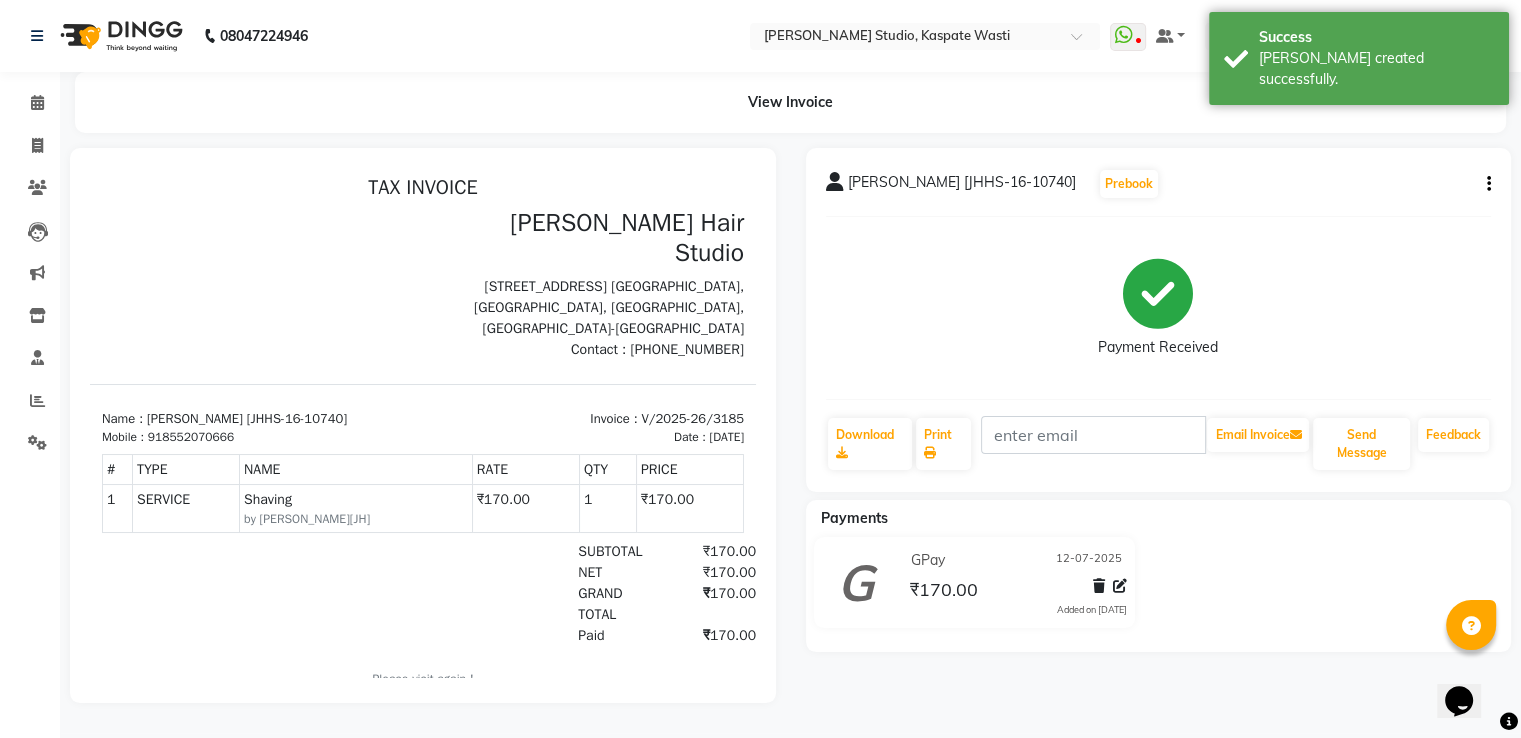 scroll, scrollTop: 0, scrollLeft: 0, axis: both 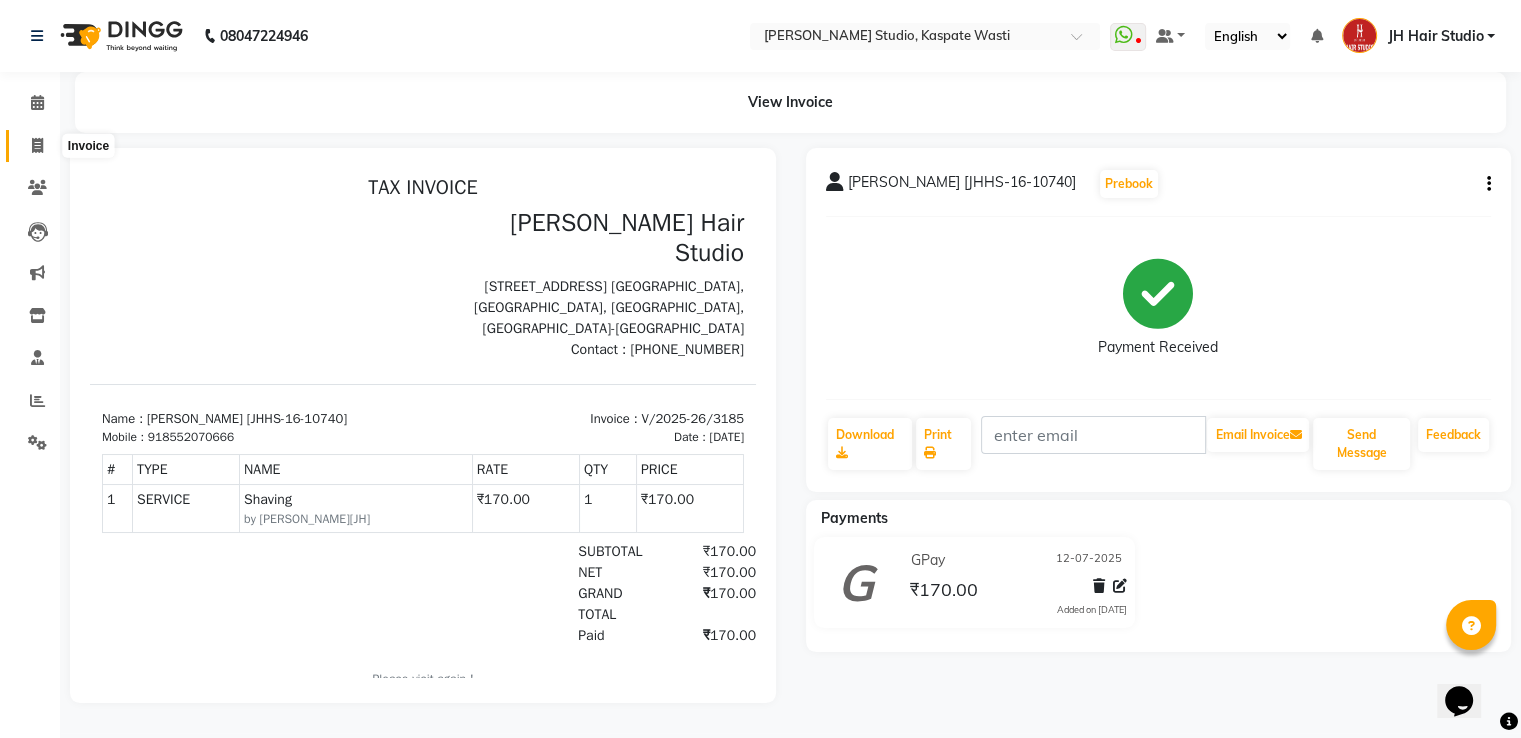 click 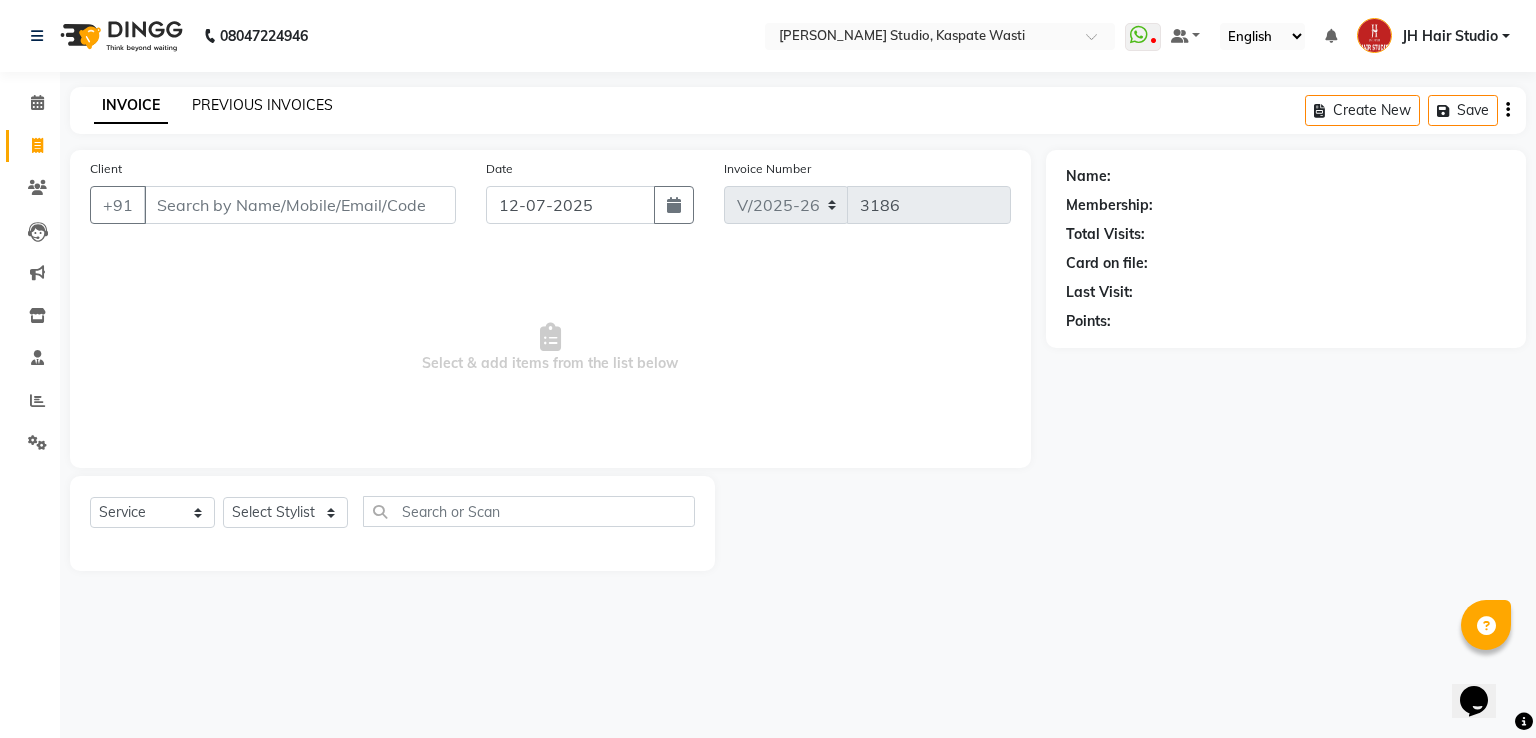 click on "PREVIOUS INVOICES" 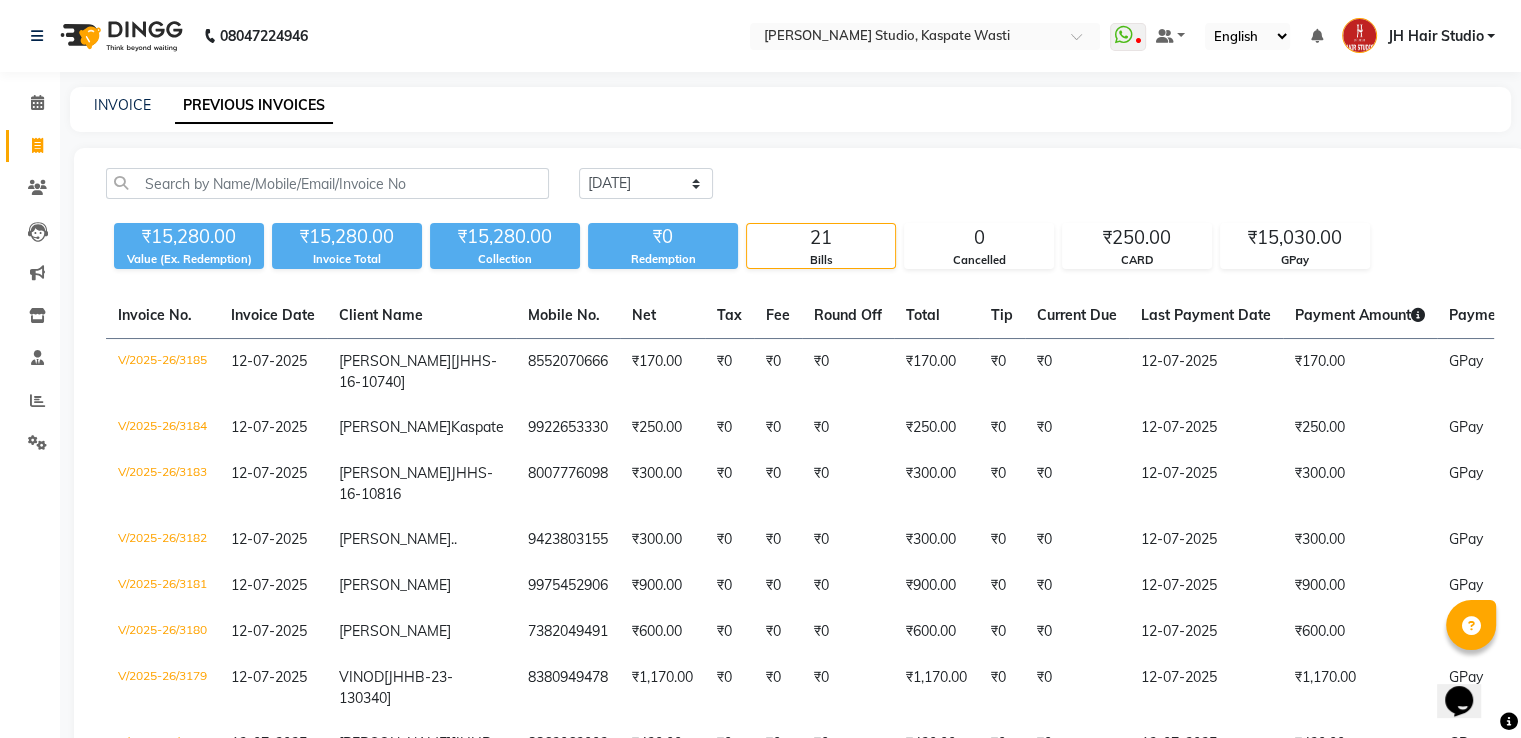 scroll, scrollTop: 644, scrollLeft: 0, axis: vertical 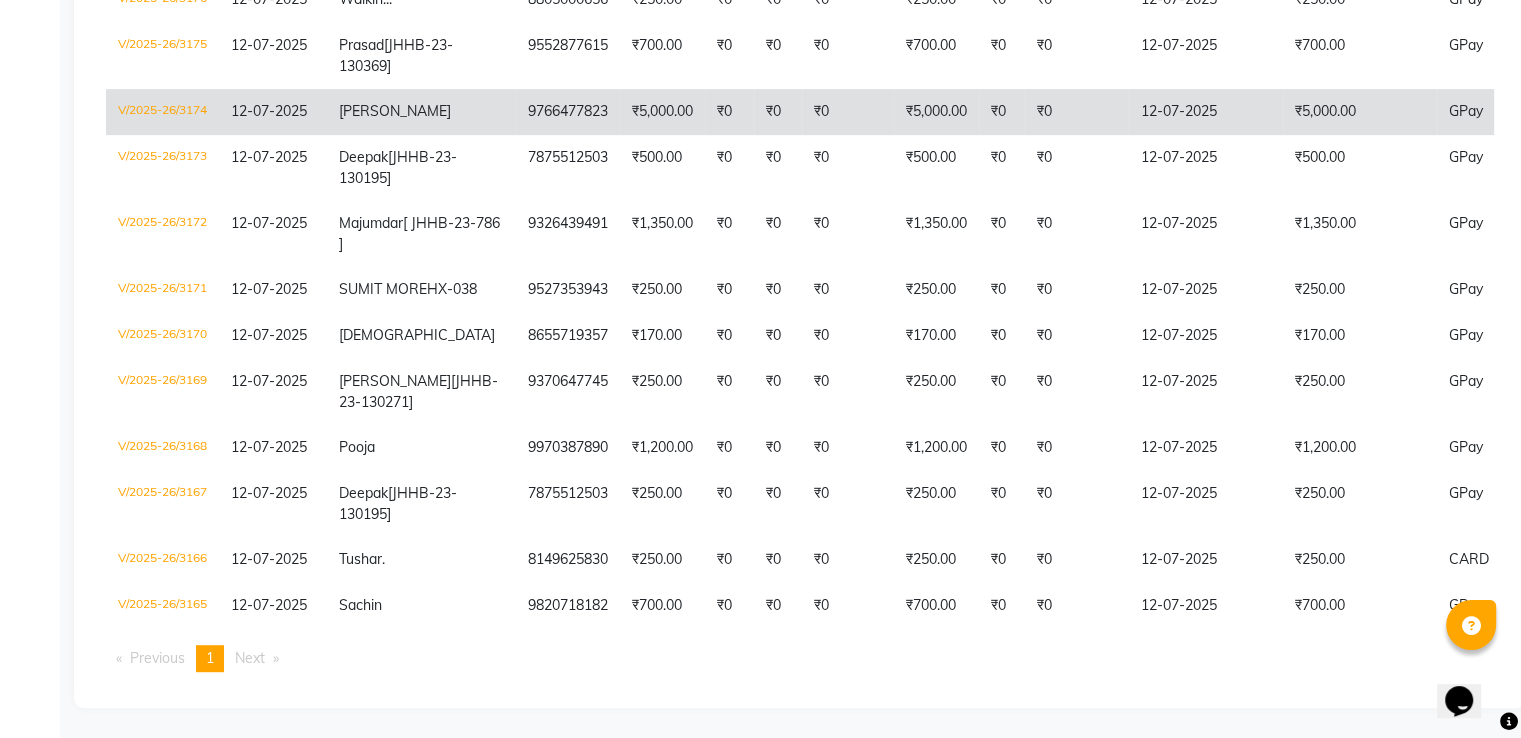 click on "9766477823" 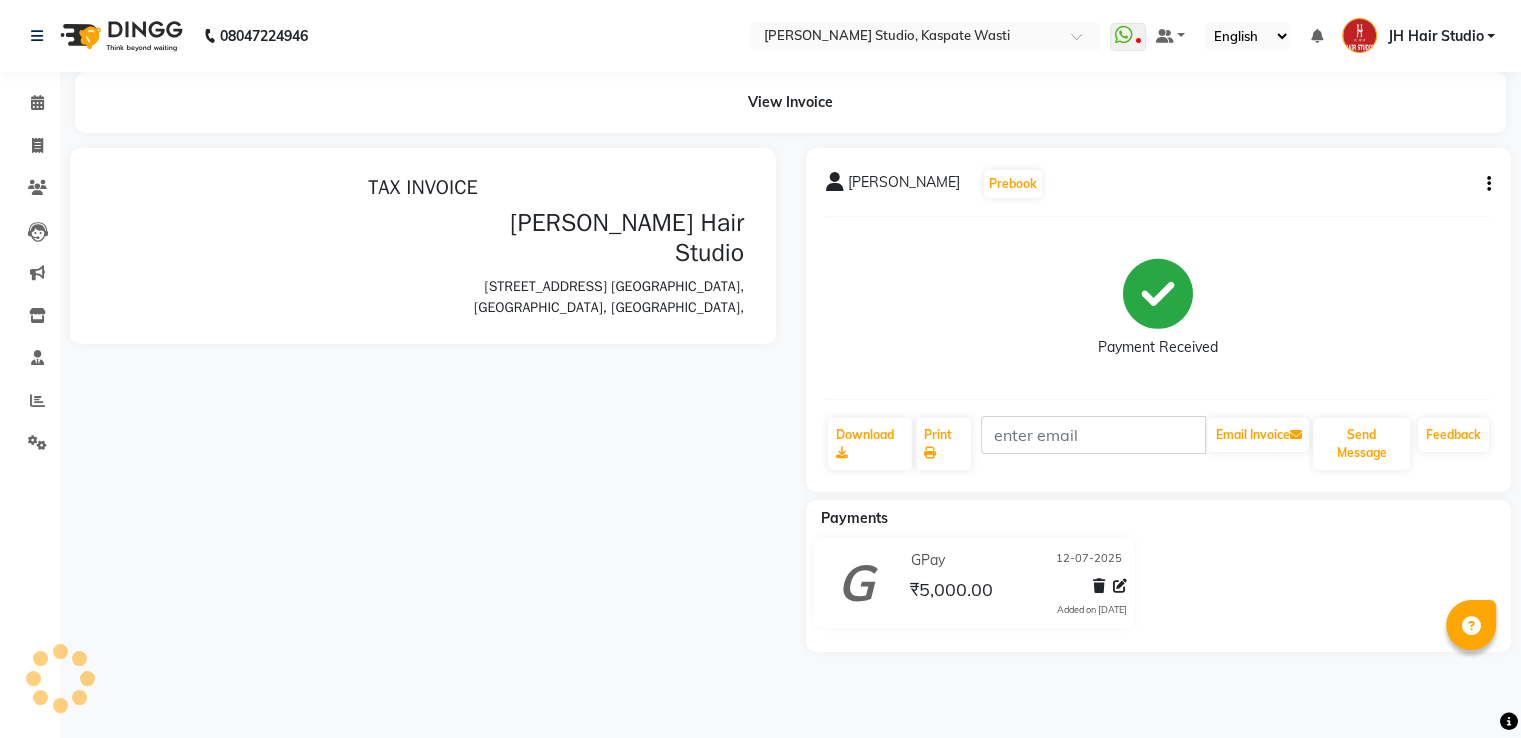 scroll, scrollTop: 0, scrollLeft: 0, axis: both 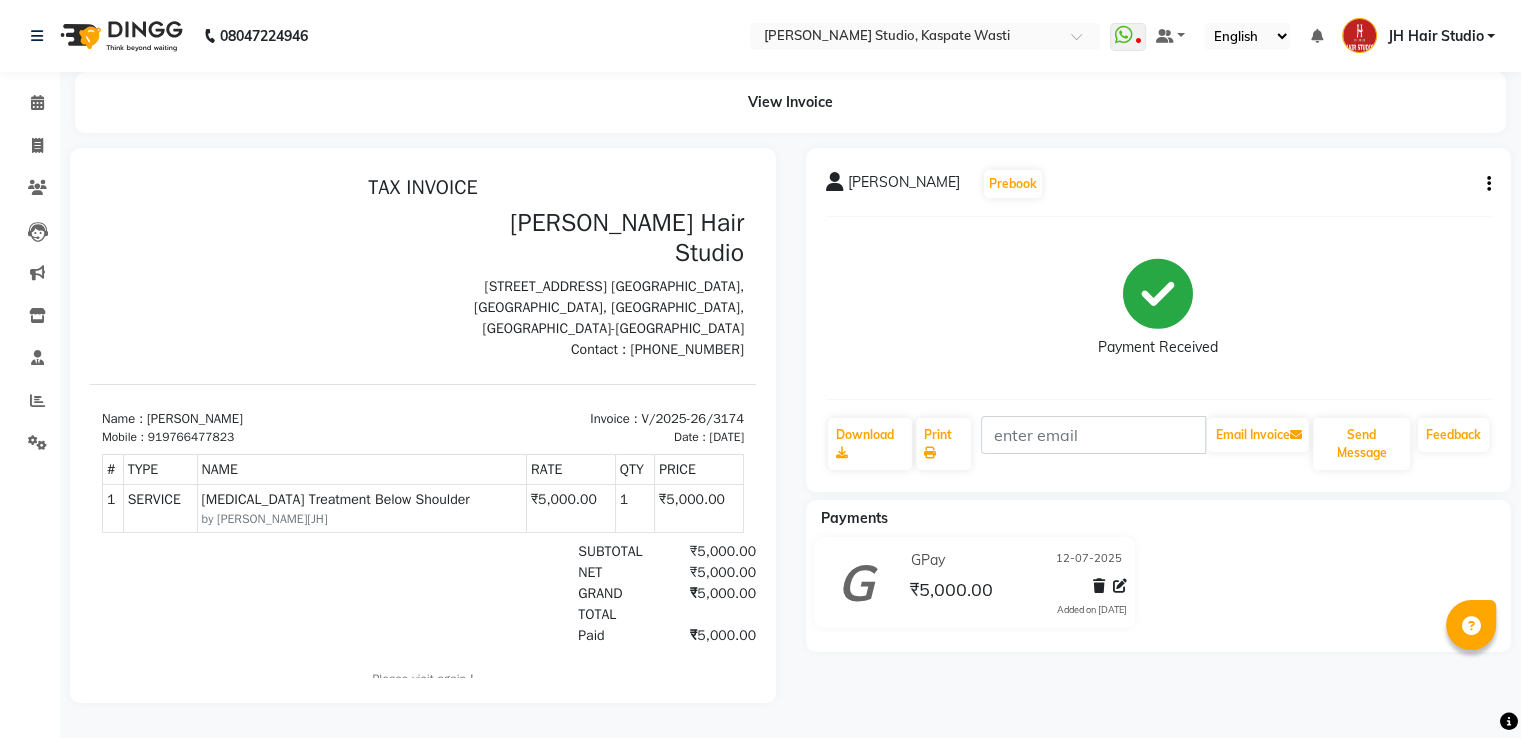 click on "919766477823" at bounding box center (191, 437) 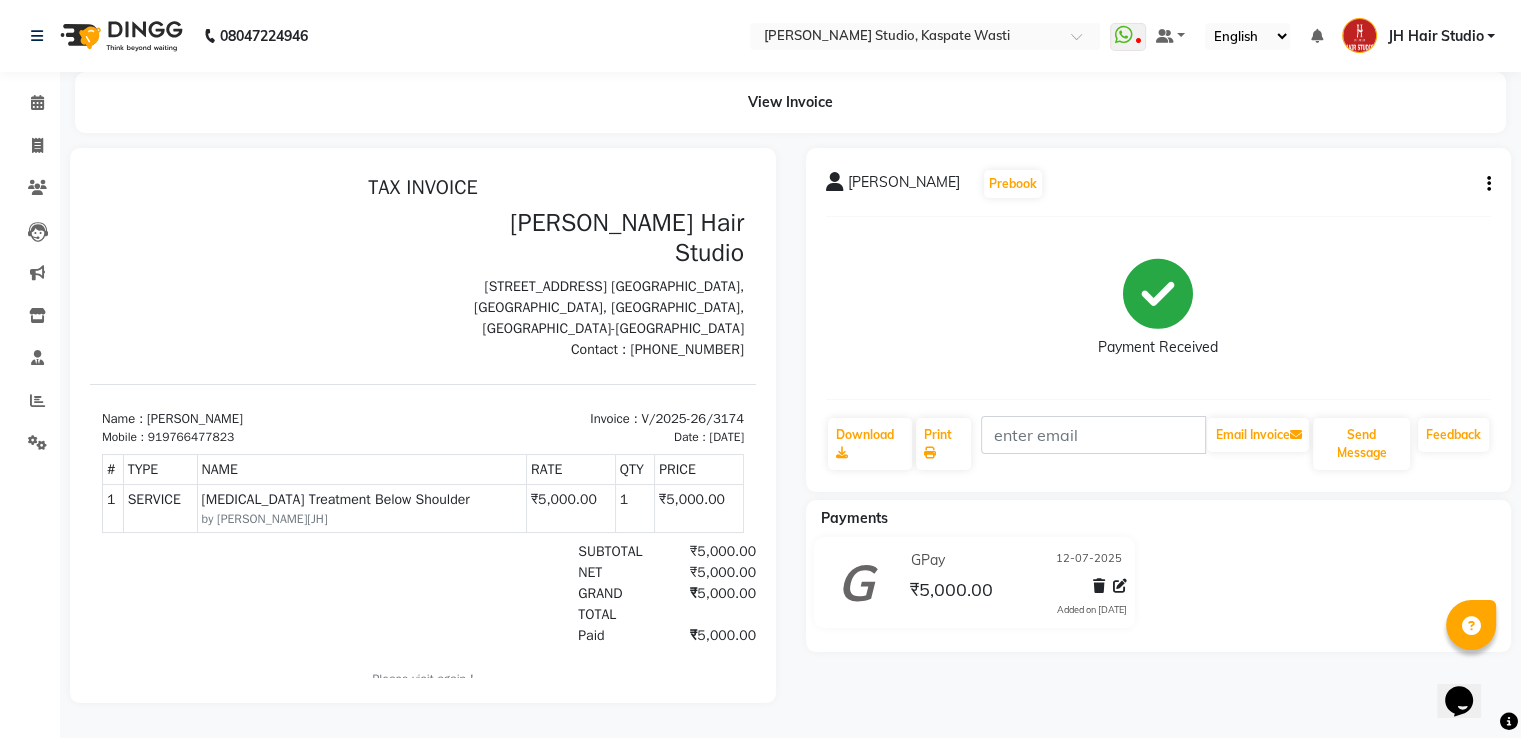 scroll, scrollTop: 0, scrollLeft: 0, axis: both 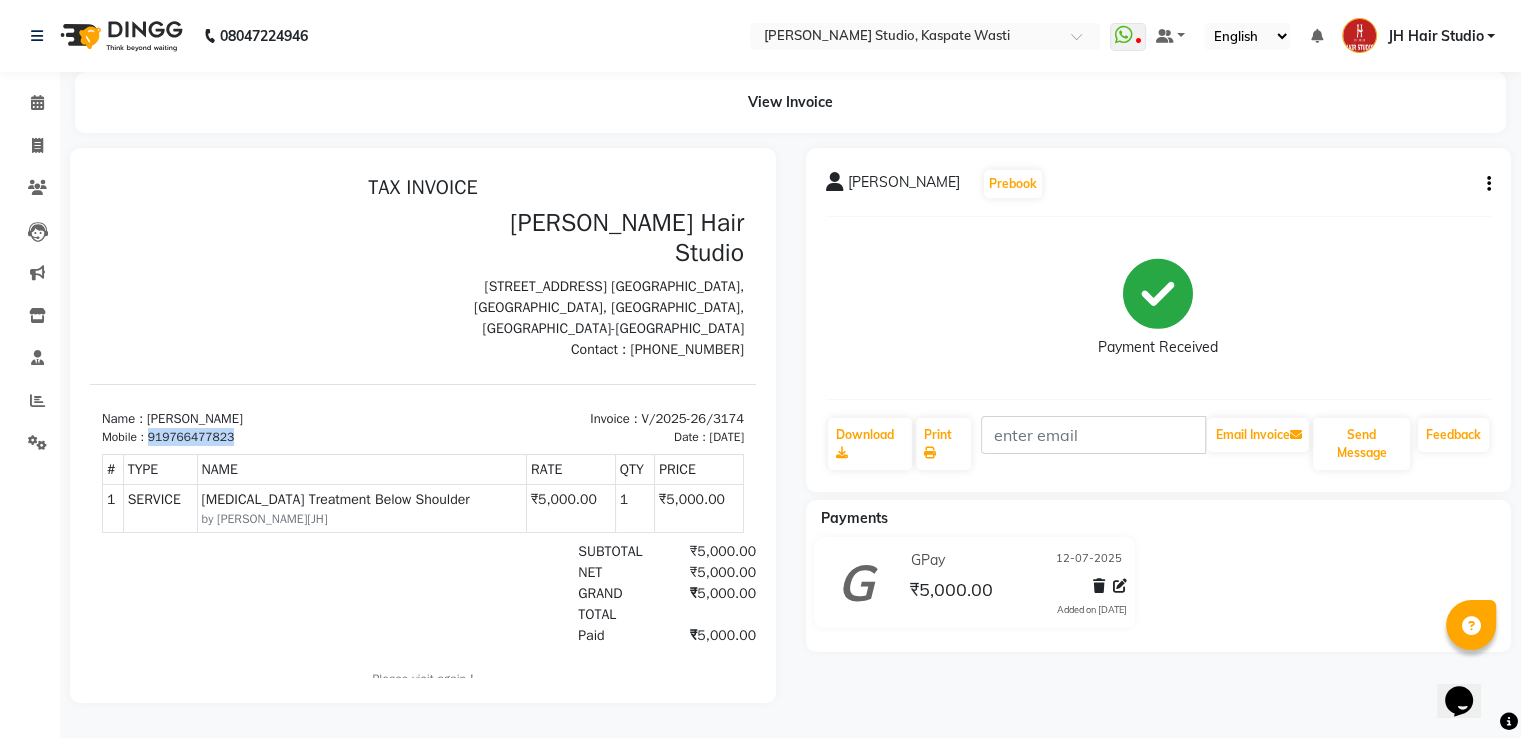 click on "919766477823" at bounding box center (191, 437) 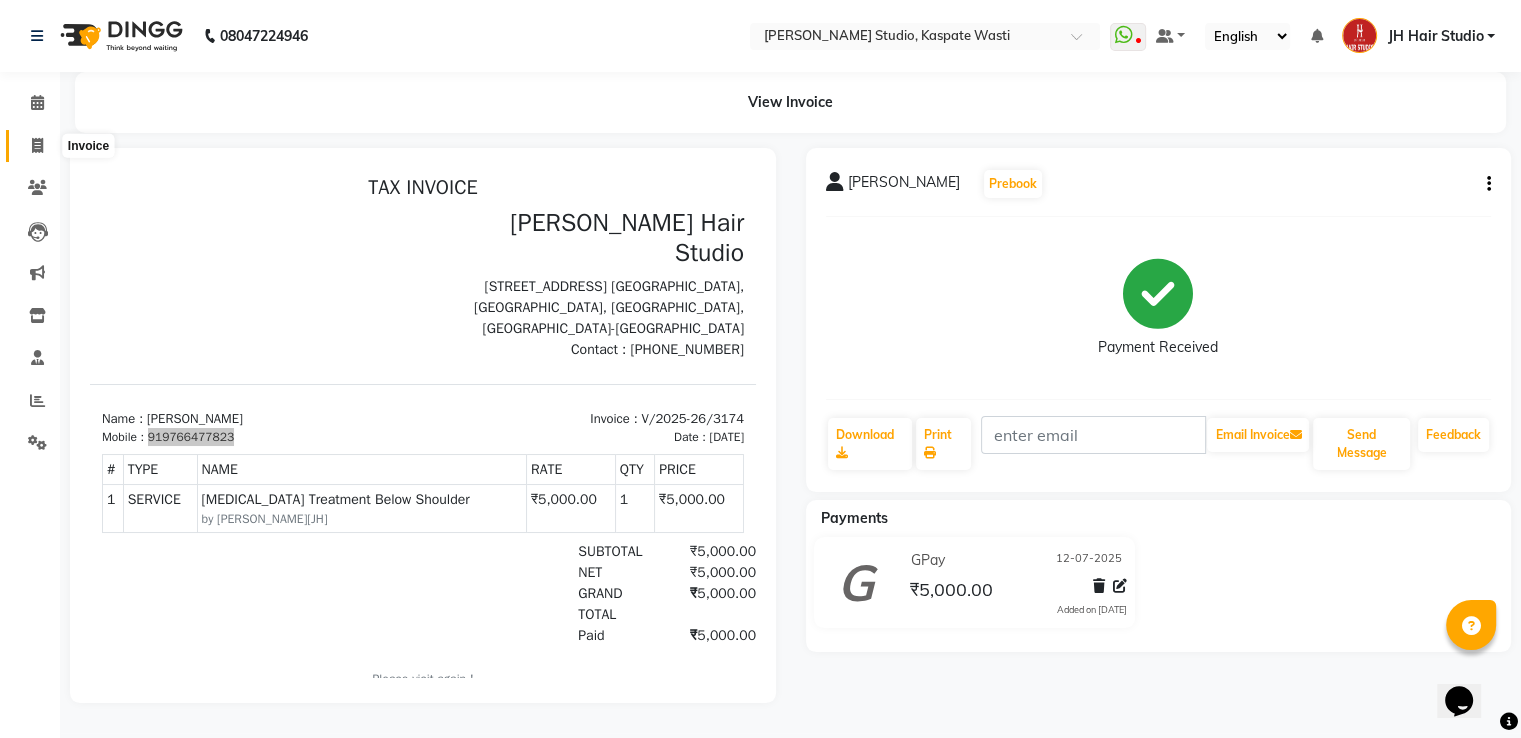 click 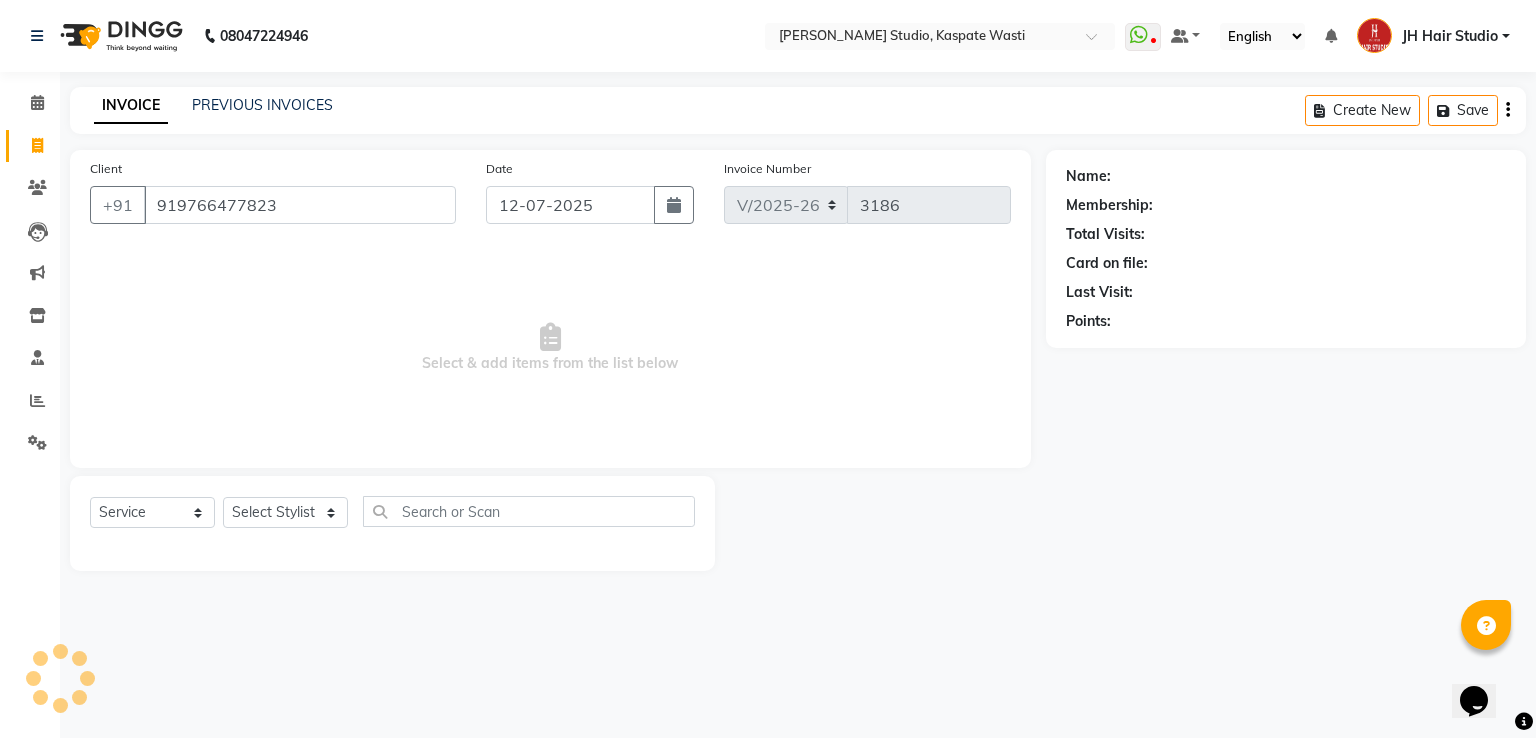 type on "919766477823" 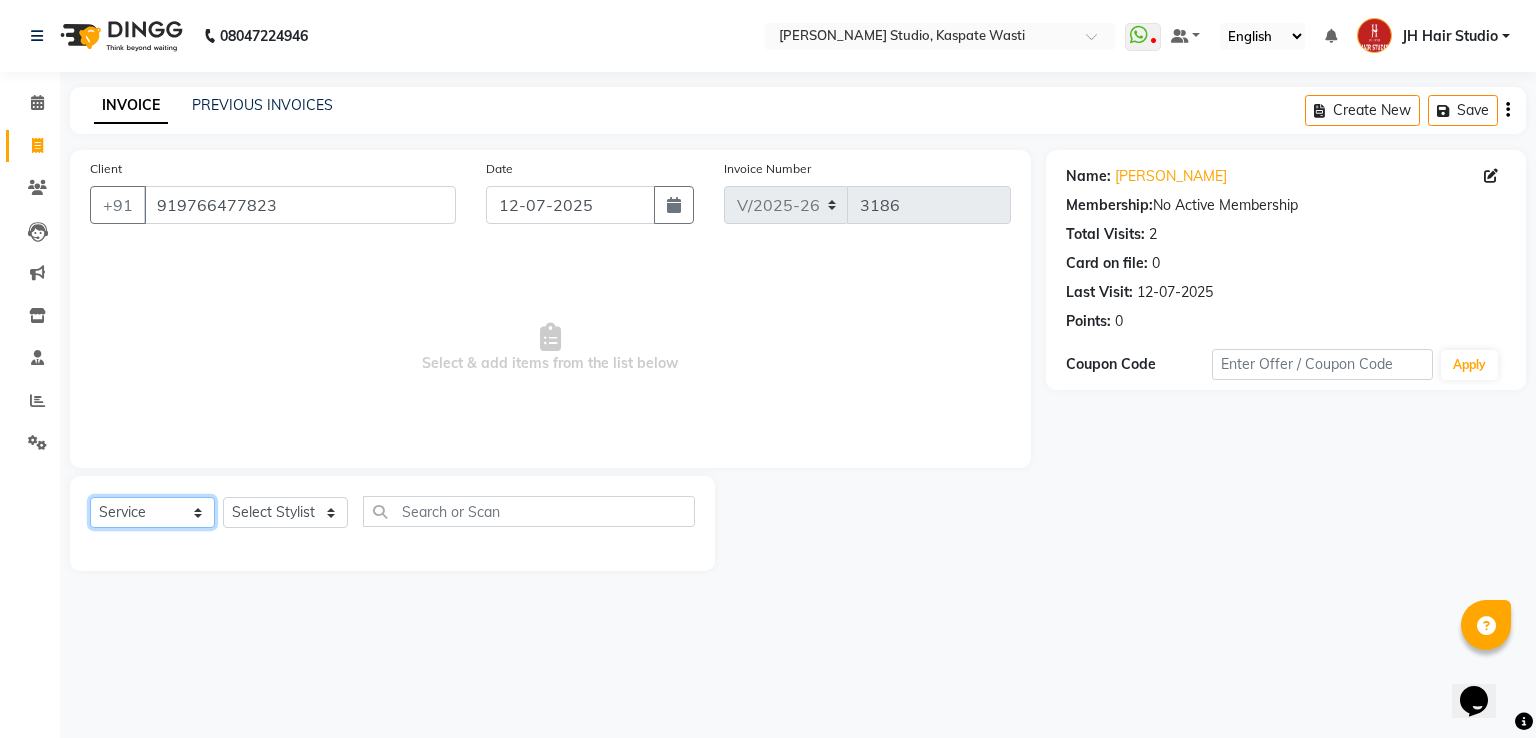 click on "Select  Service  Product  Membership  Package Voucher Prepaid Gift Card" 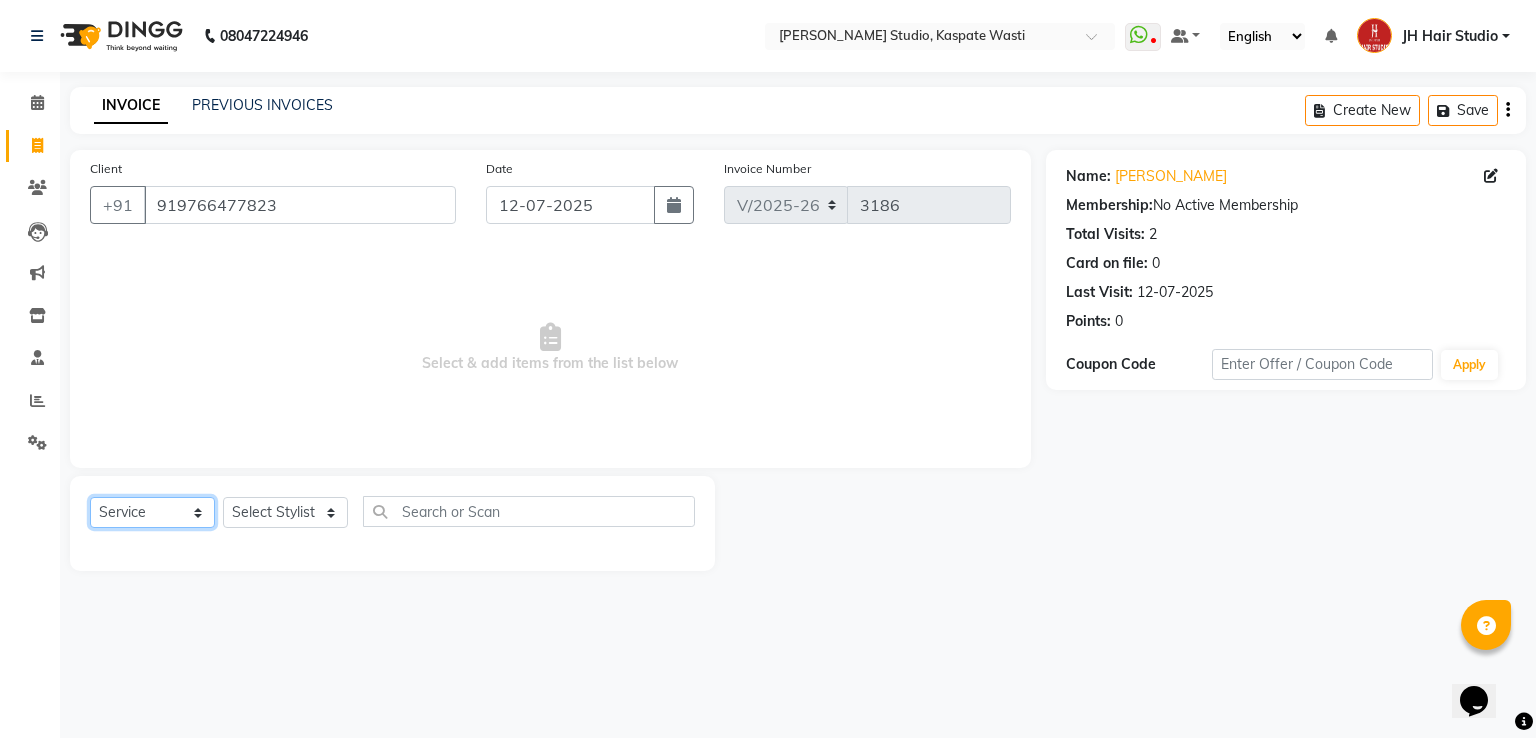 select on "product" 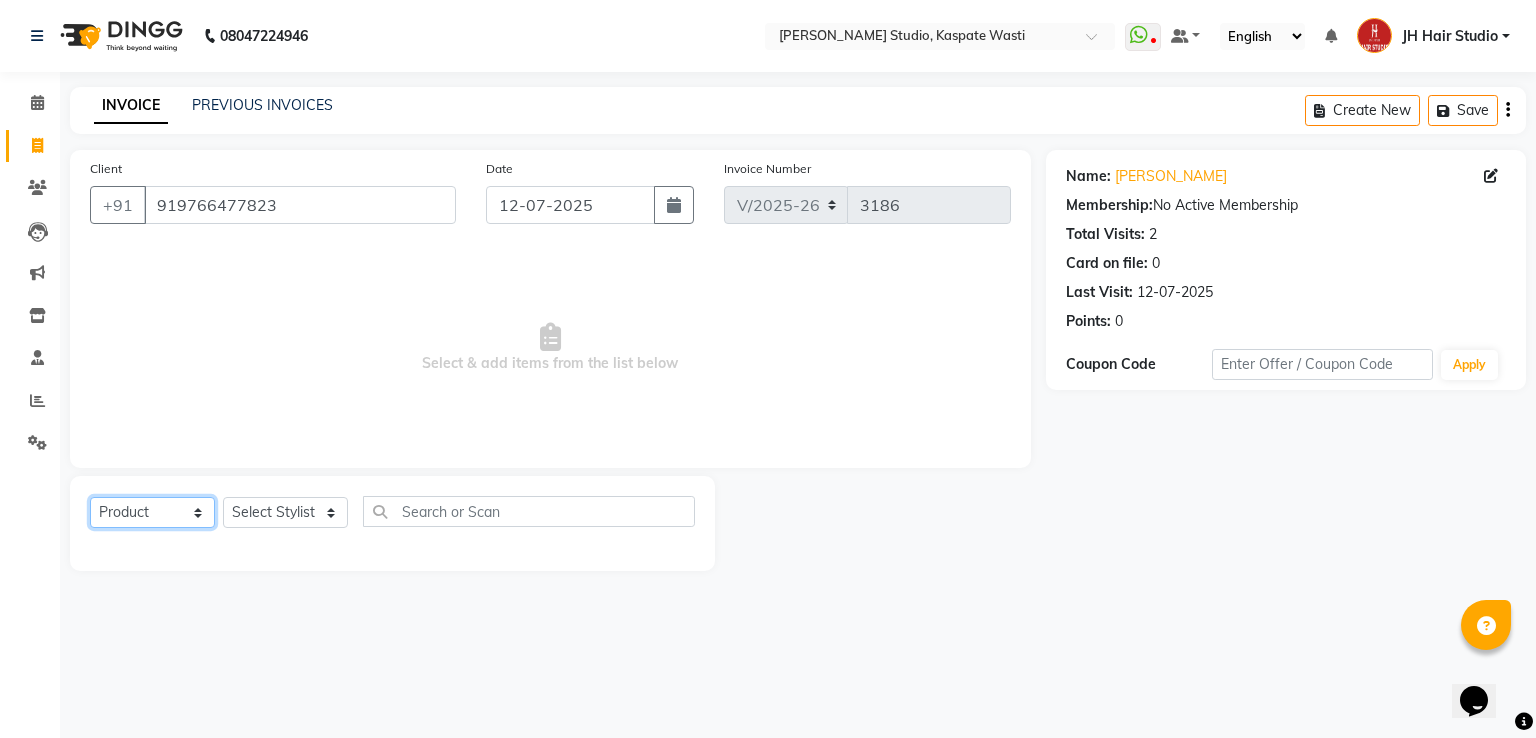 click on "Select  Service  Product  Membership  Package Voucher Prepaid Gift Card" 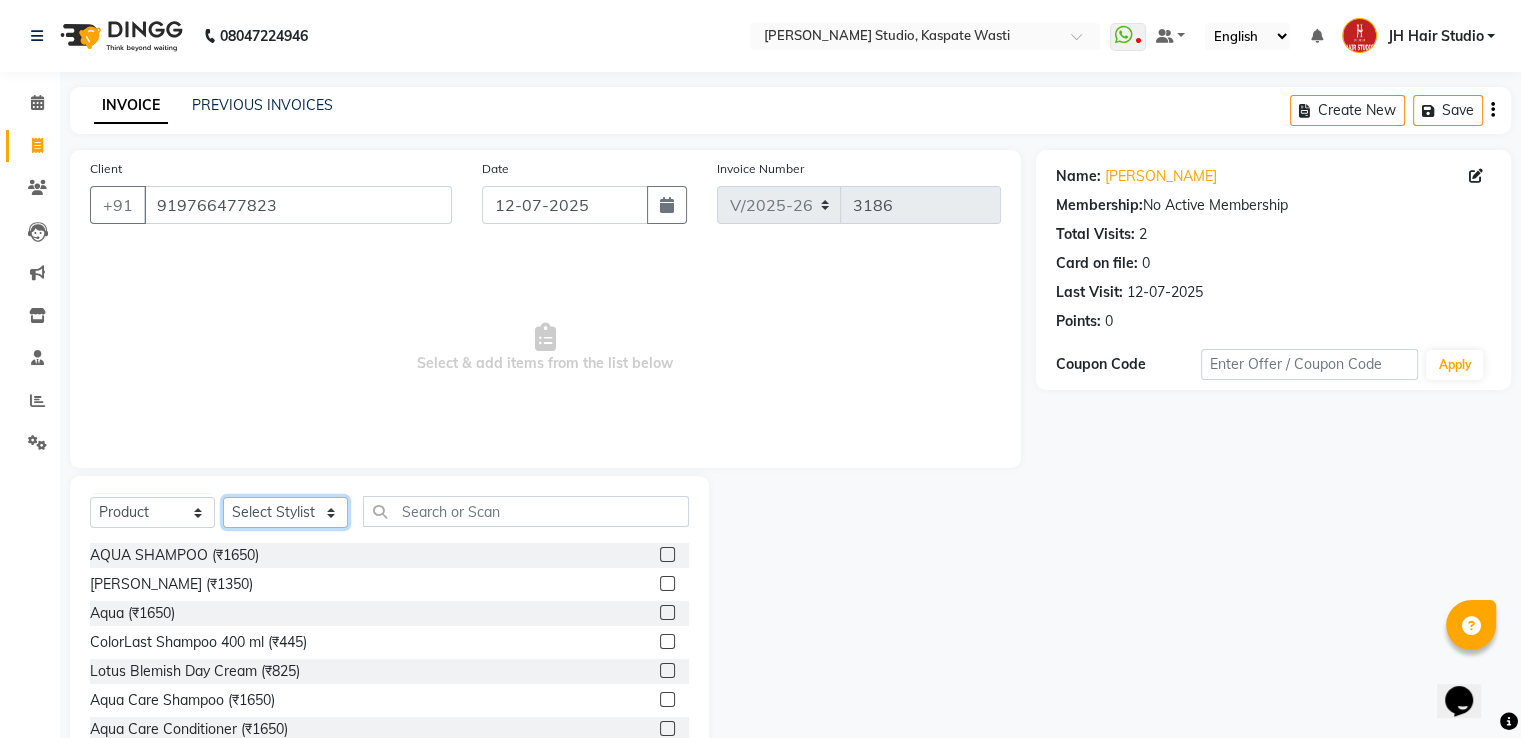click on "Select Stylist [PERSON_NAME] [JH]  [PERSON_NAME][JH] [F1] GANESH [ F1] RAM [F1]Sanjay [F1][PERSON_NAME]  [F1][PERSON_NAME]  F1 Suraj  [F1] USHA [PERSON_NAME][JH] Harish[JH] JH Hair Studio [PERSON_NAME][JH] [PERSON_NAME][JH] SID NEW [JH] [PERSON_NAME] [F3] [PERSON_NAME] [JH]" 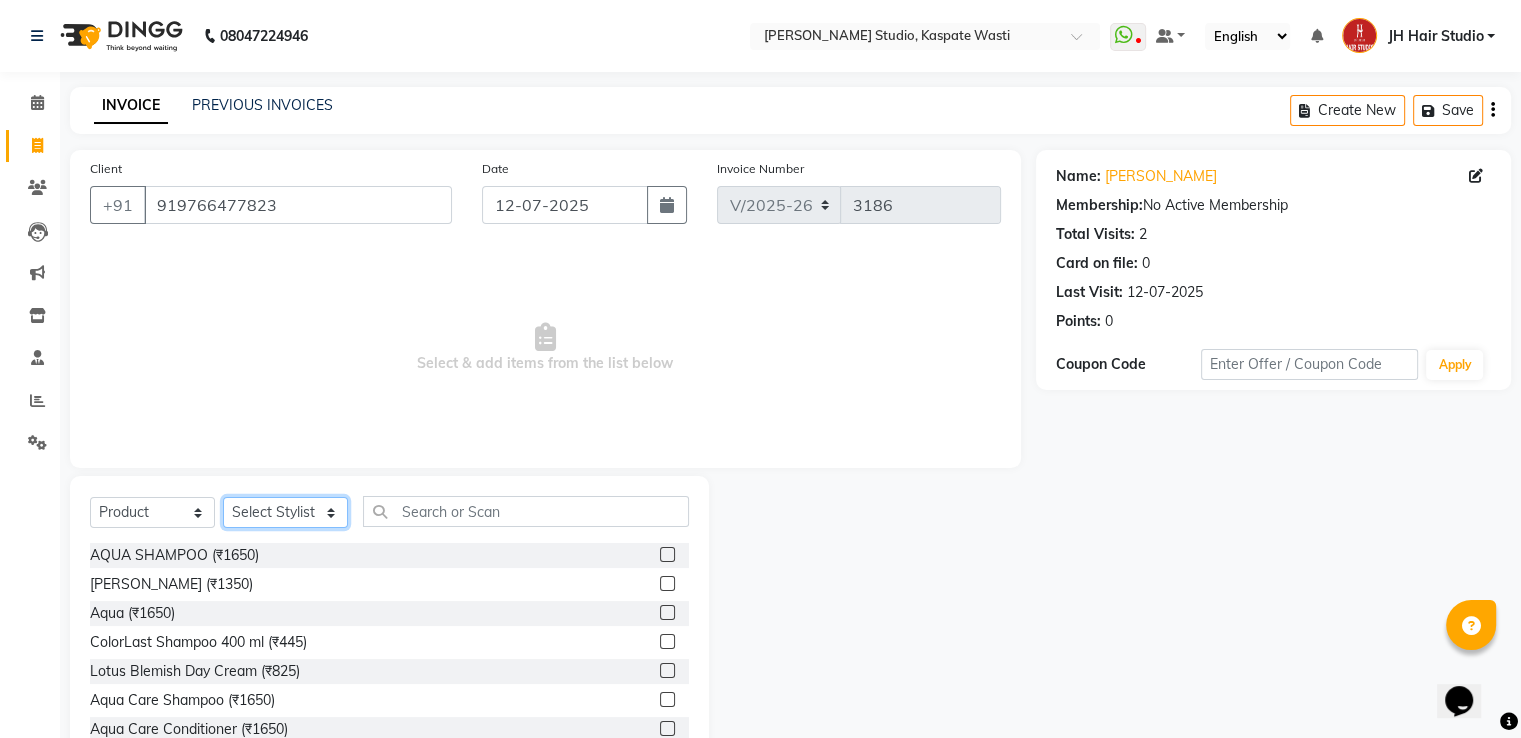 select on "63820" 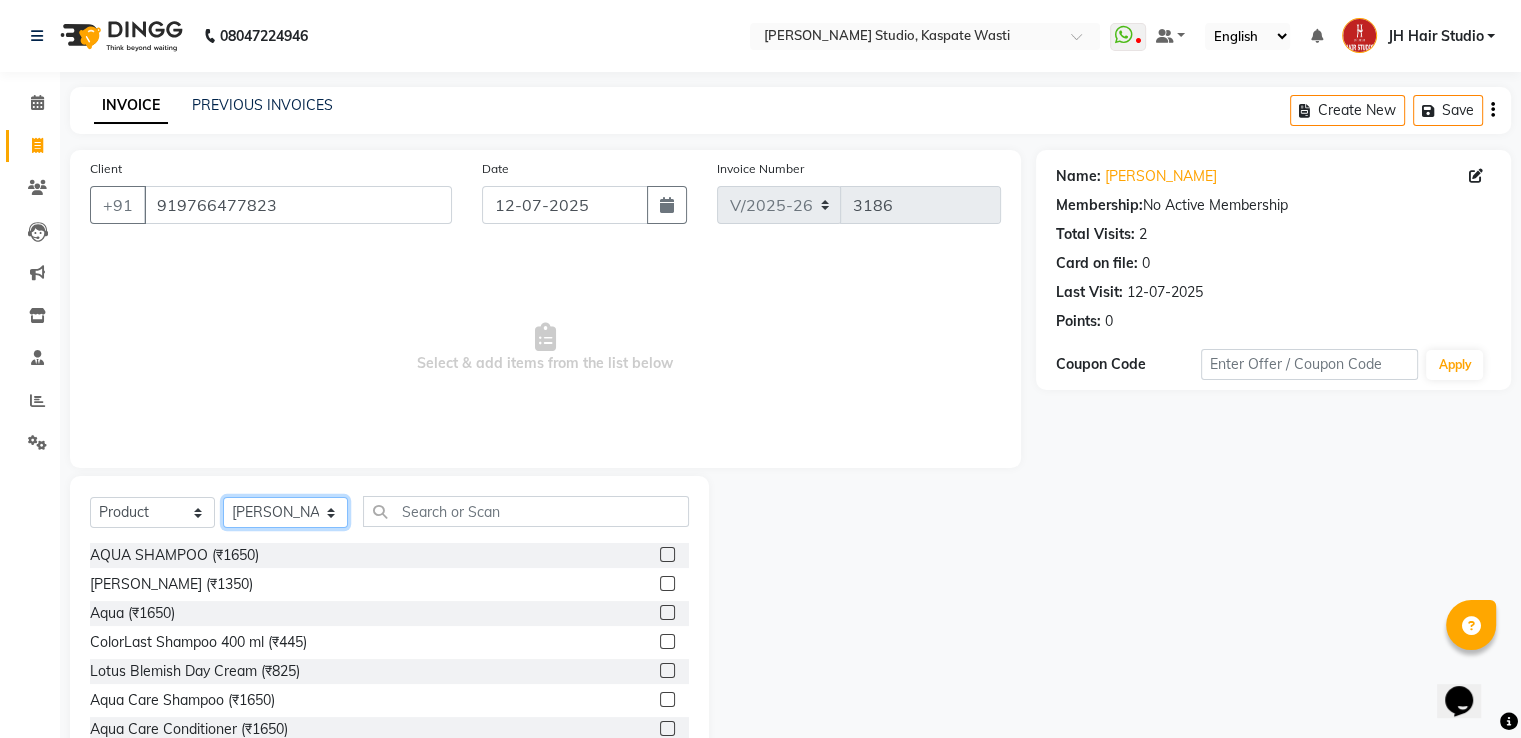 click on "Select Stylist [PERSON_NAME] [JH]  [PERSON_NAME][JH] [F1] GANESH [ F1] RAM [F1]Sanjay [F1][PERSON_NAME]  [F1][PERSON_NAME]  F1 Suraj  [F1] USHA [PERSON_NAME][JH] Harish[JH] JH Hair Studio [PERSON_NAME][JH] [PERSON_NAME][JH] SID NEW [JH] [PERSON_NAME] [F3] [PERSON_NAME] [JH]" 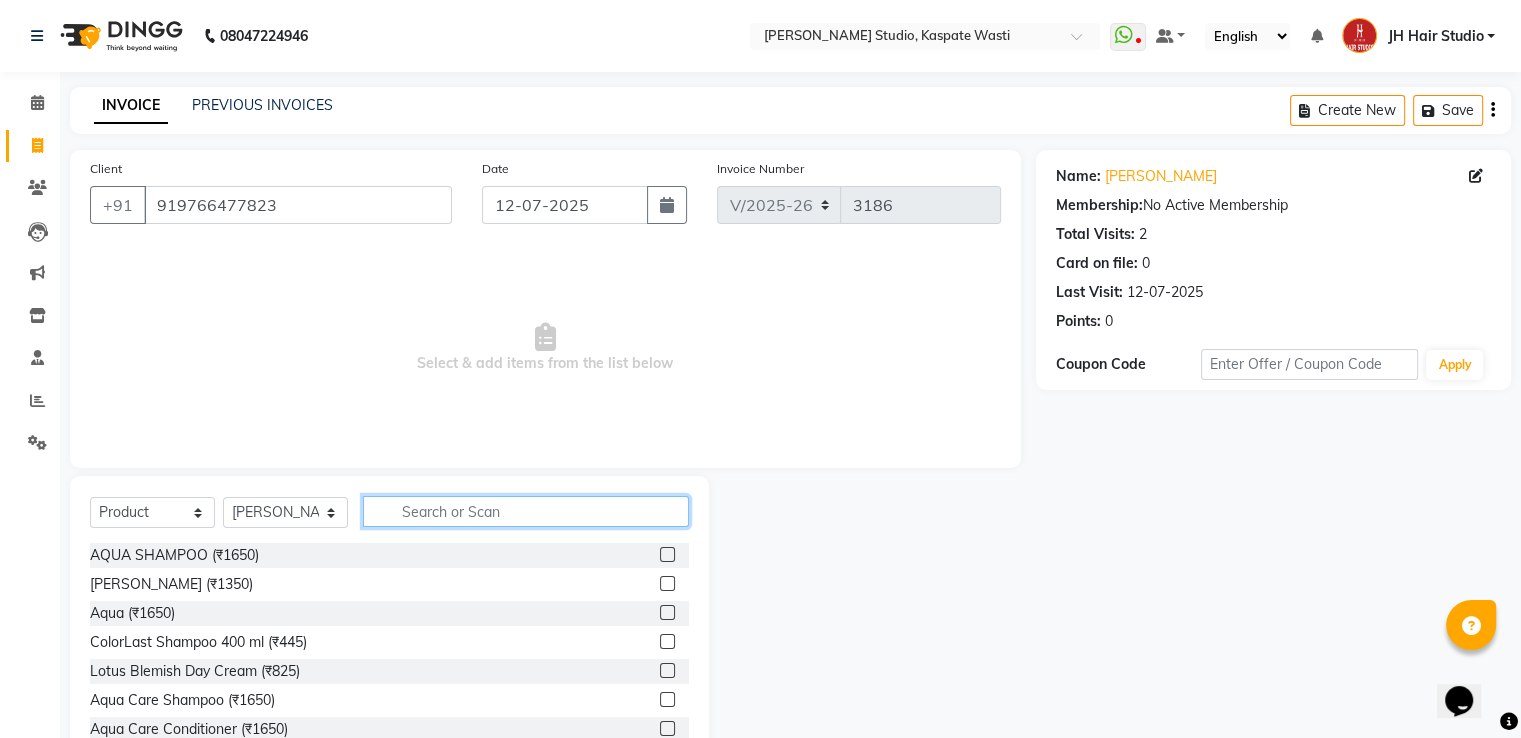 click 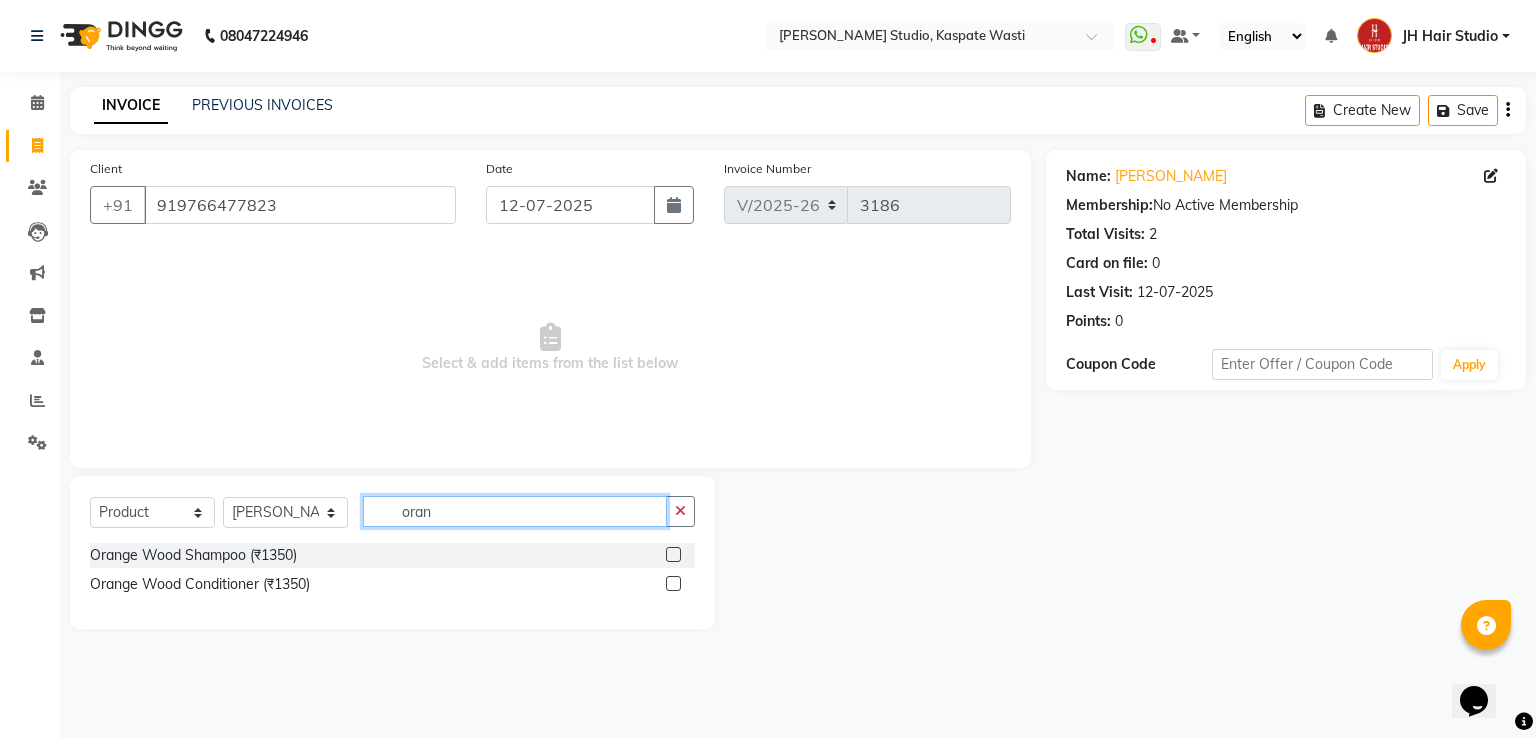 type on "oran" 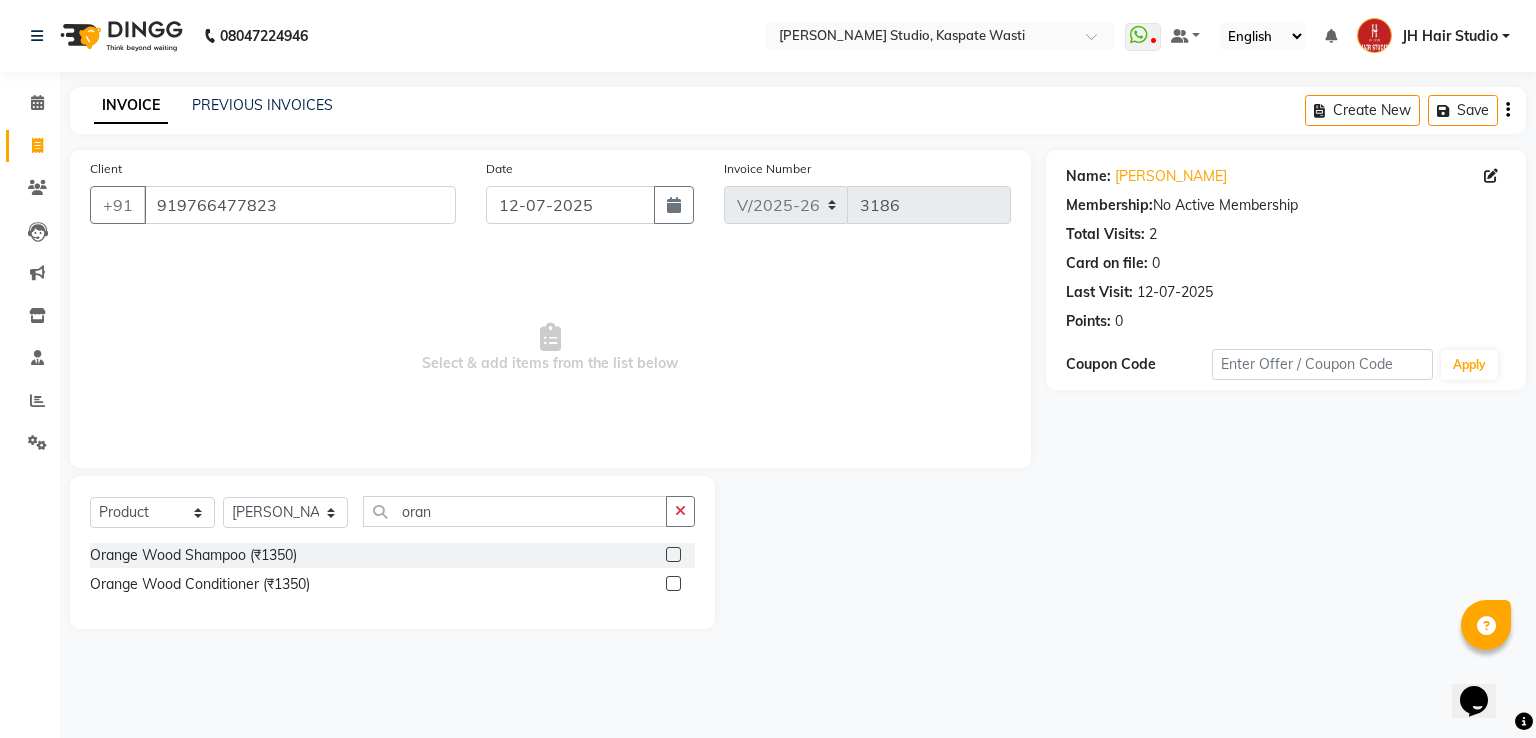 click 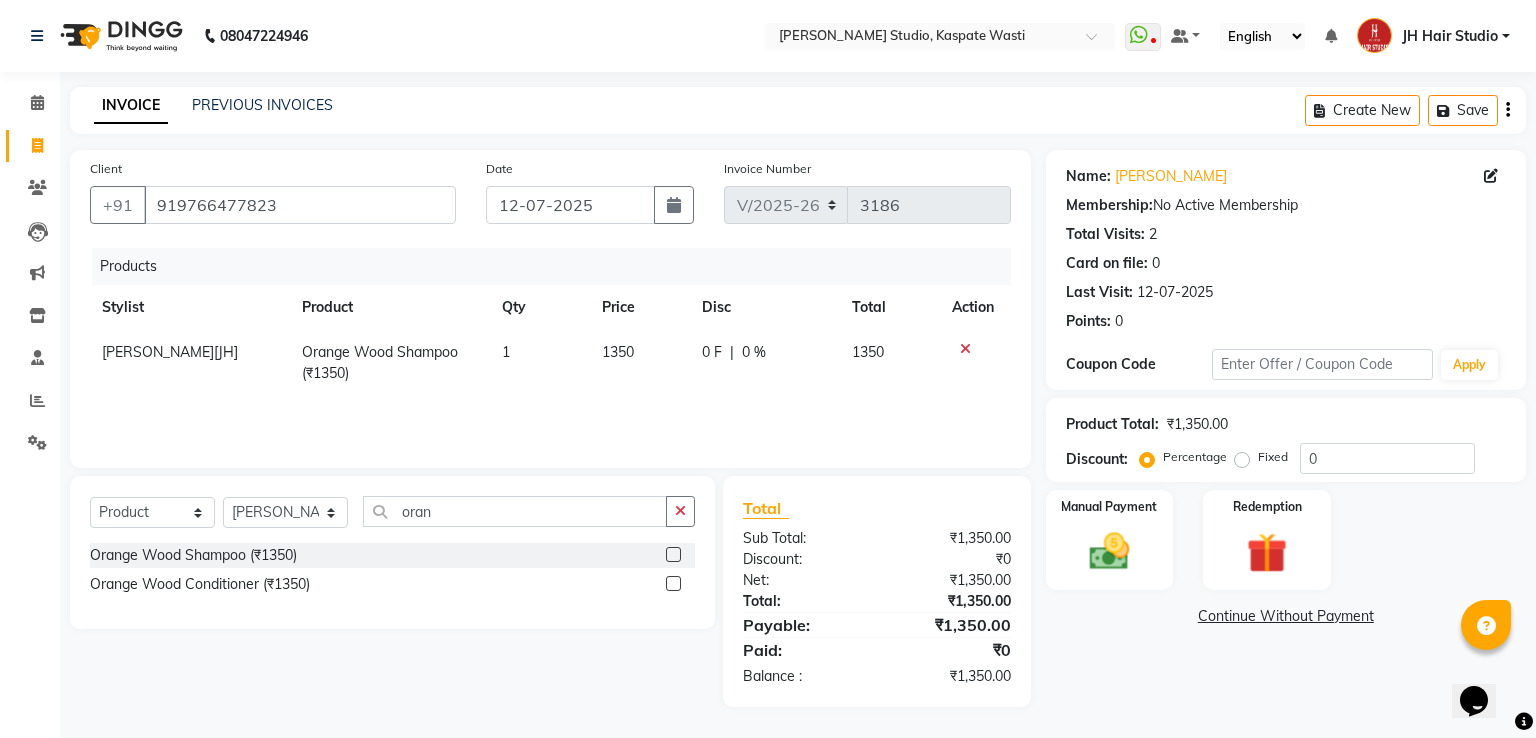 click 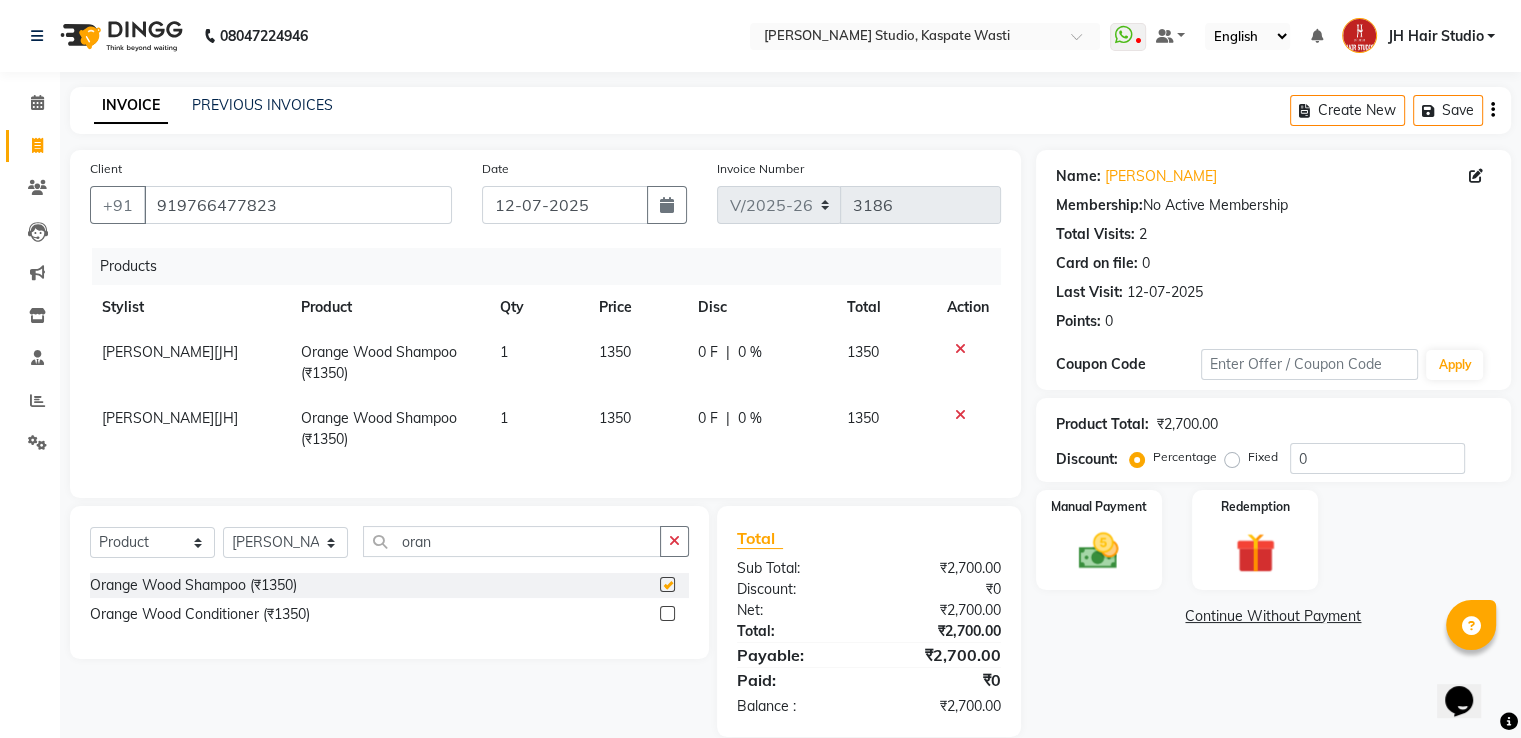 checkbox on "false" 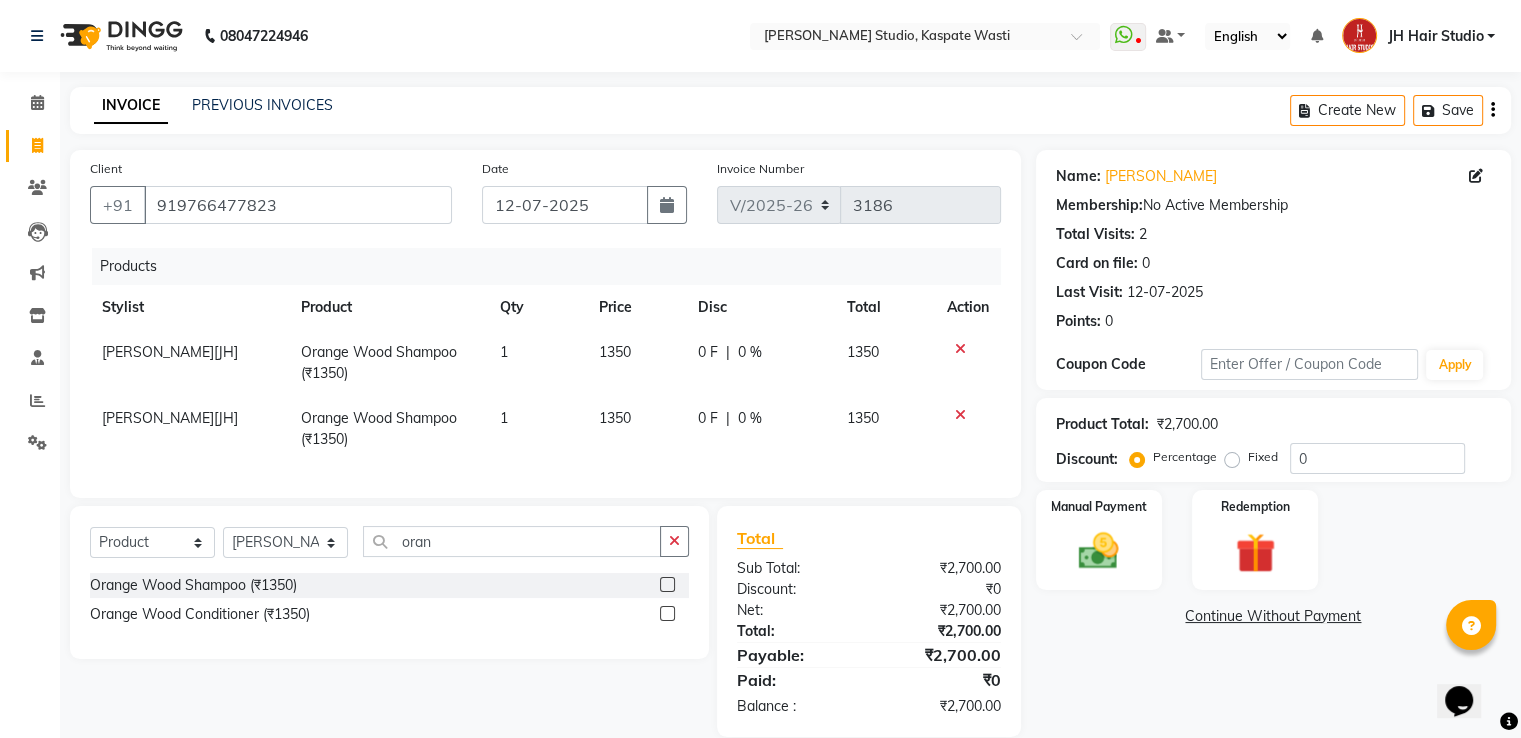 click 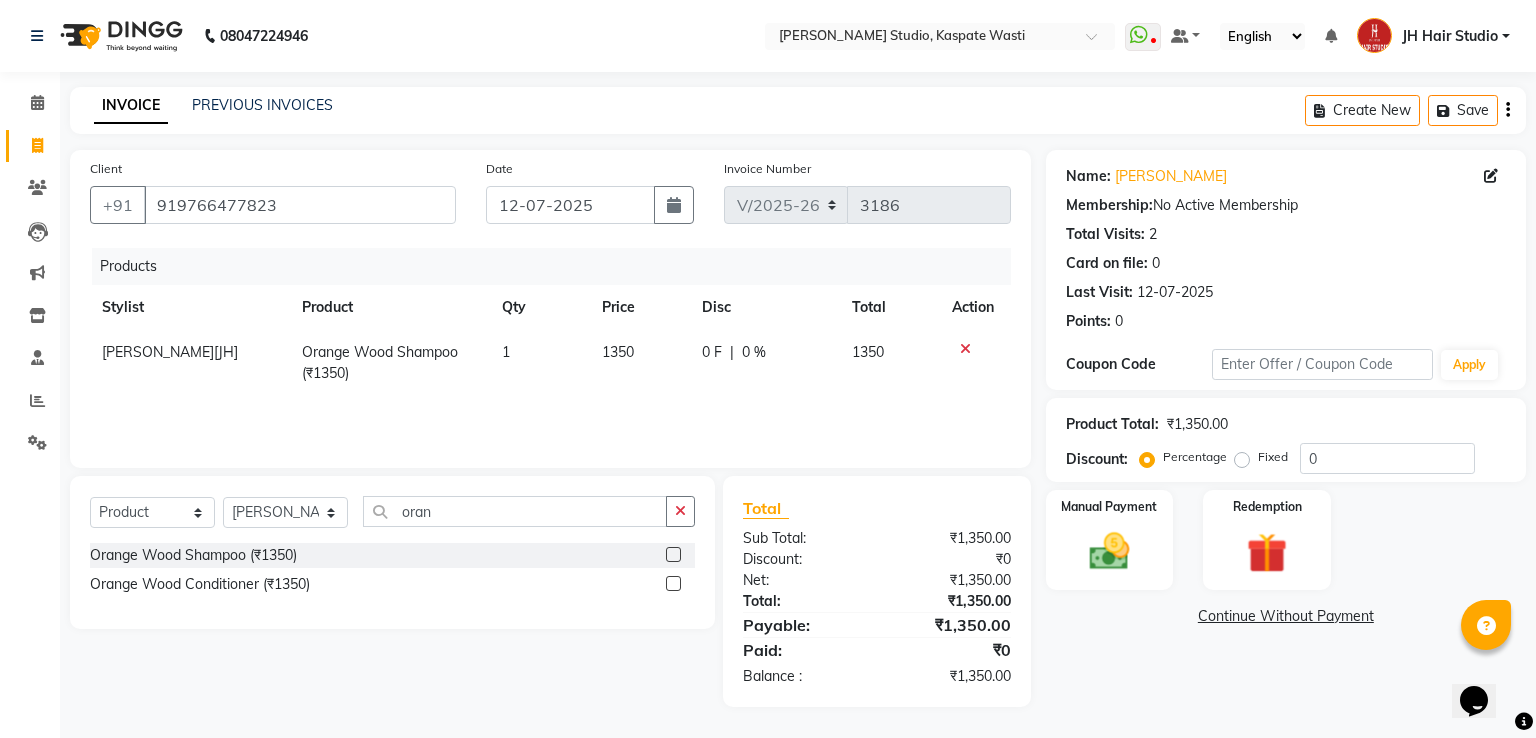 click 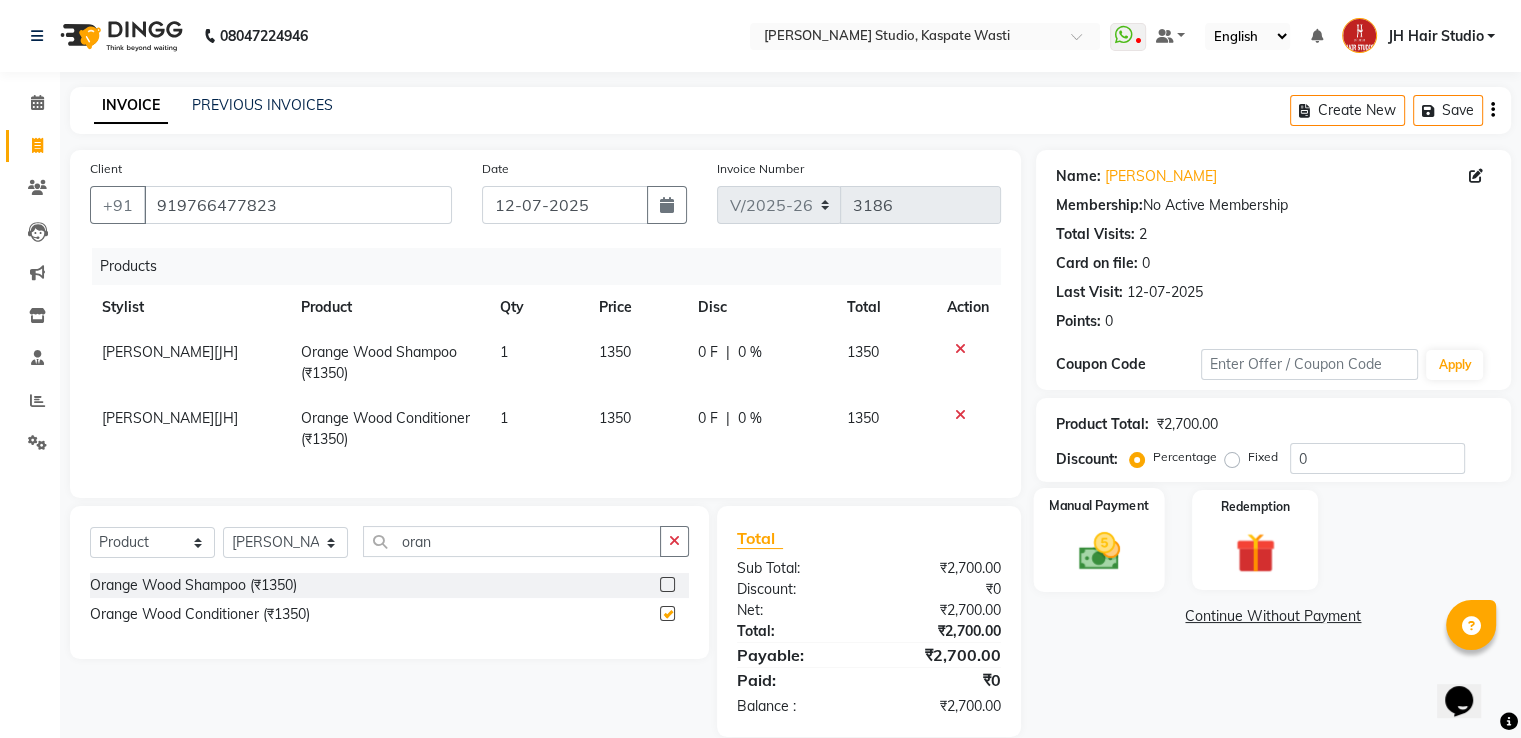 checkbox on "false" 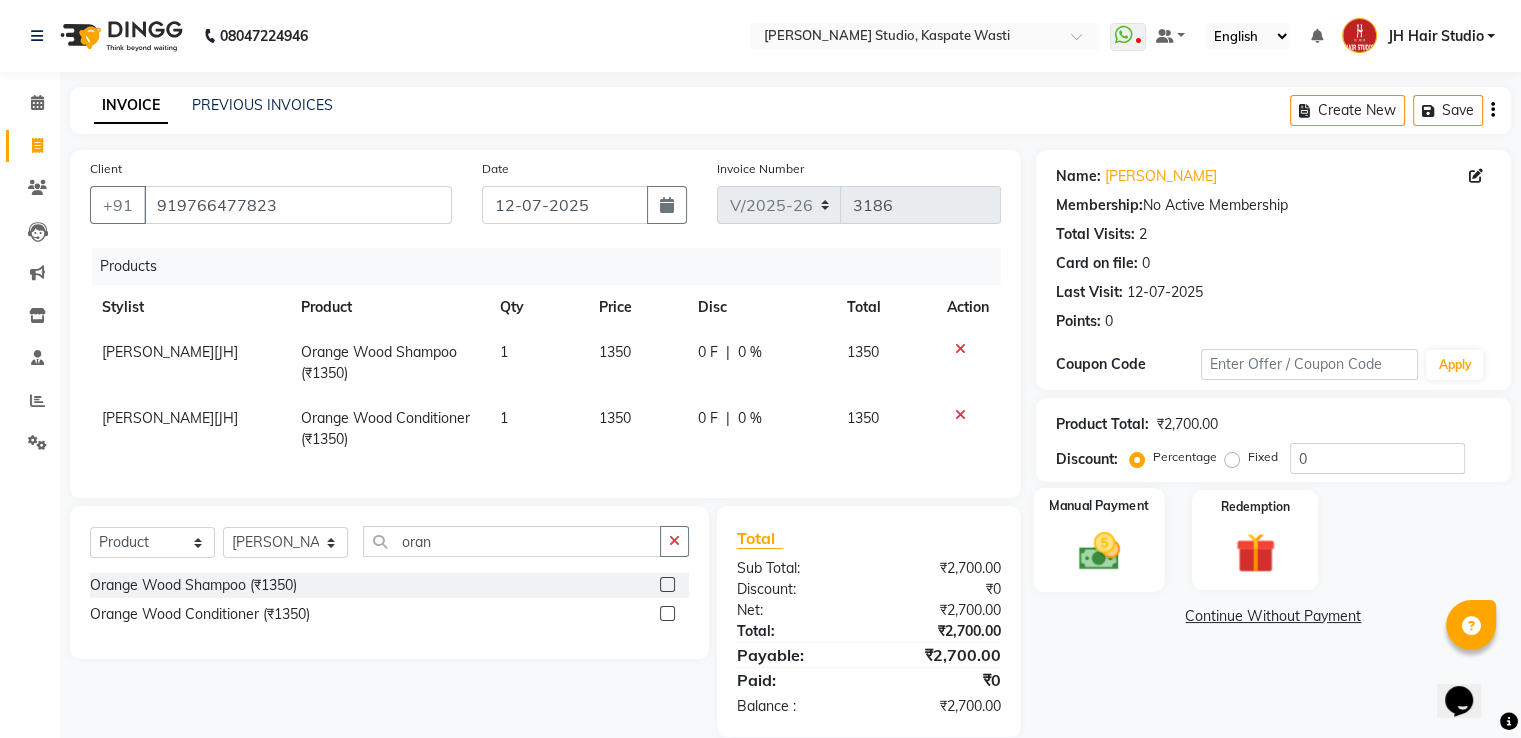 click 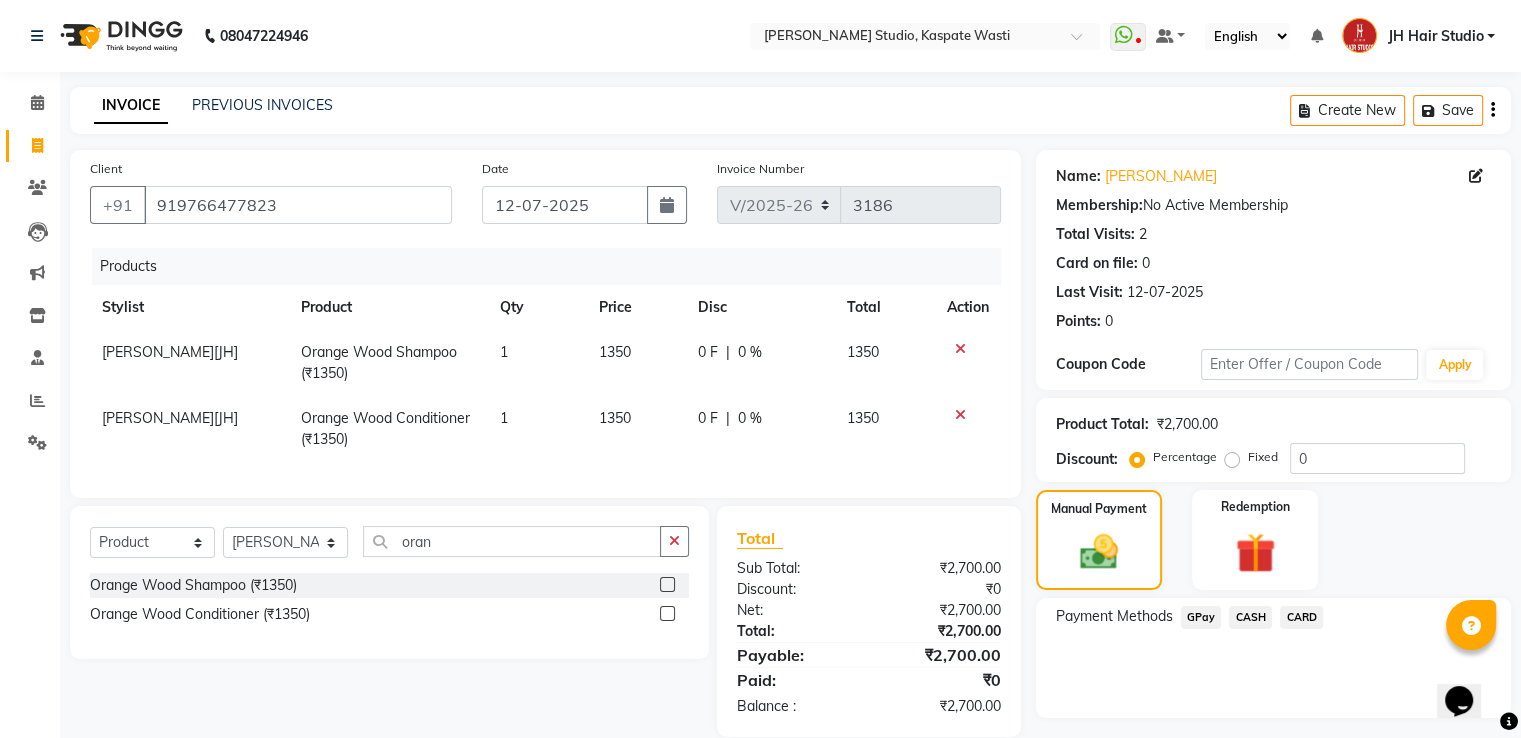 click on "GPay" 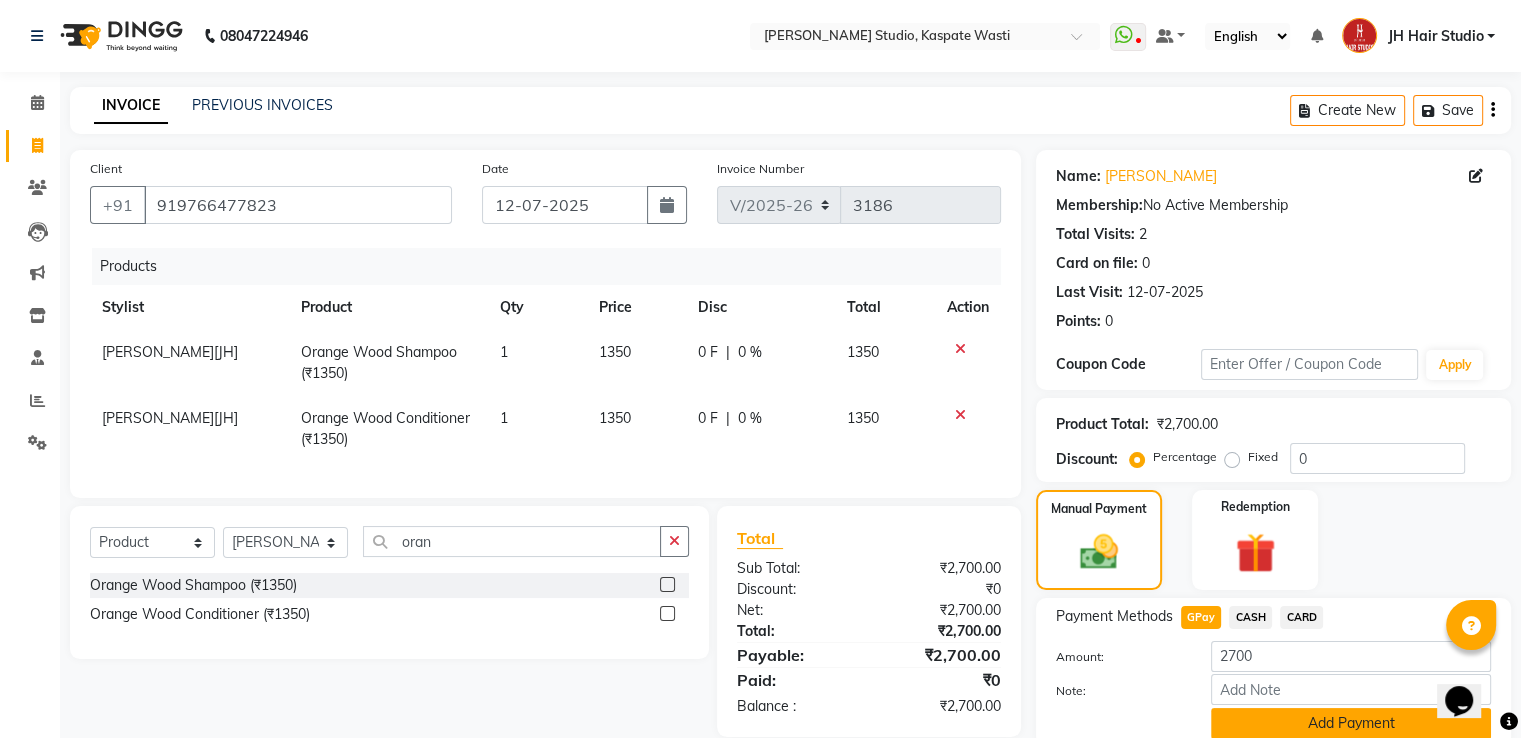 click on "Add Payment" 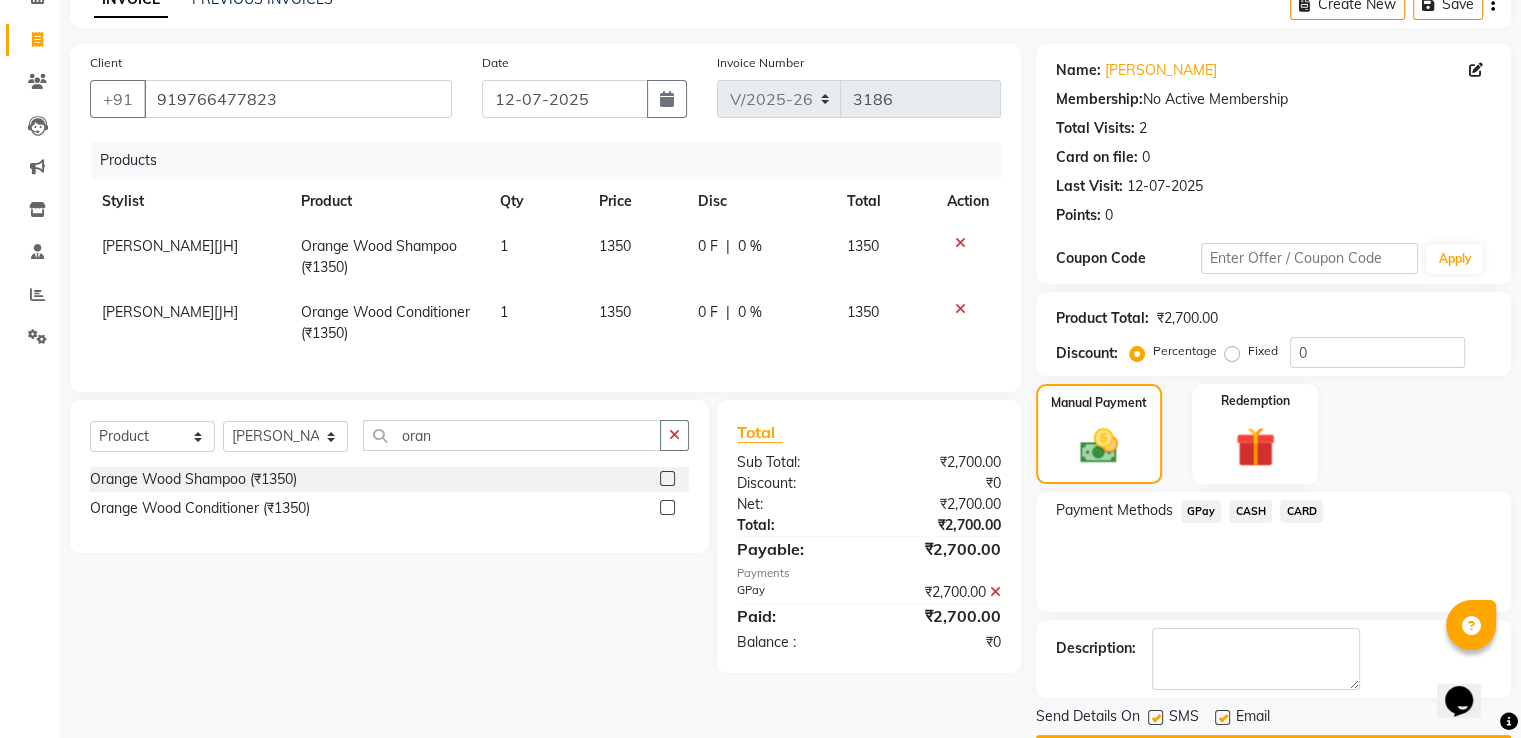 scroll, scrollTop: 163, scrollLeft: 0, axis: vertical 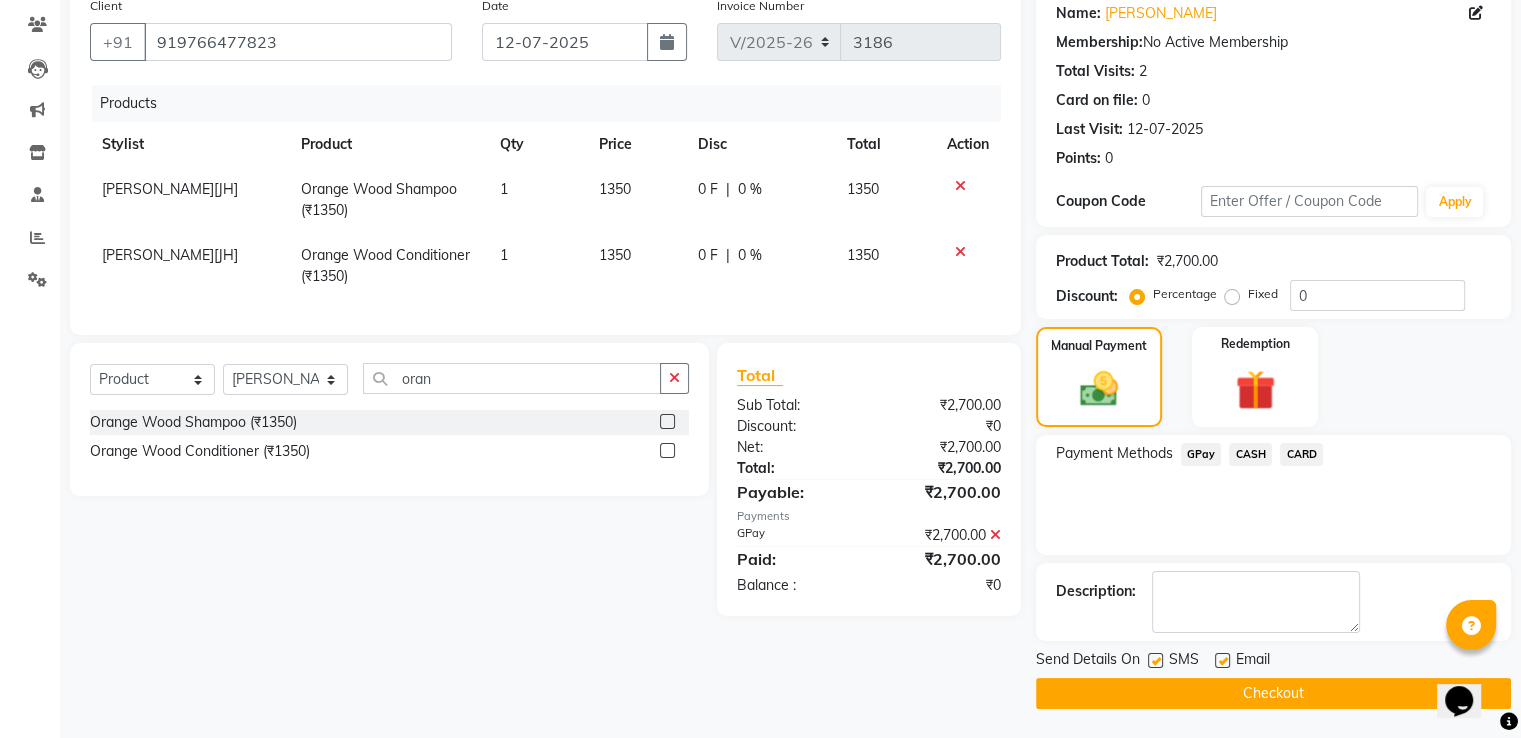 click on "Checkout" 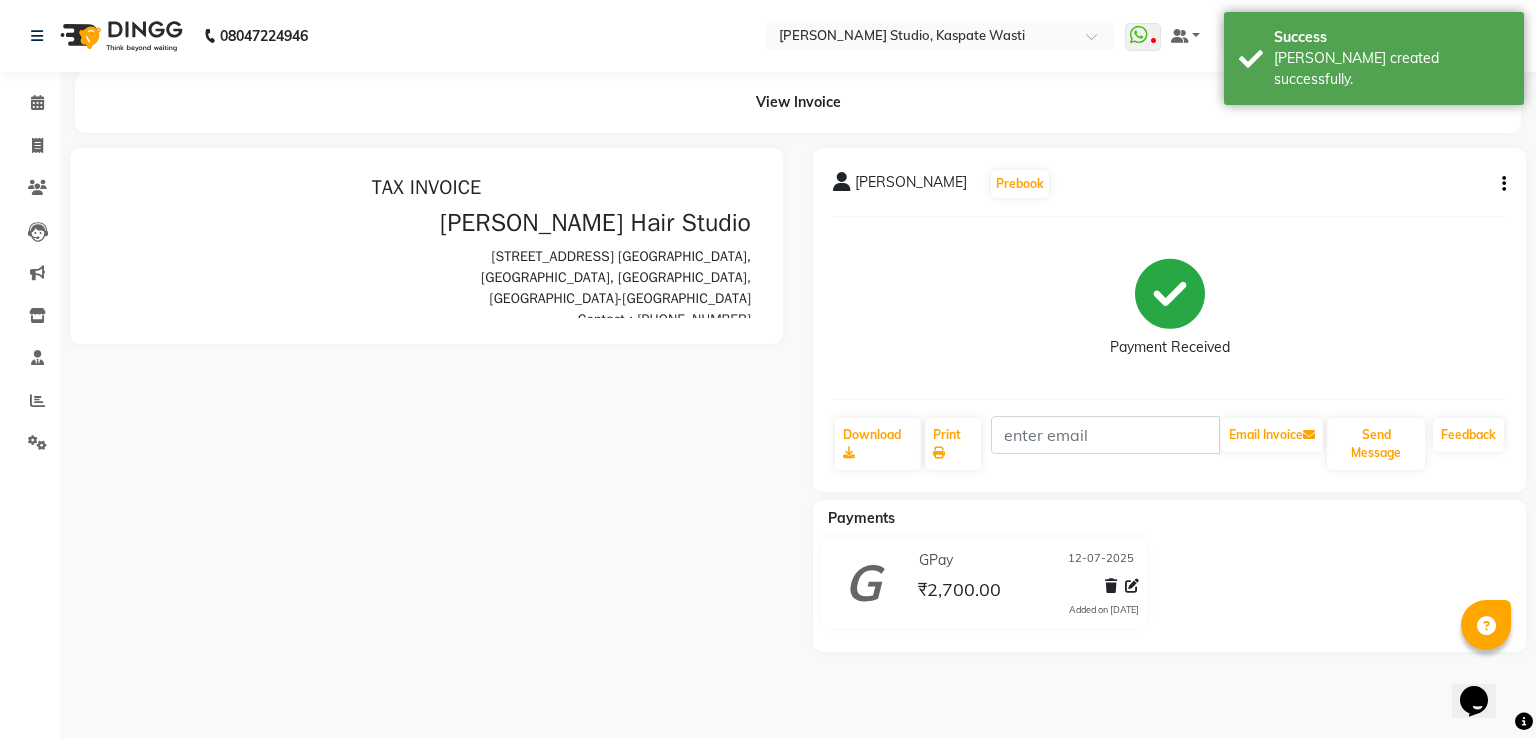 scroll, scrollTop: 0, scrollLeft: 0, axis: both 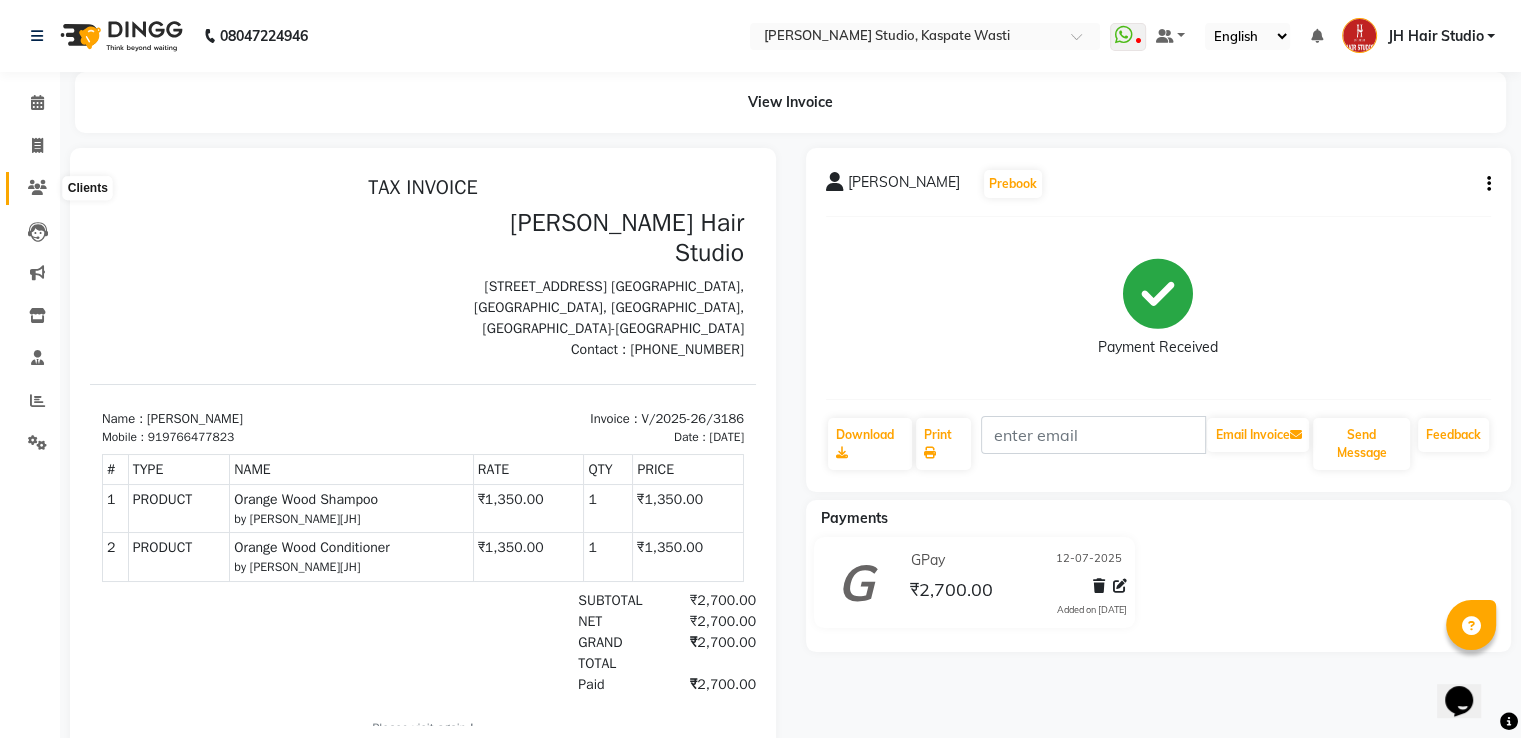 drag, startPoint x: 36, startPoint y: 180, endPoint x: 59, endPoint y: 150, distance: 37.802116 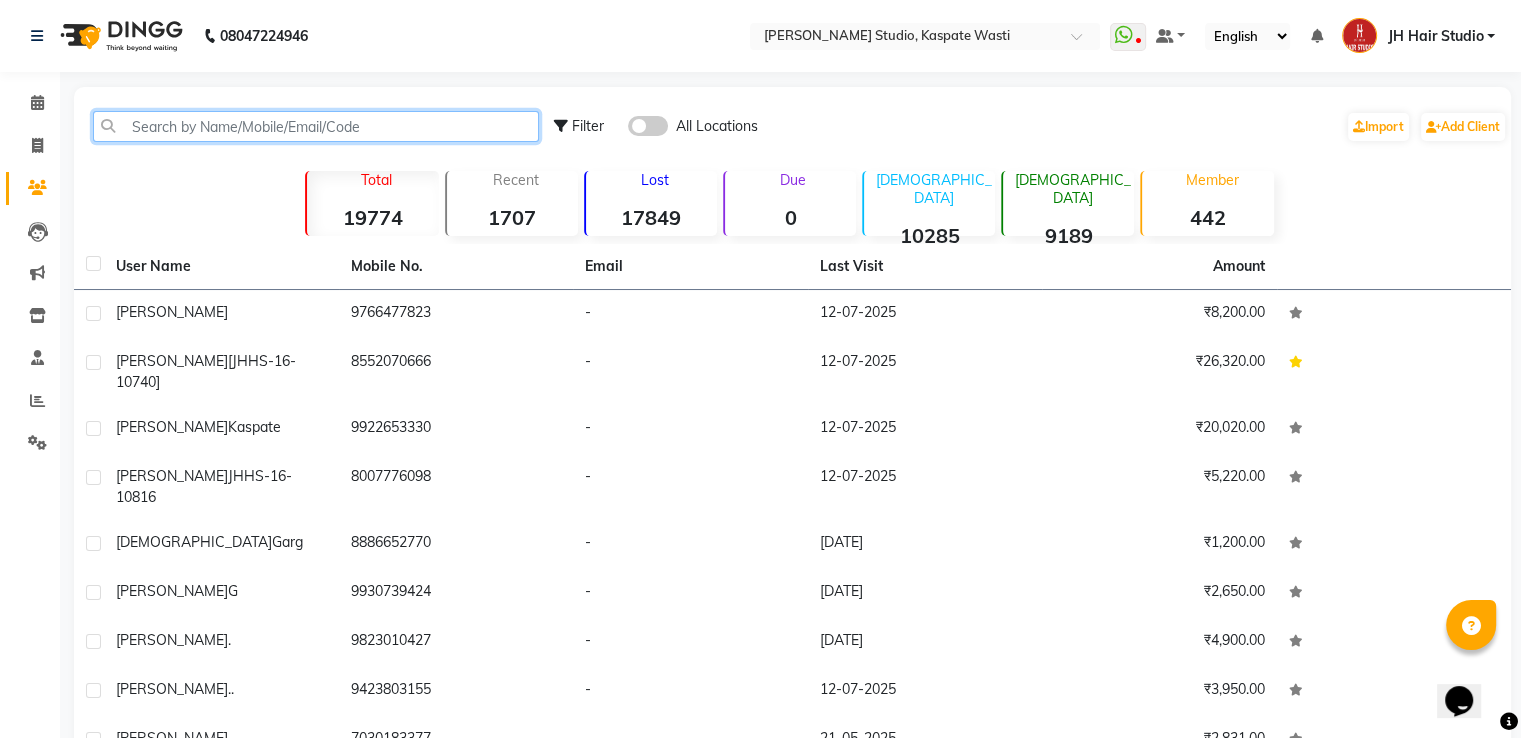 click 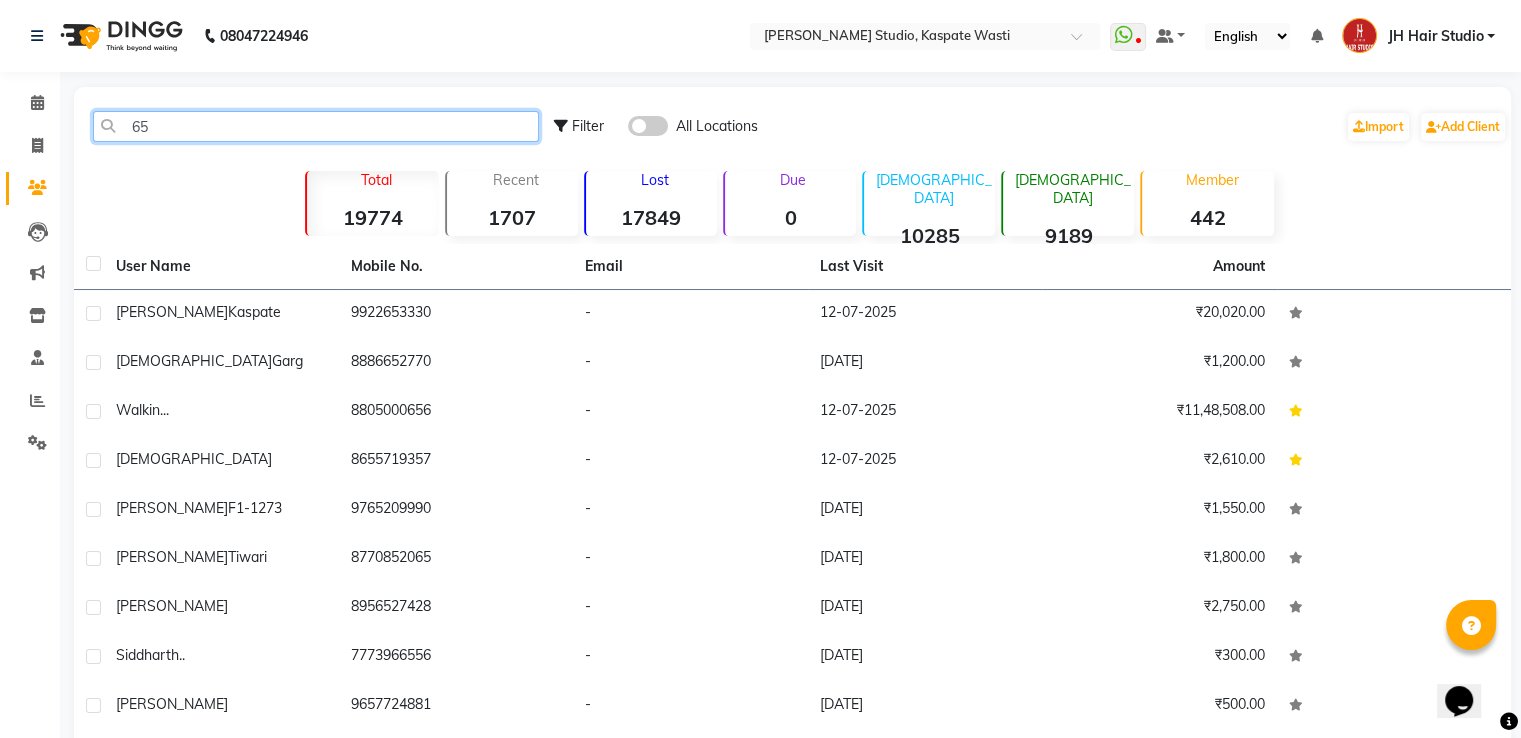 type on "6" 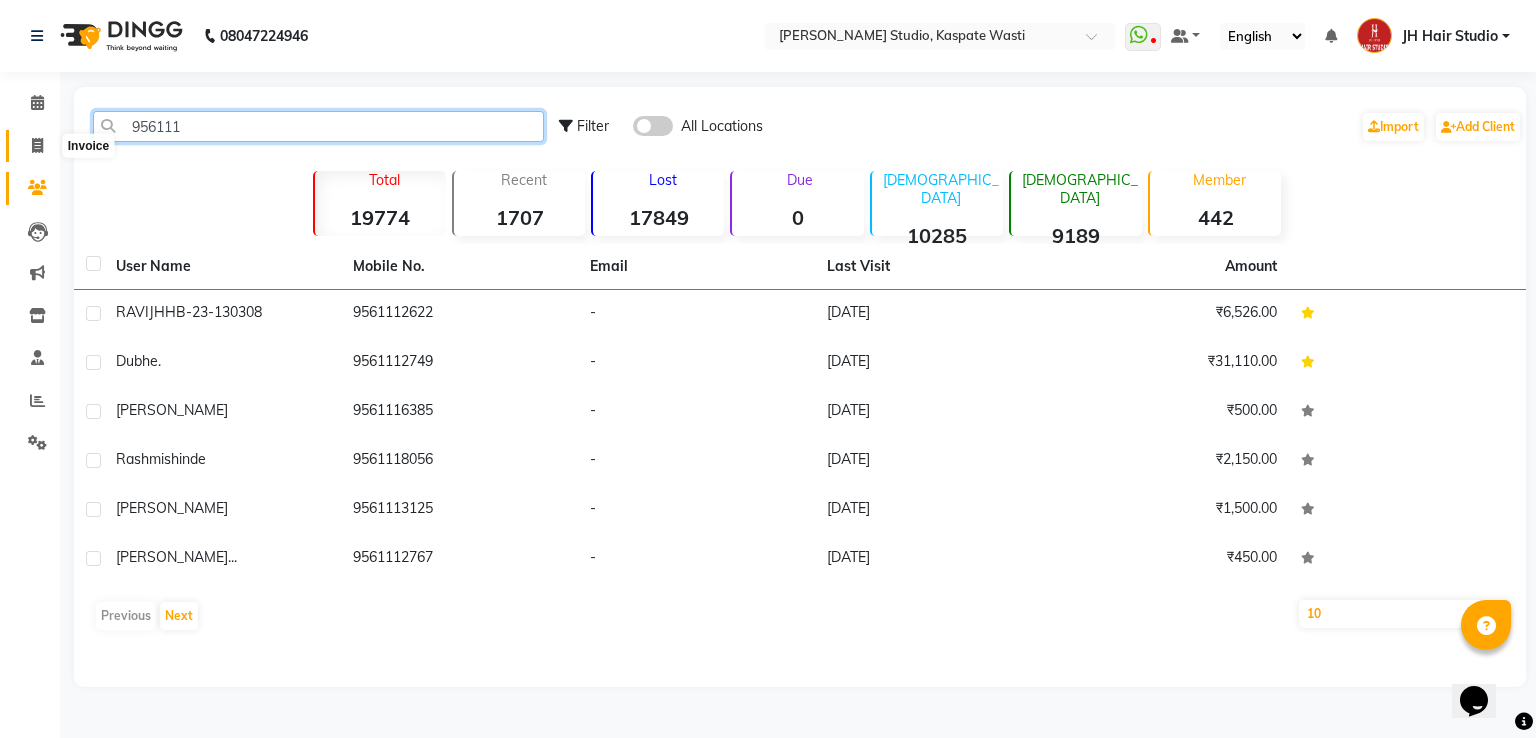 type on "956111" 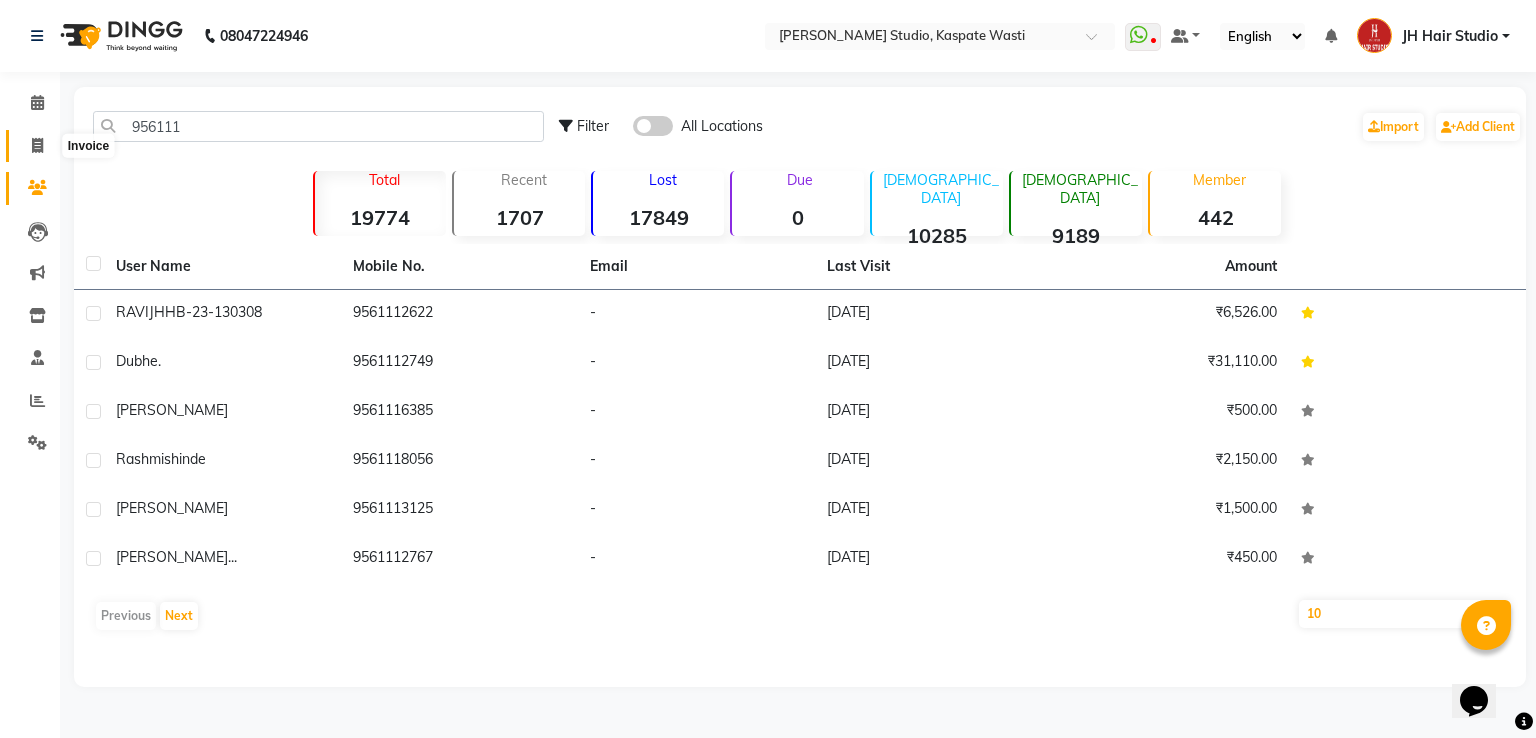click 